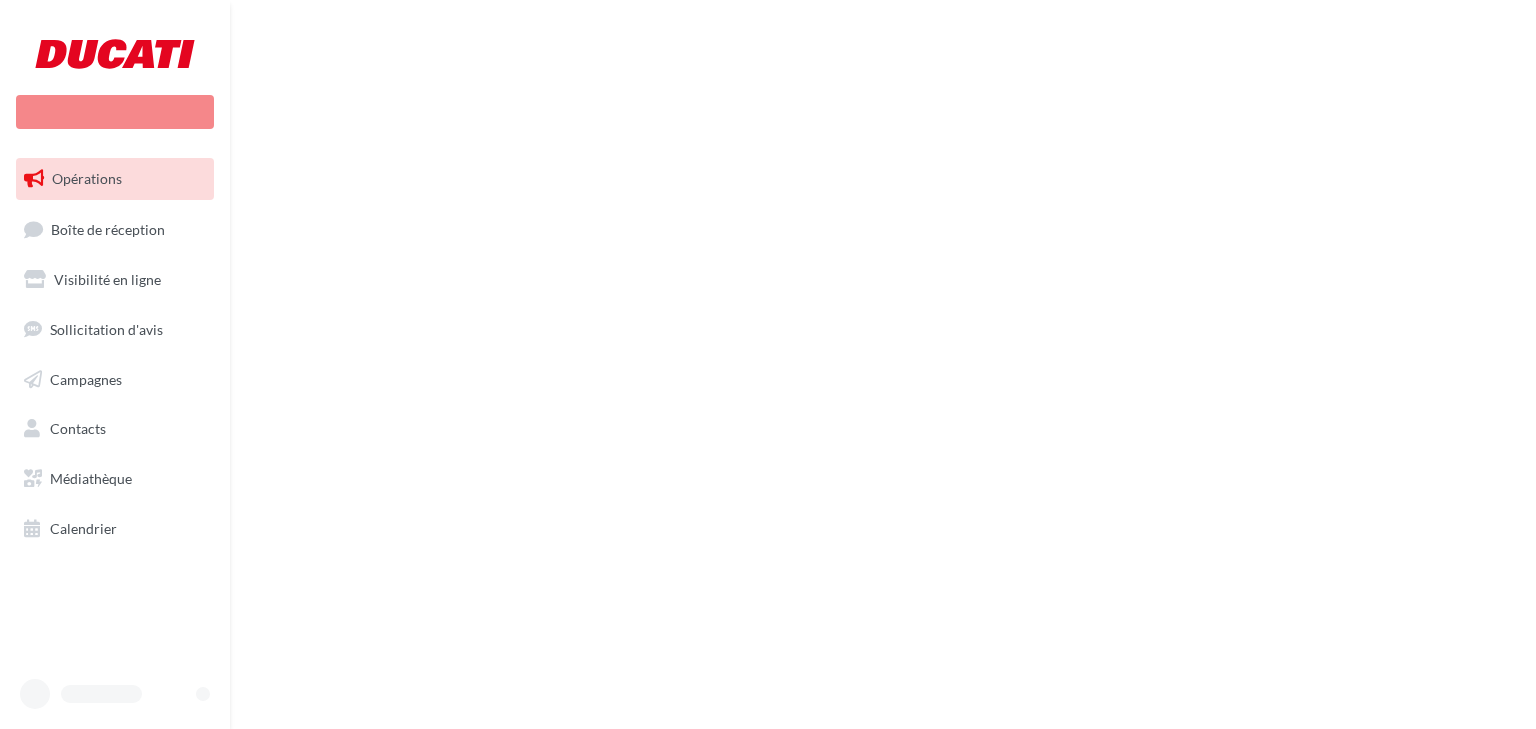 scroll, scrollTop: 0, scrollLeft: 0, axis: both 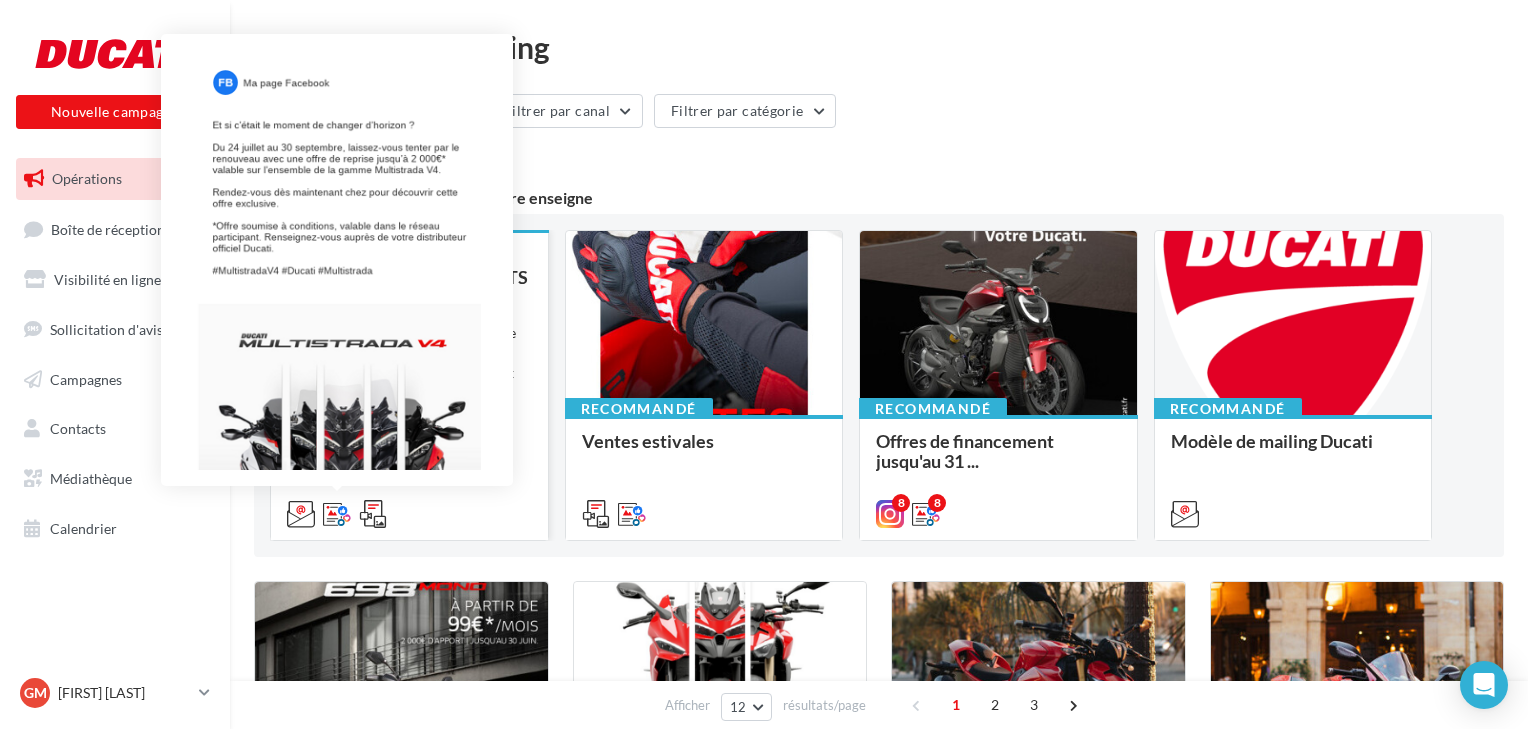 click at bounding box center (337, 514) 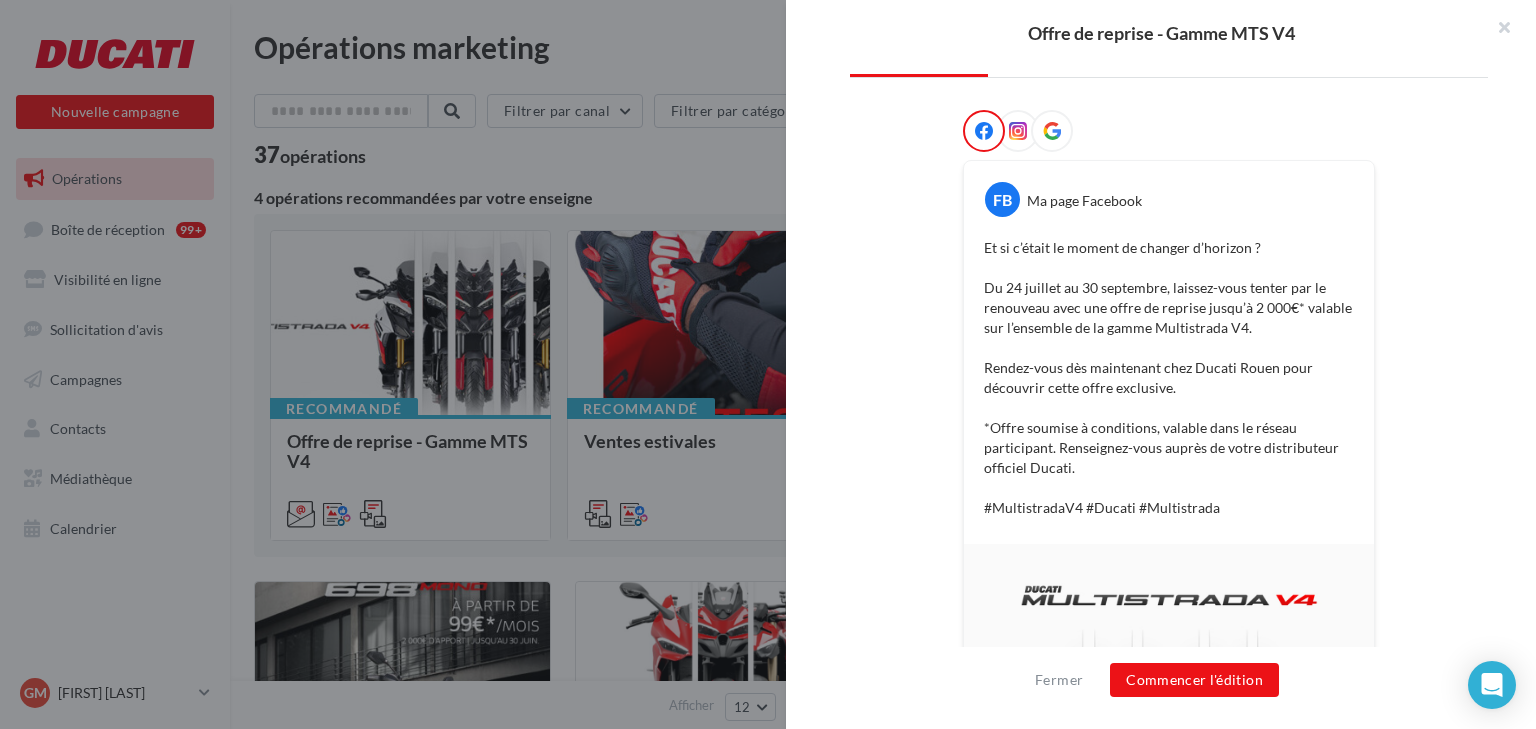 scroll, scrollTop: 320, scrollLeft: 0, axis: vertical 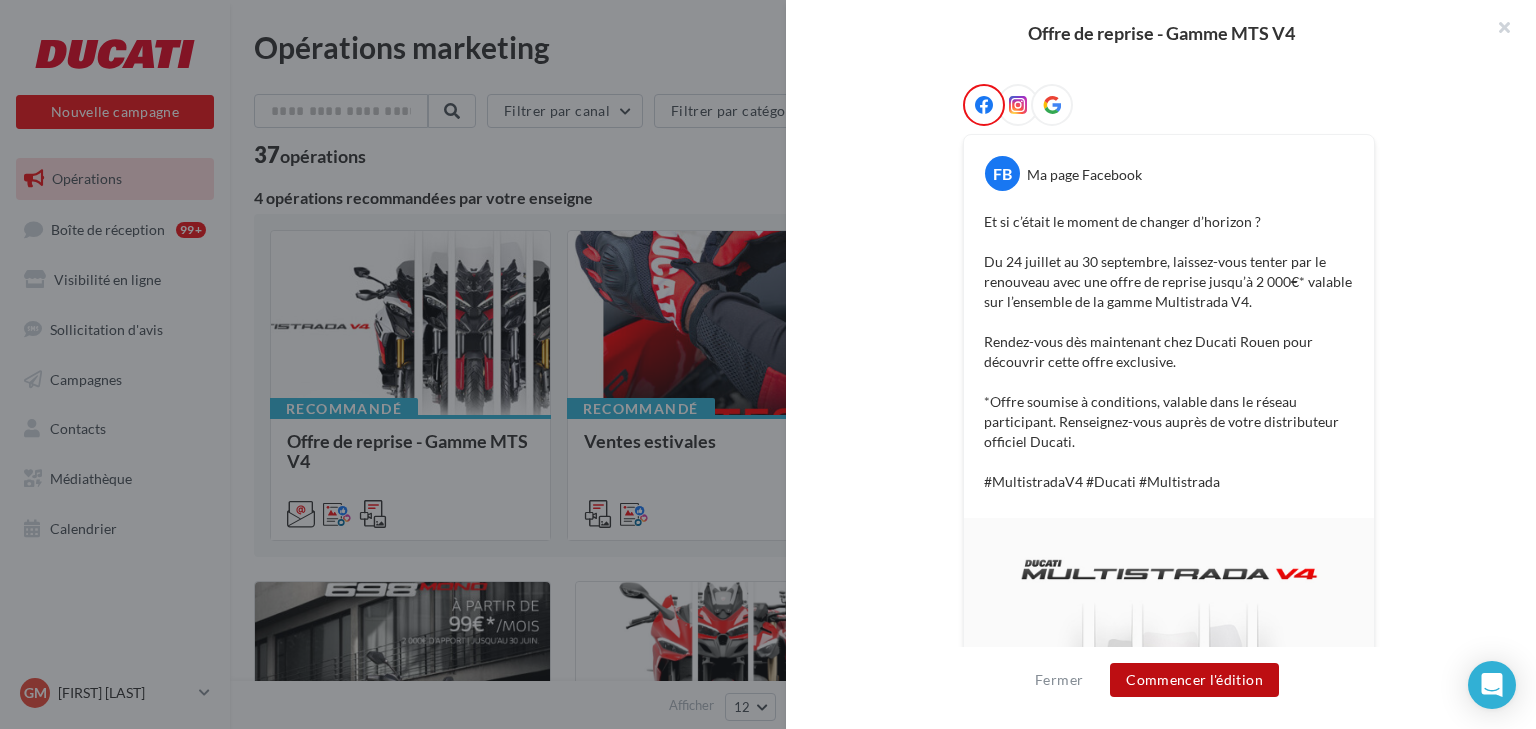 click on "Commencer l'édition" at bounding box center (1194, 680) 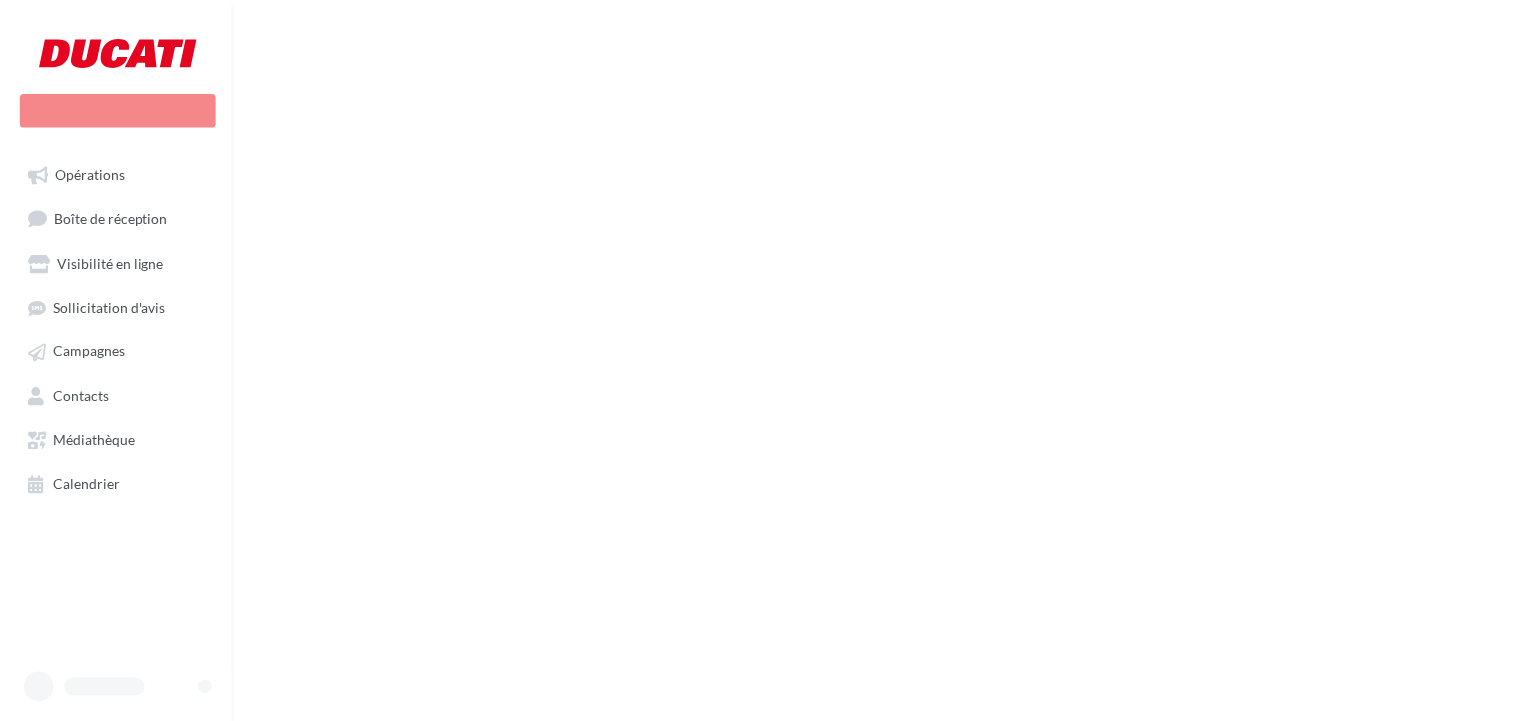 scroll, scrollTop: 0, scrollLeft: 0, axis: both 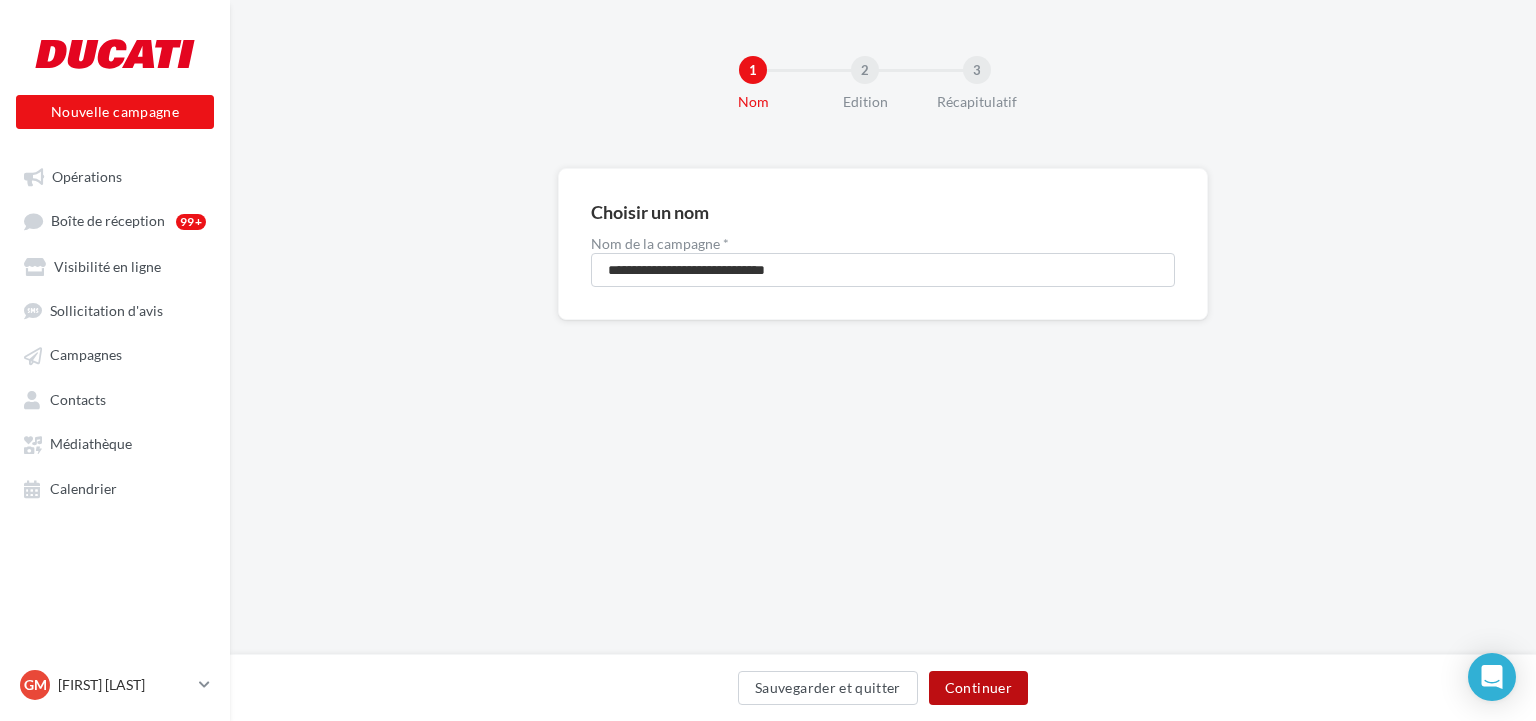 click on "Continuer" at bounding box center [978, 688] 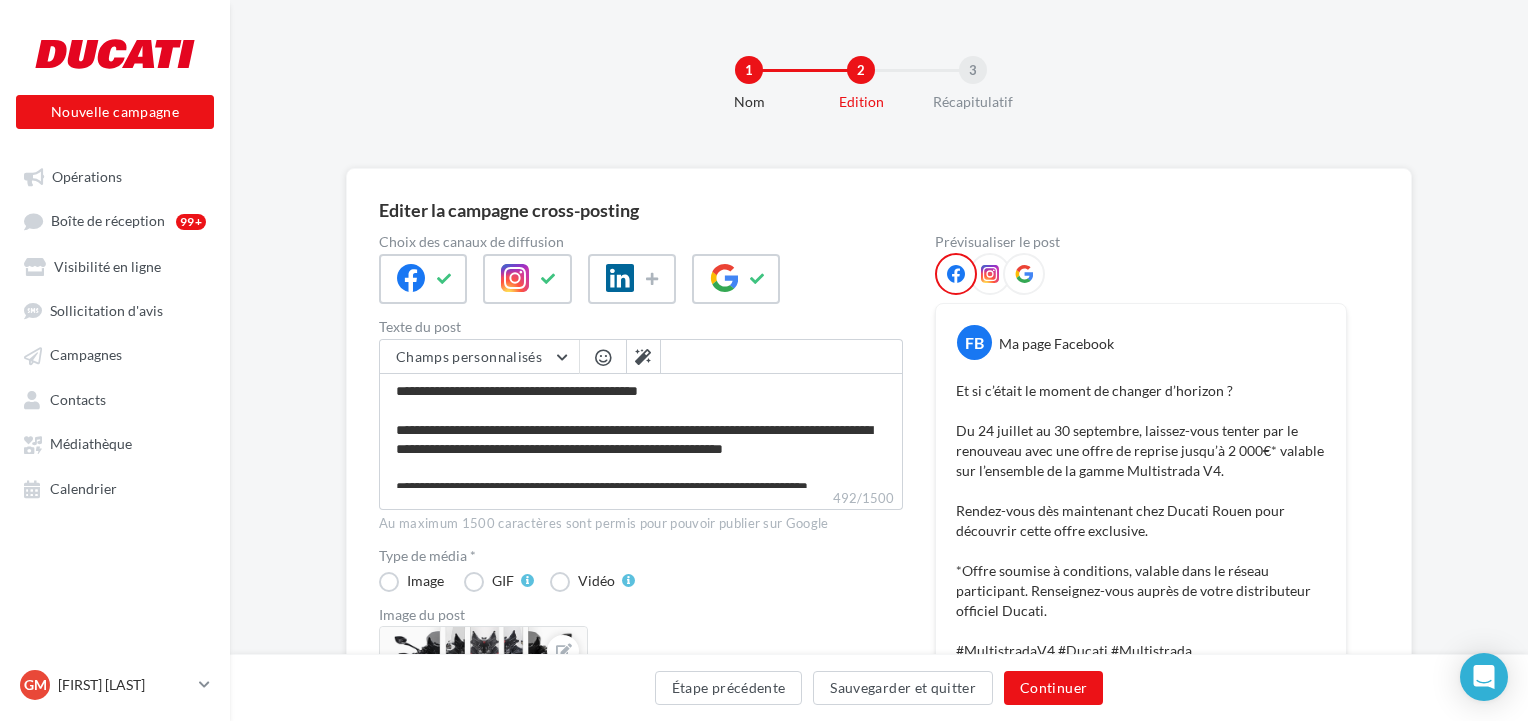 scroll, scrollTop: 152, scrollLeft: 0, axis: vertical 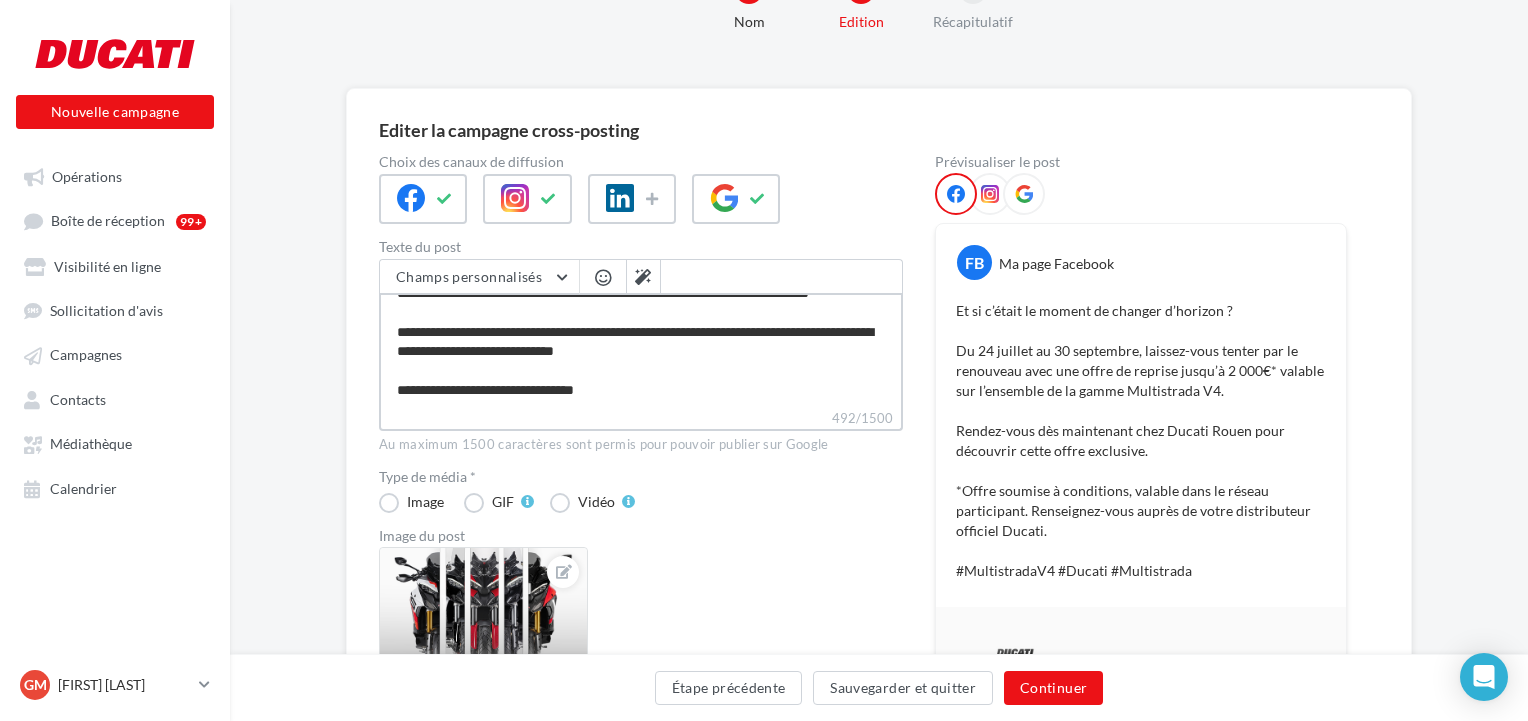 click on "**********" at bounding box center [641, 350] 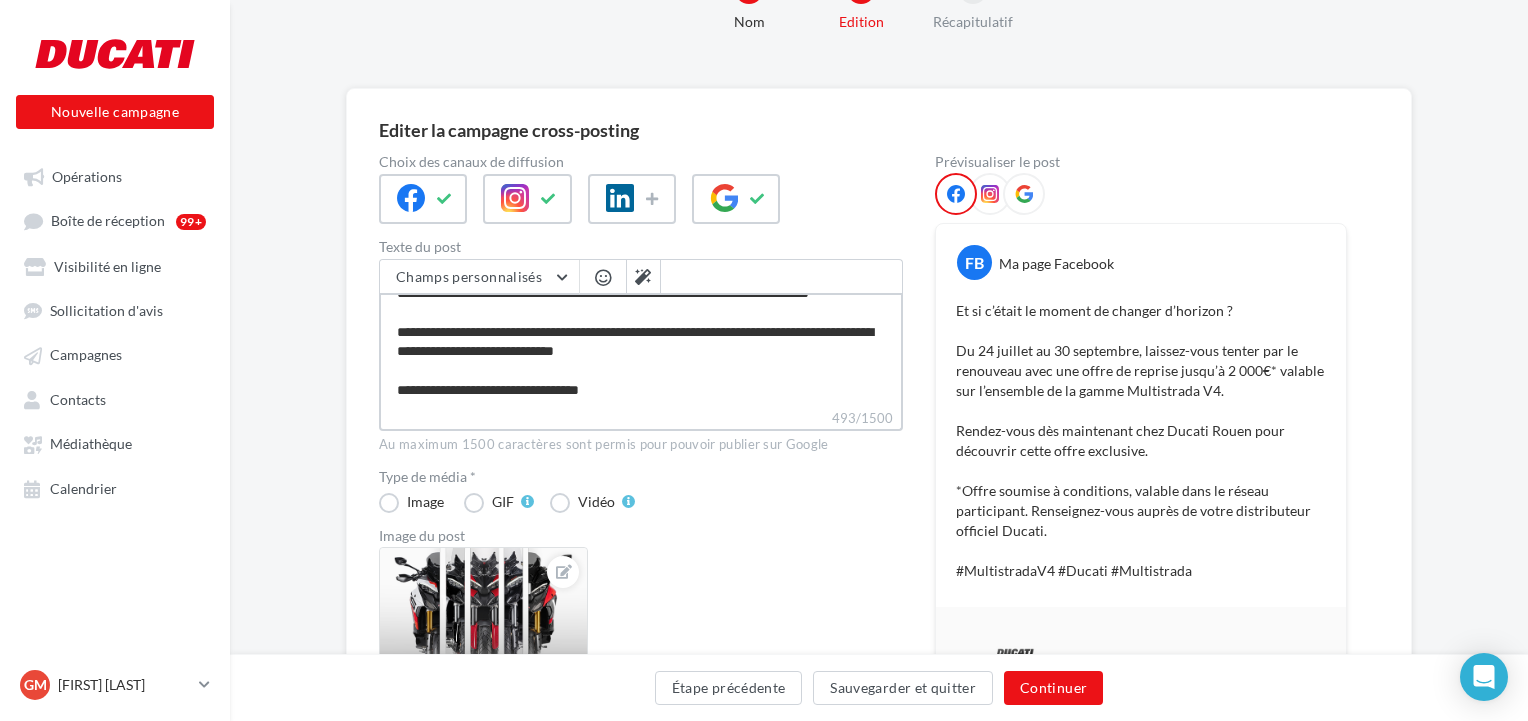 type on "**********" 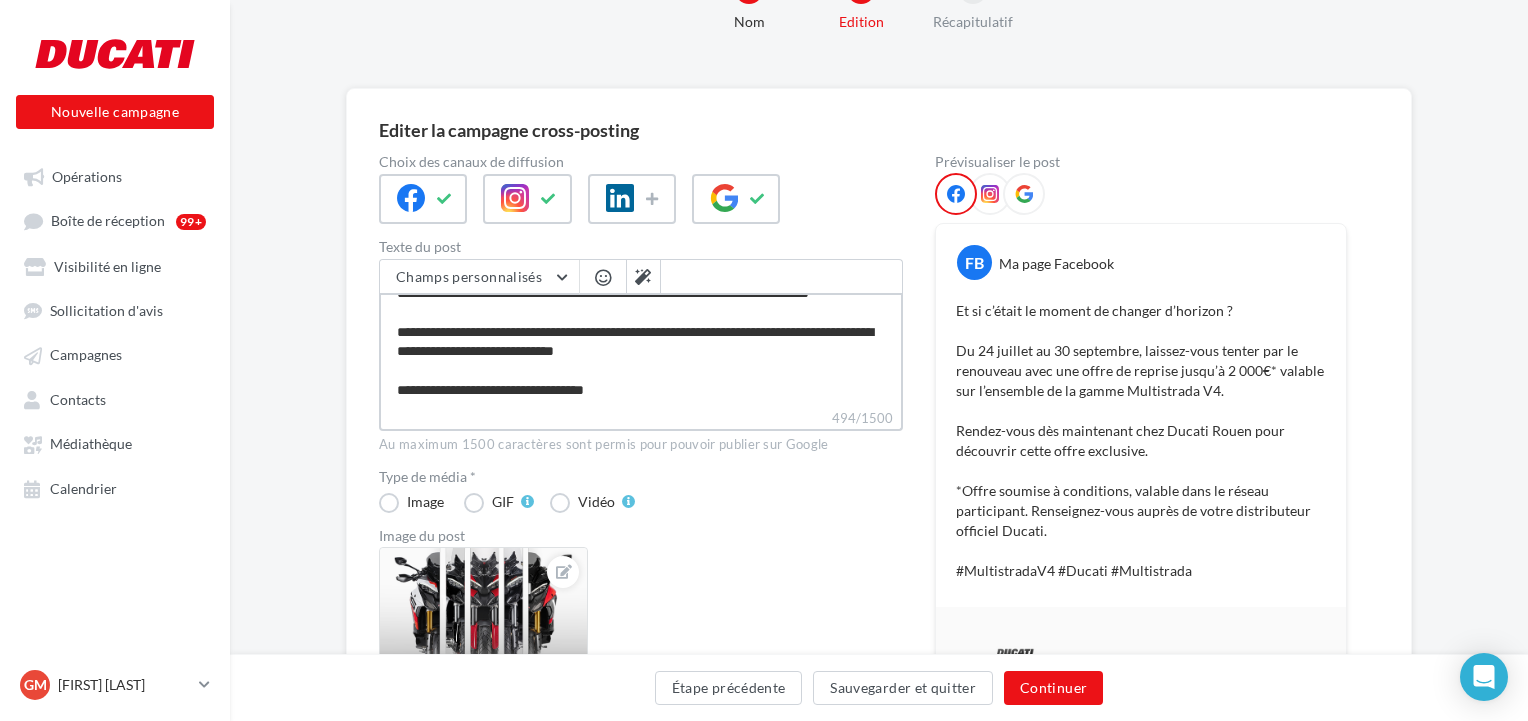 type on "**********" 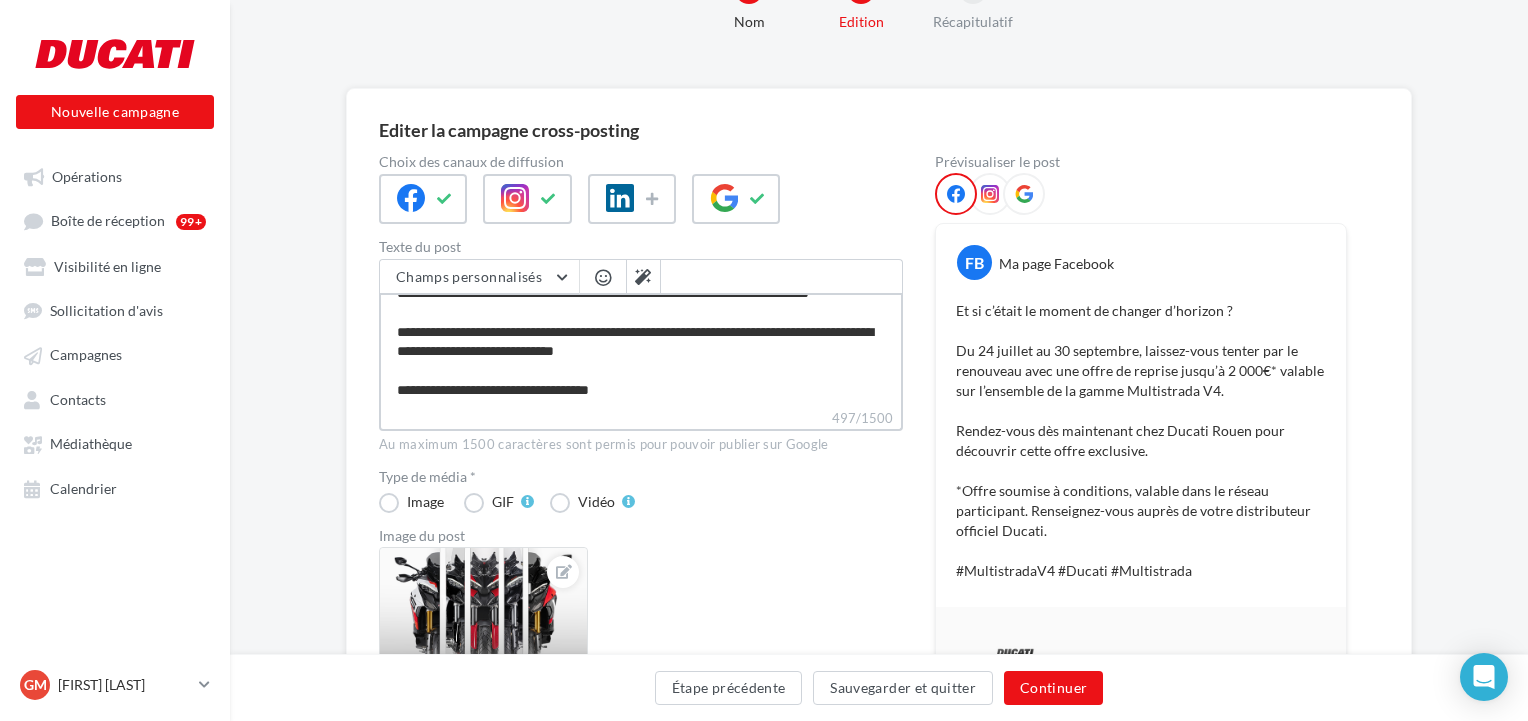 type on "**********" 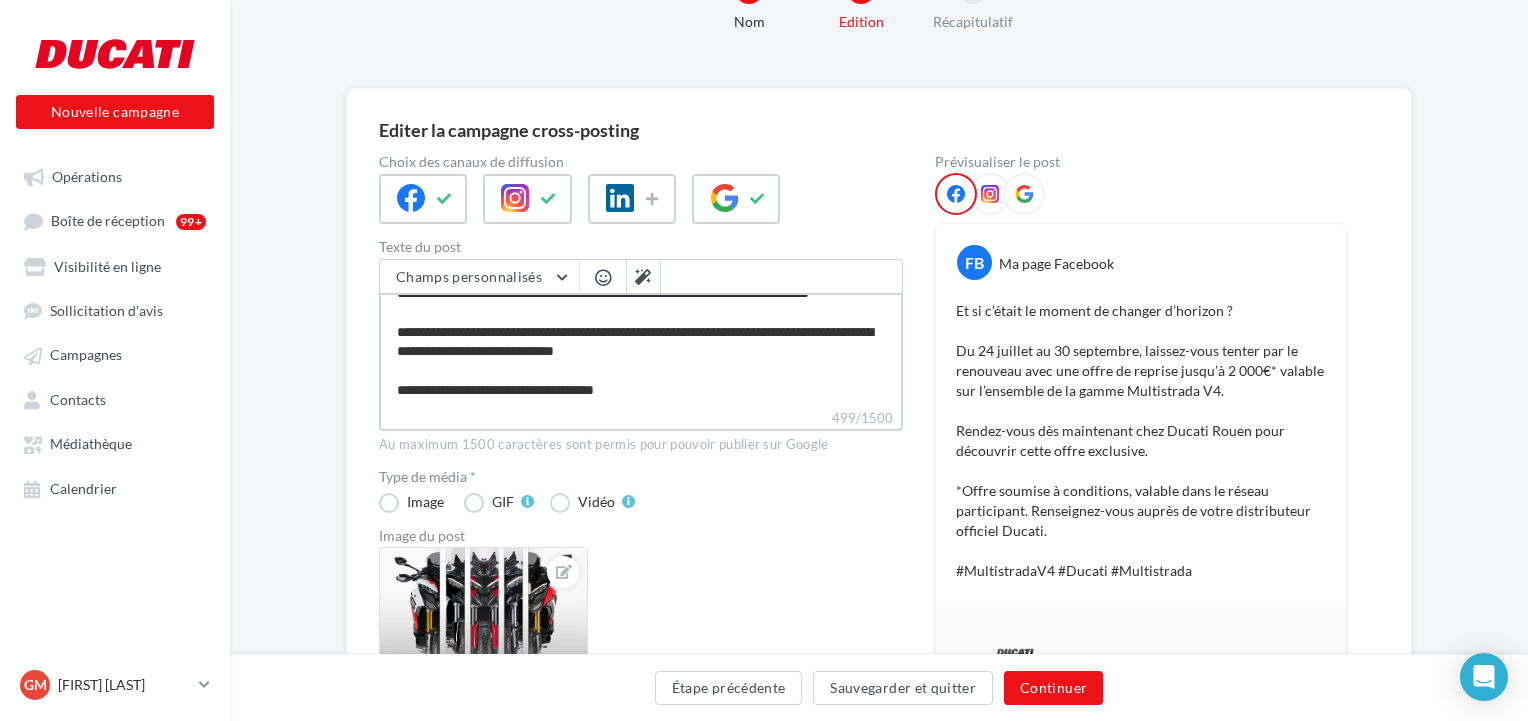 type on "**********" 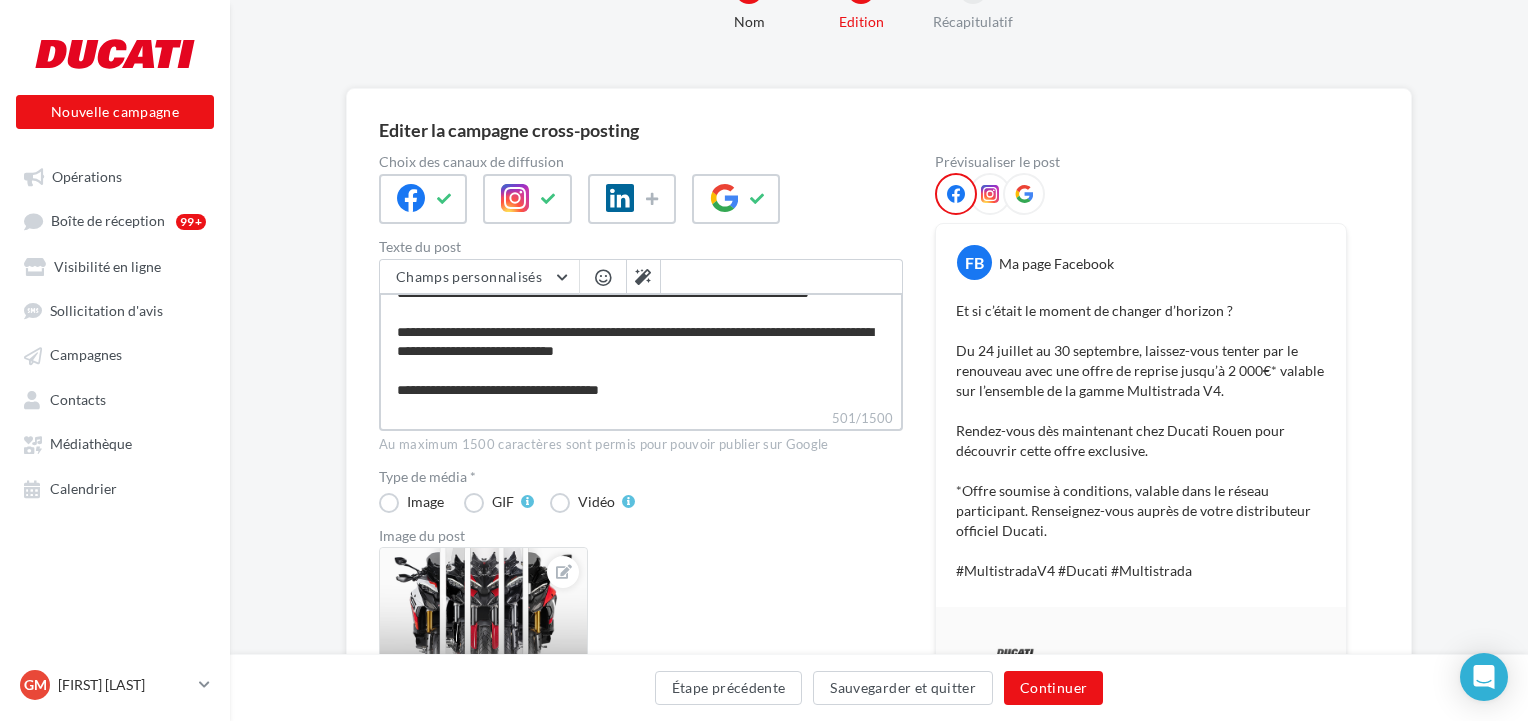 type on "**********" 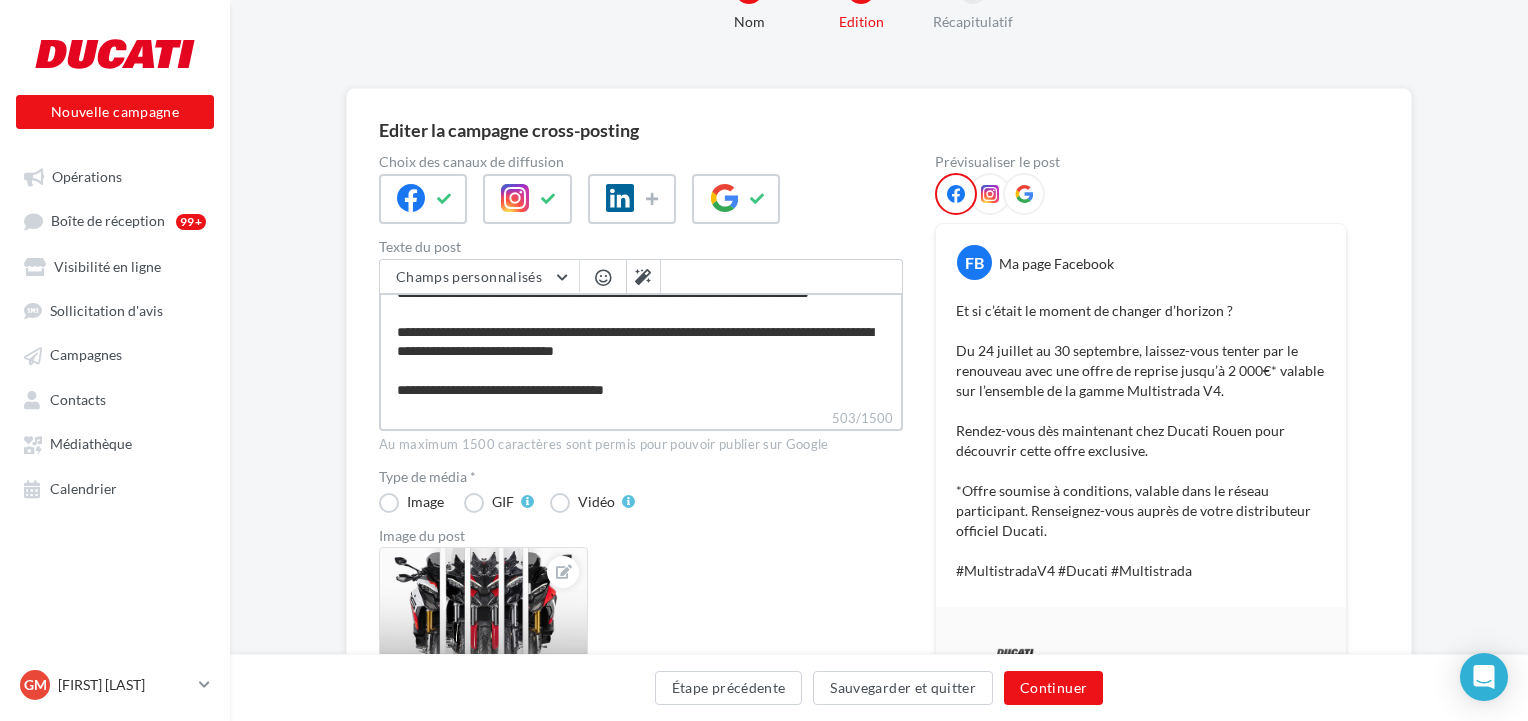 type on "**********" 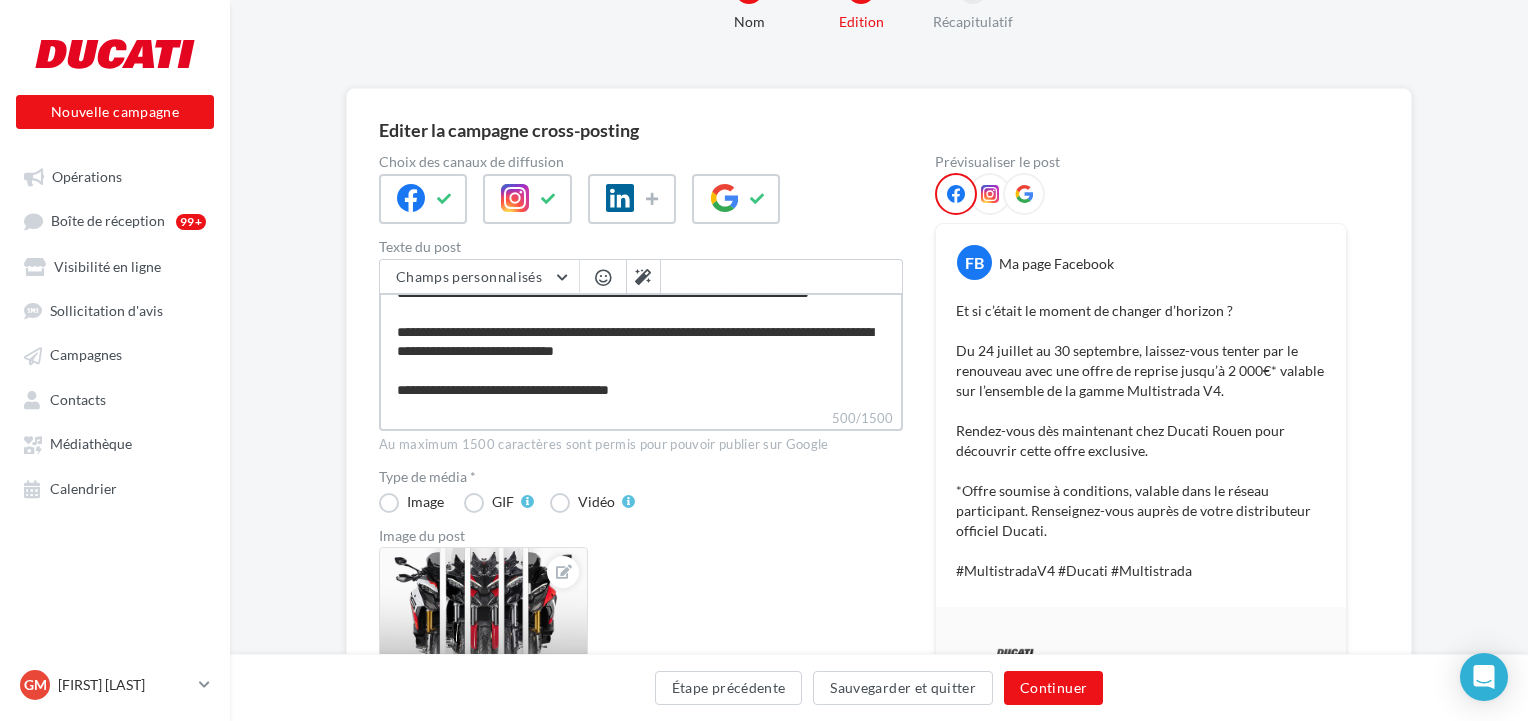 type on "**********" 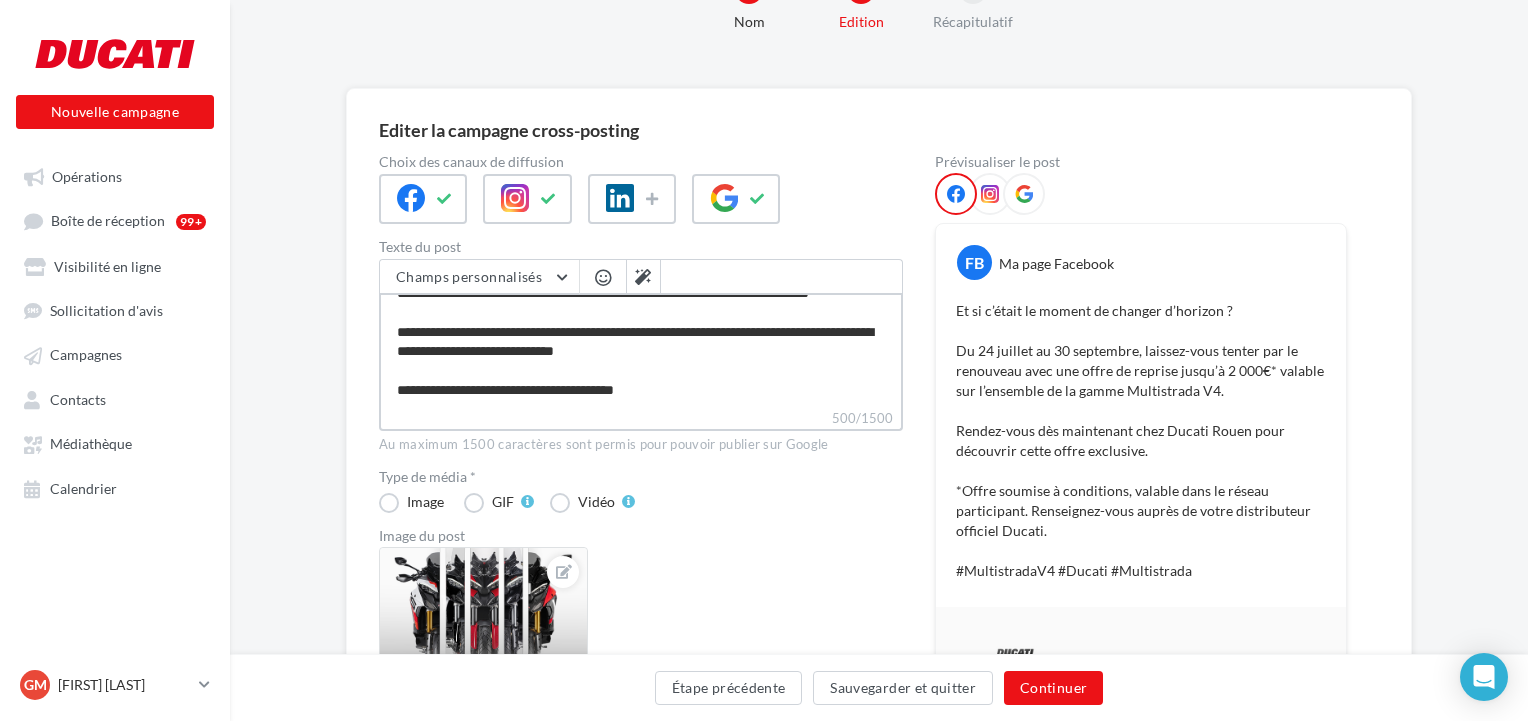 type on "**********" 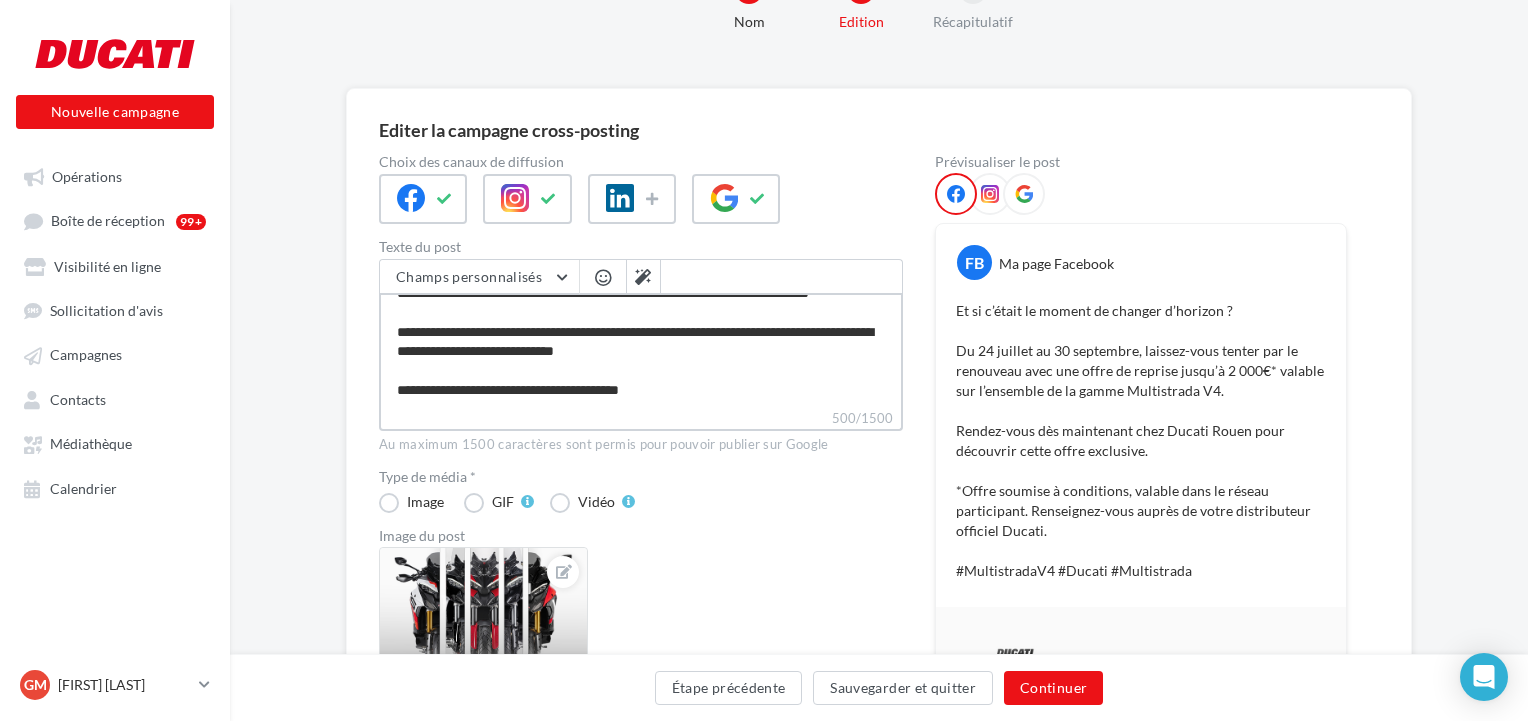type on "**********" 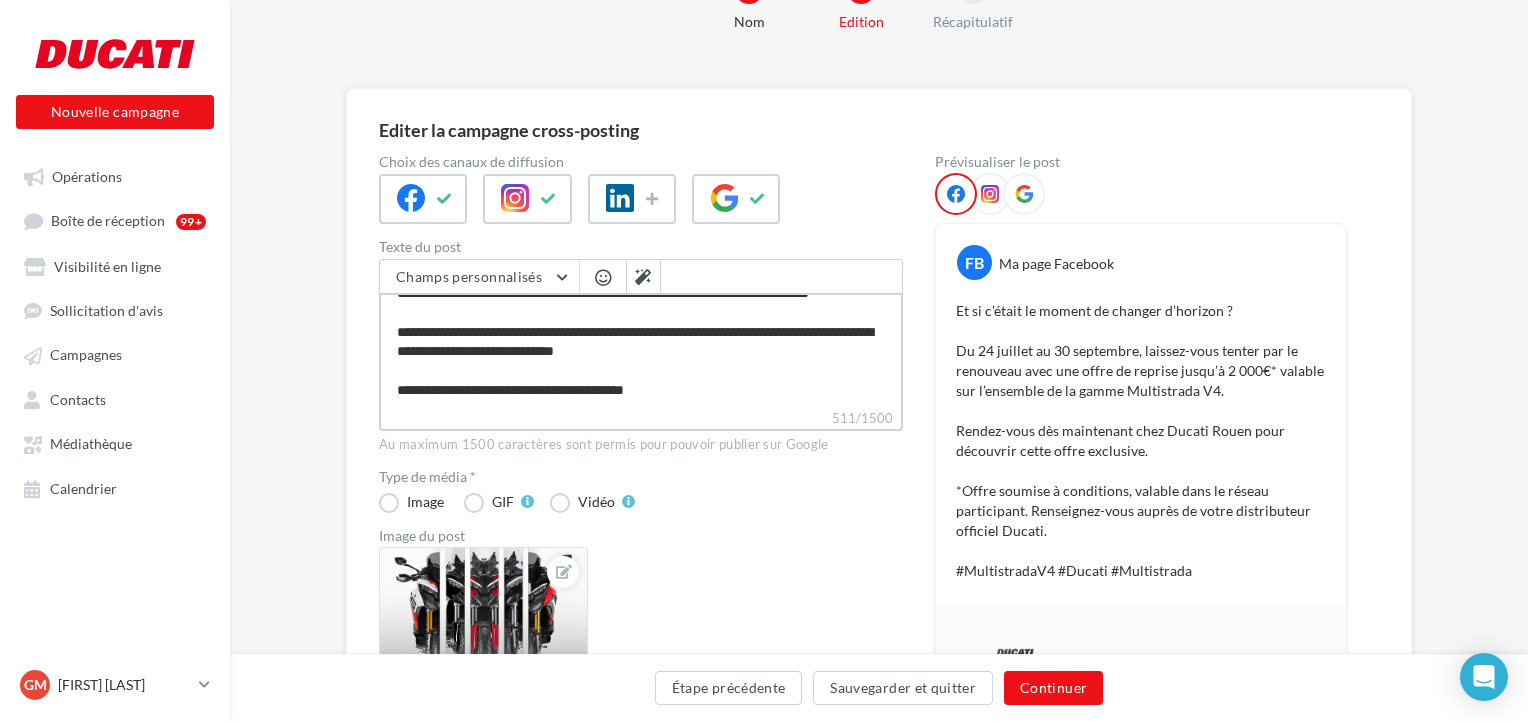 type on "**********" 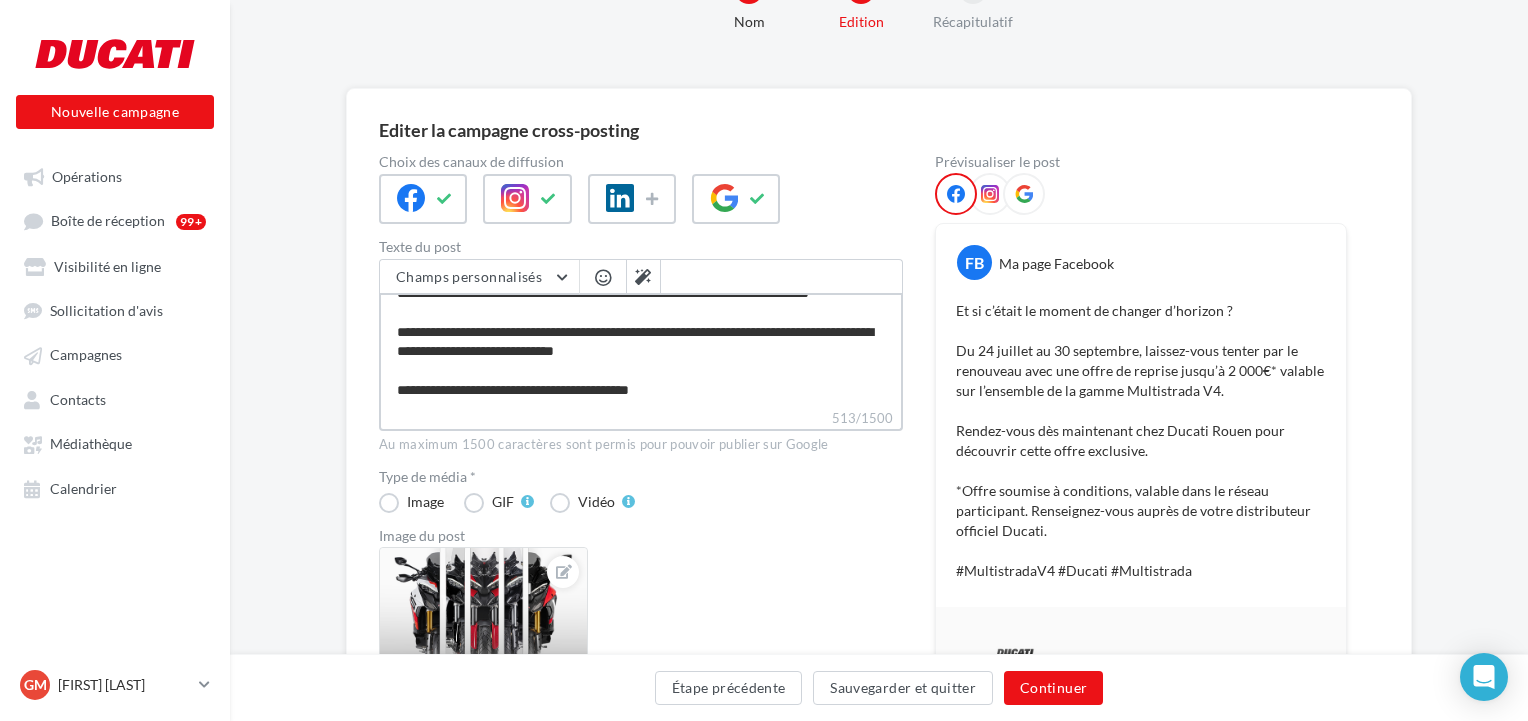 type on "**********" 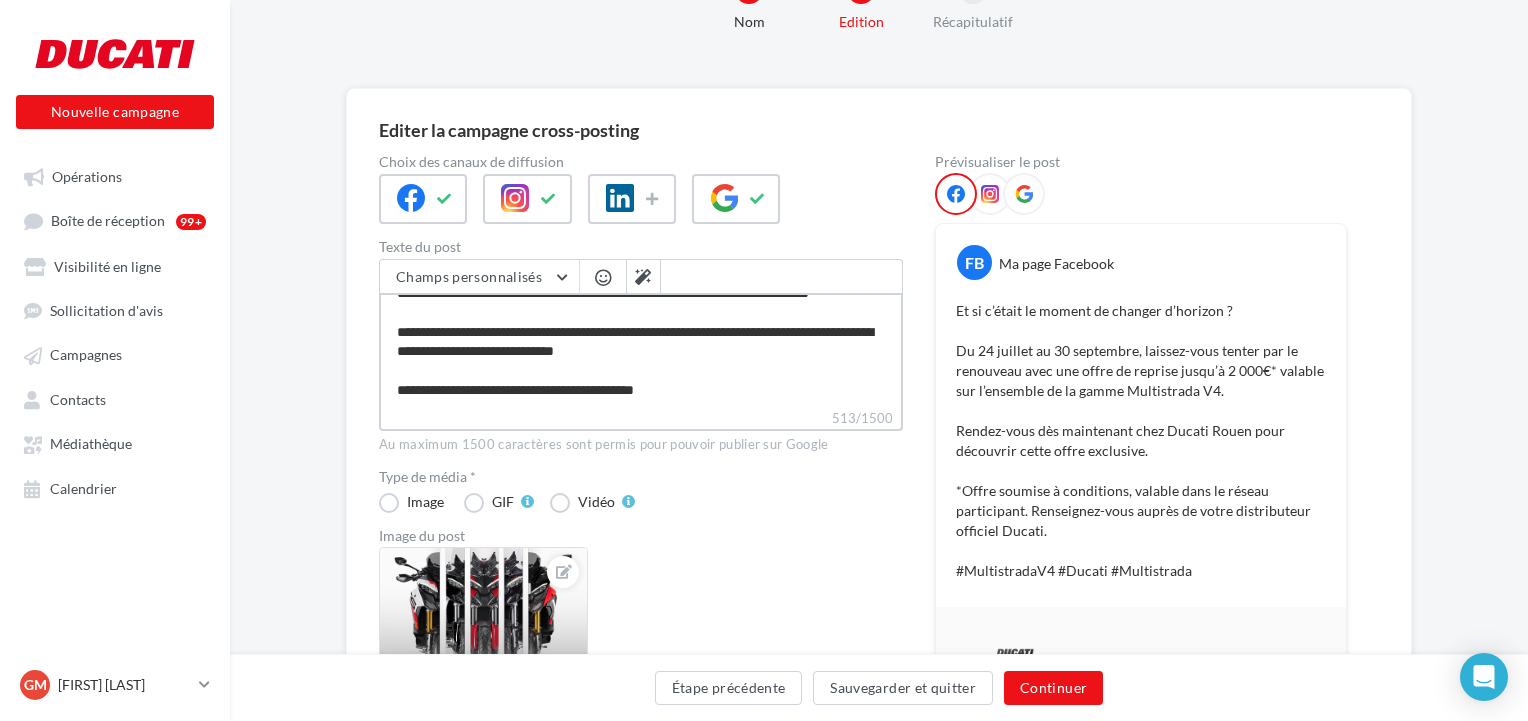 type on "**********" 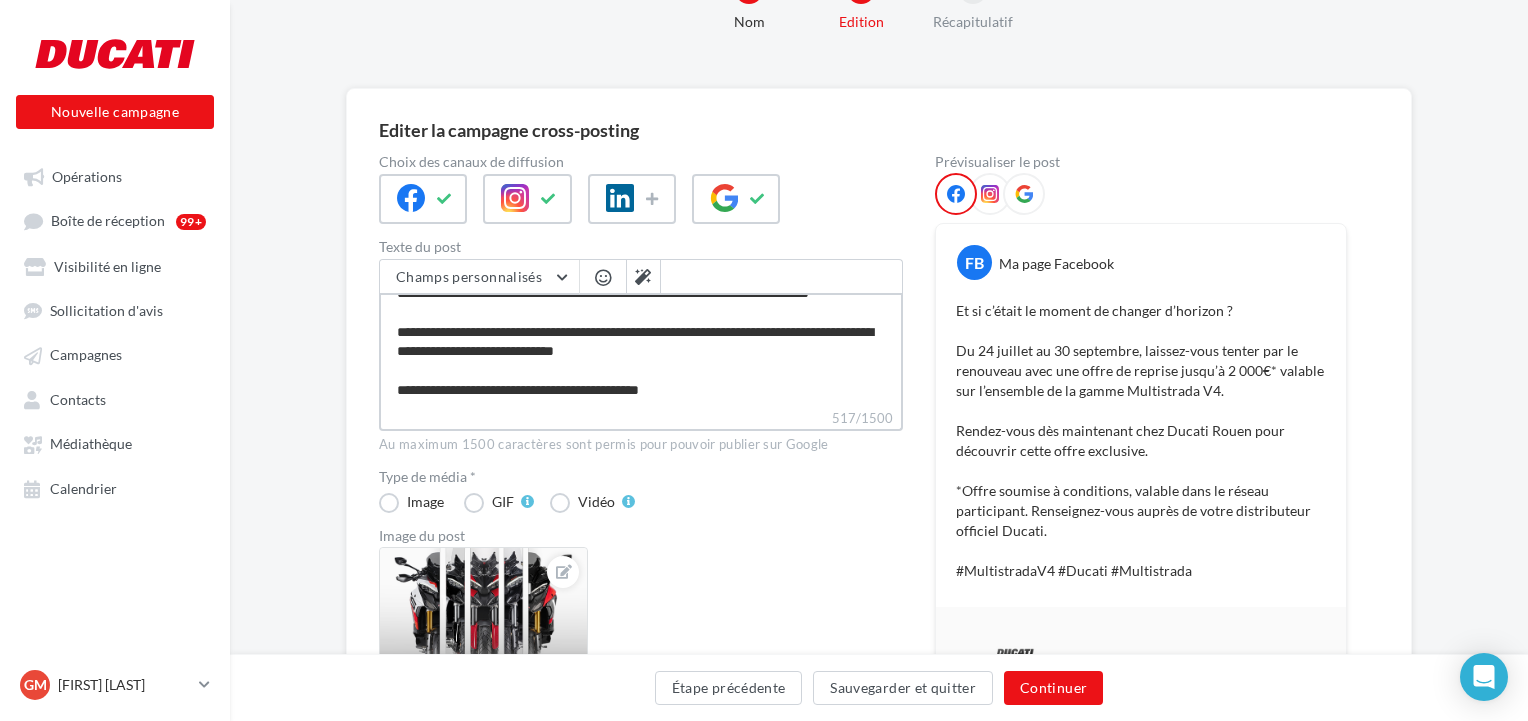 type on "**********" 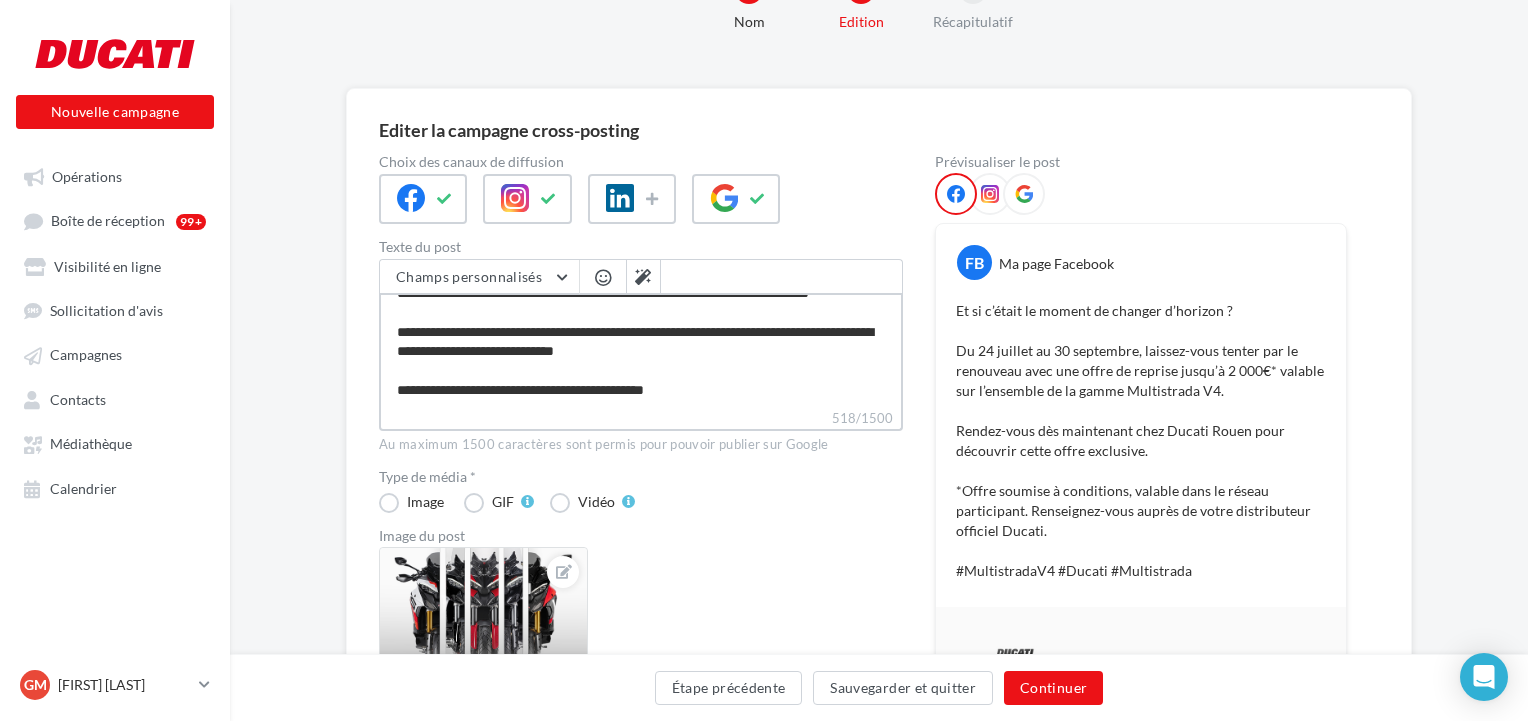 type on "**********" 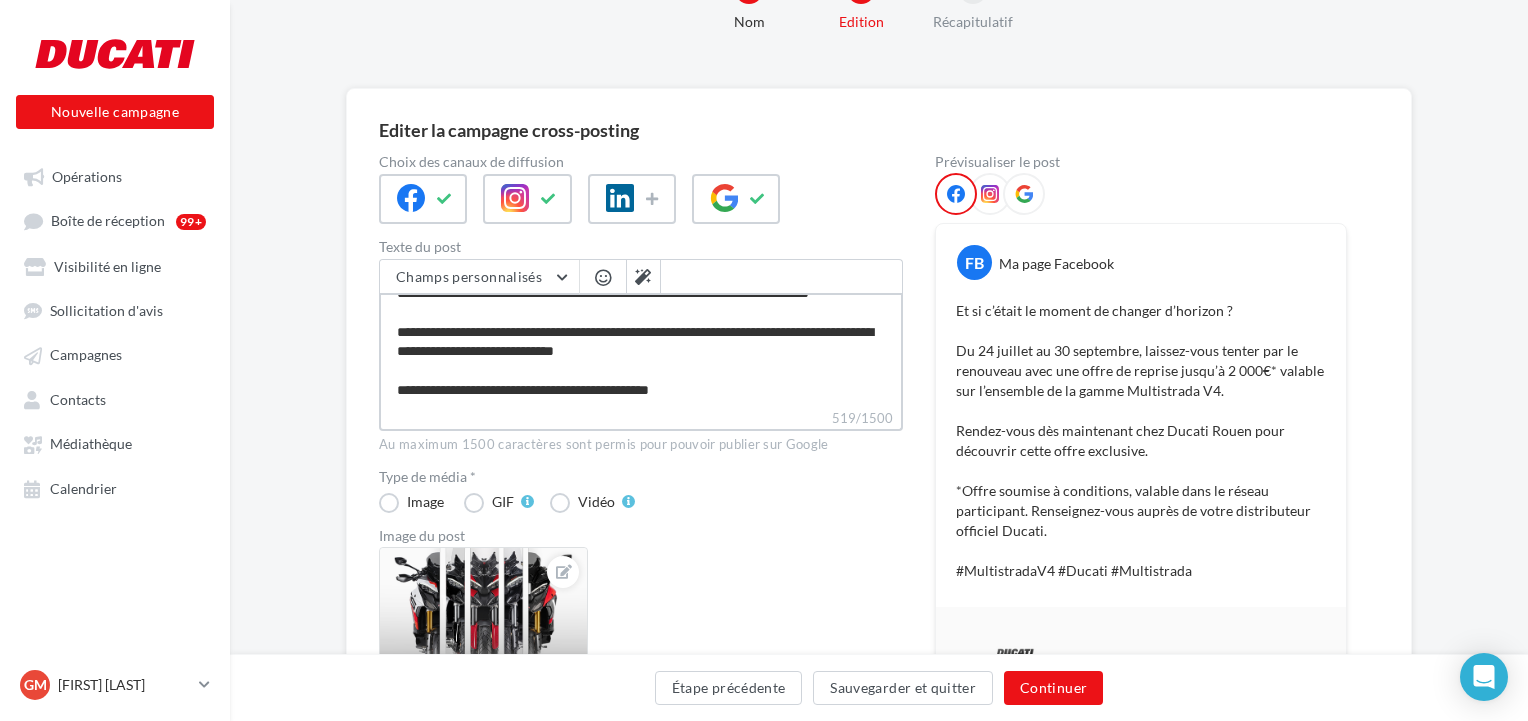 type on "**********" 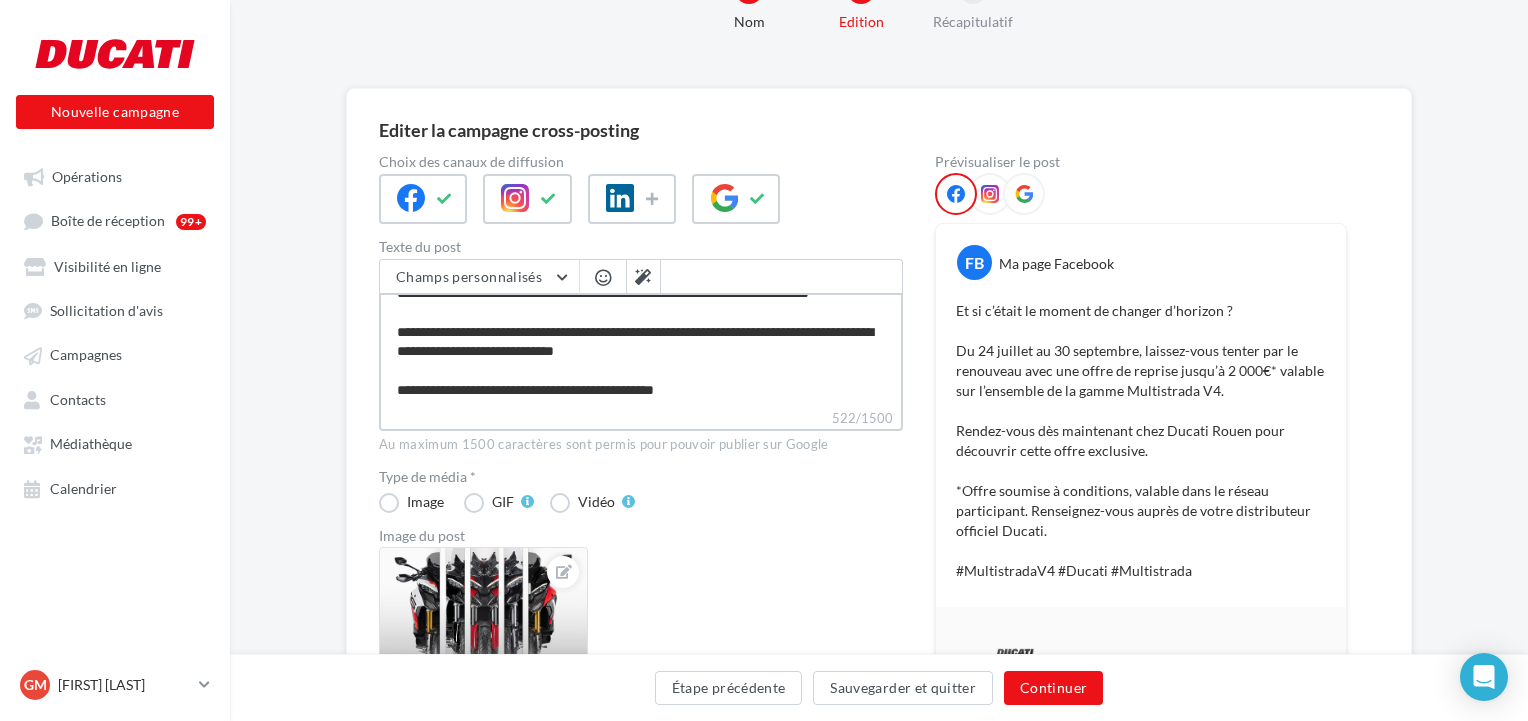 type on "**********" 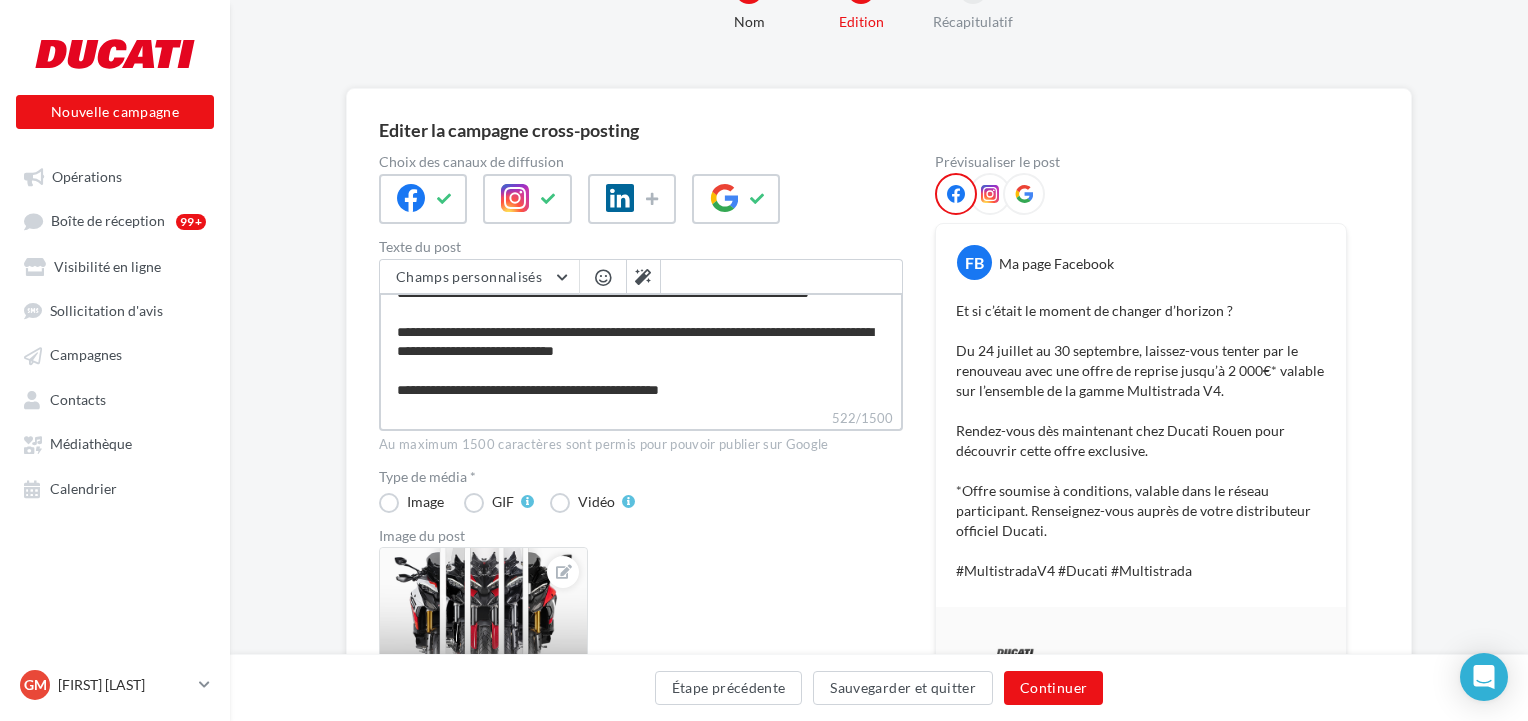 type on "**********" 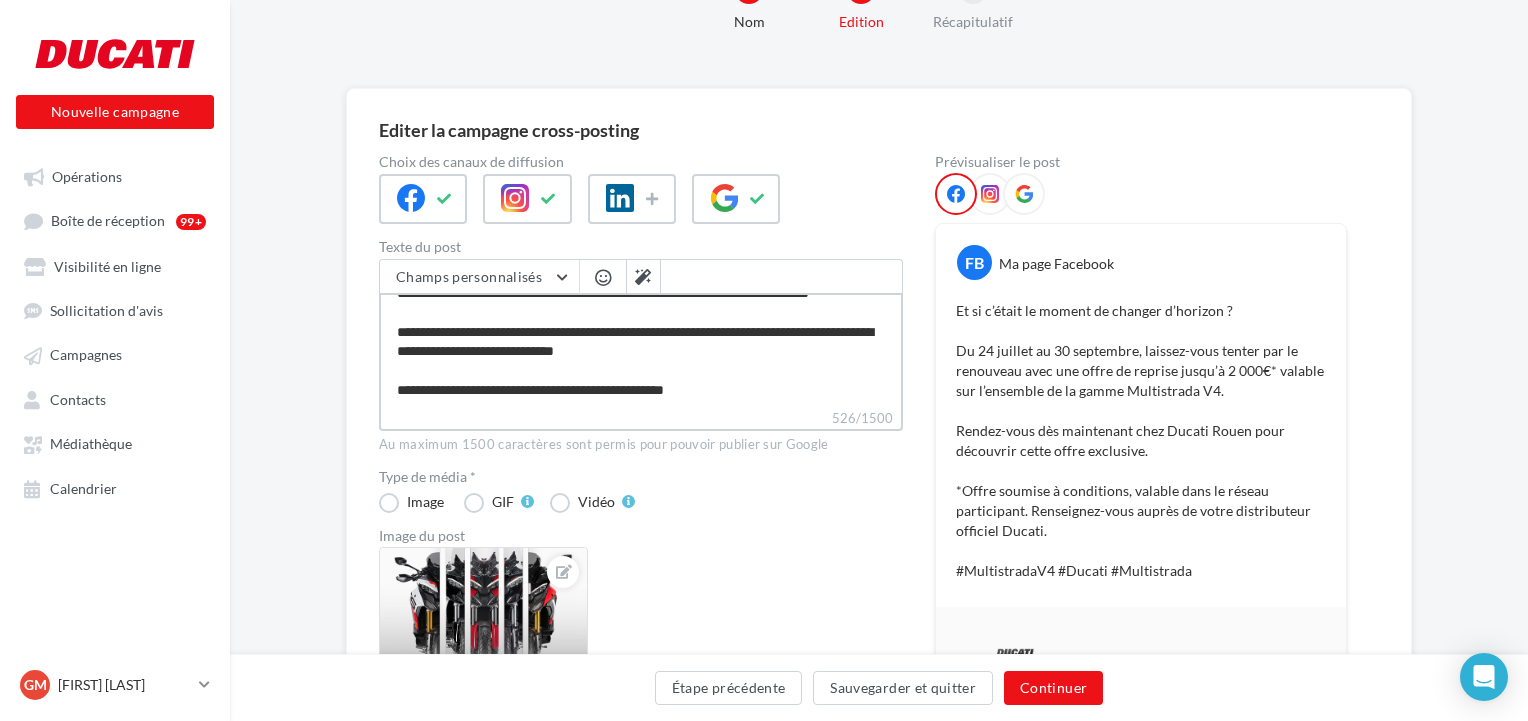 type on "**********" 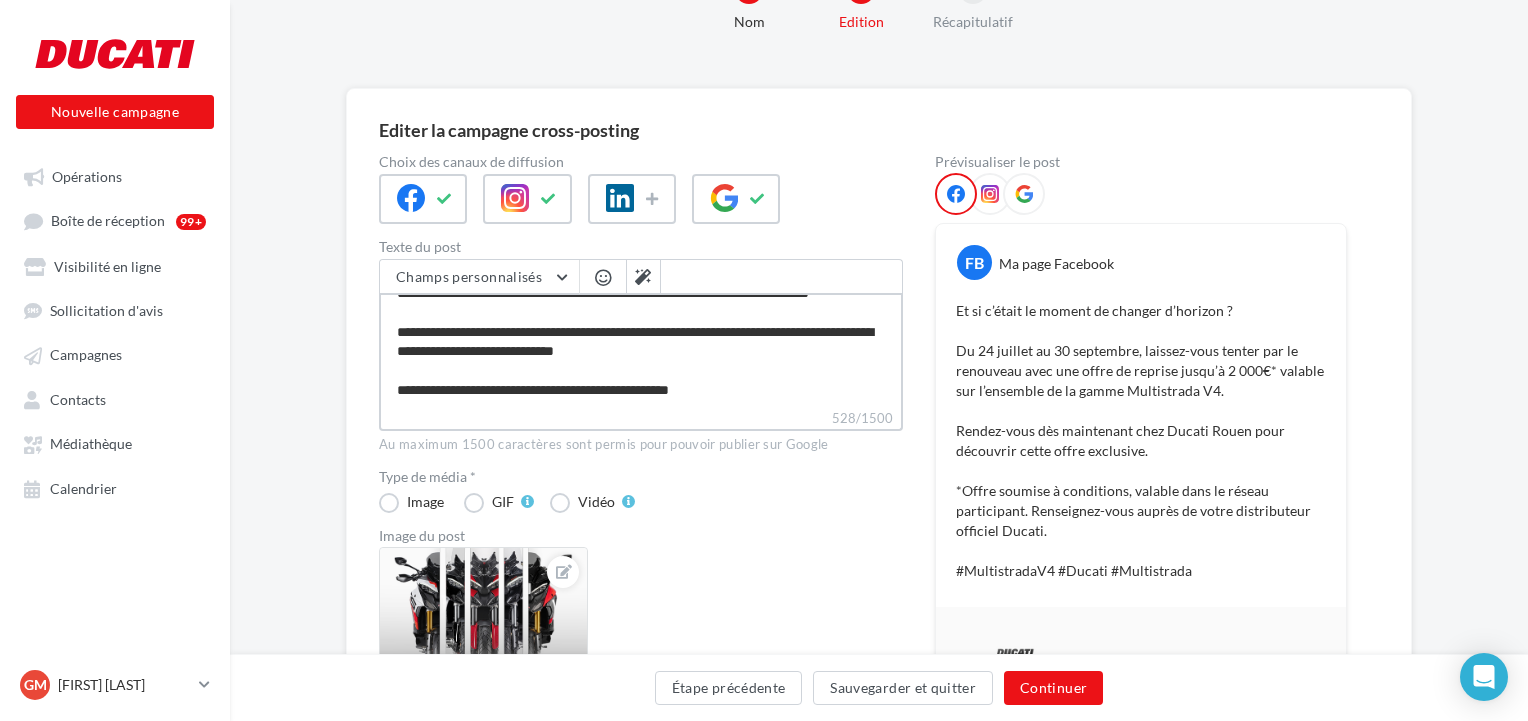 type on "**********" 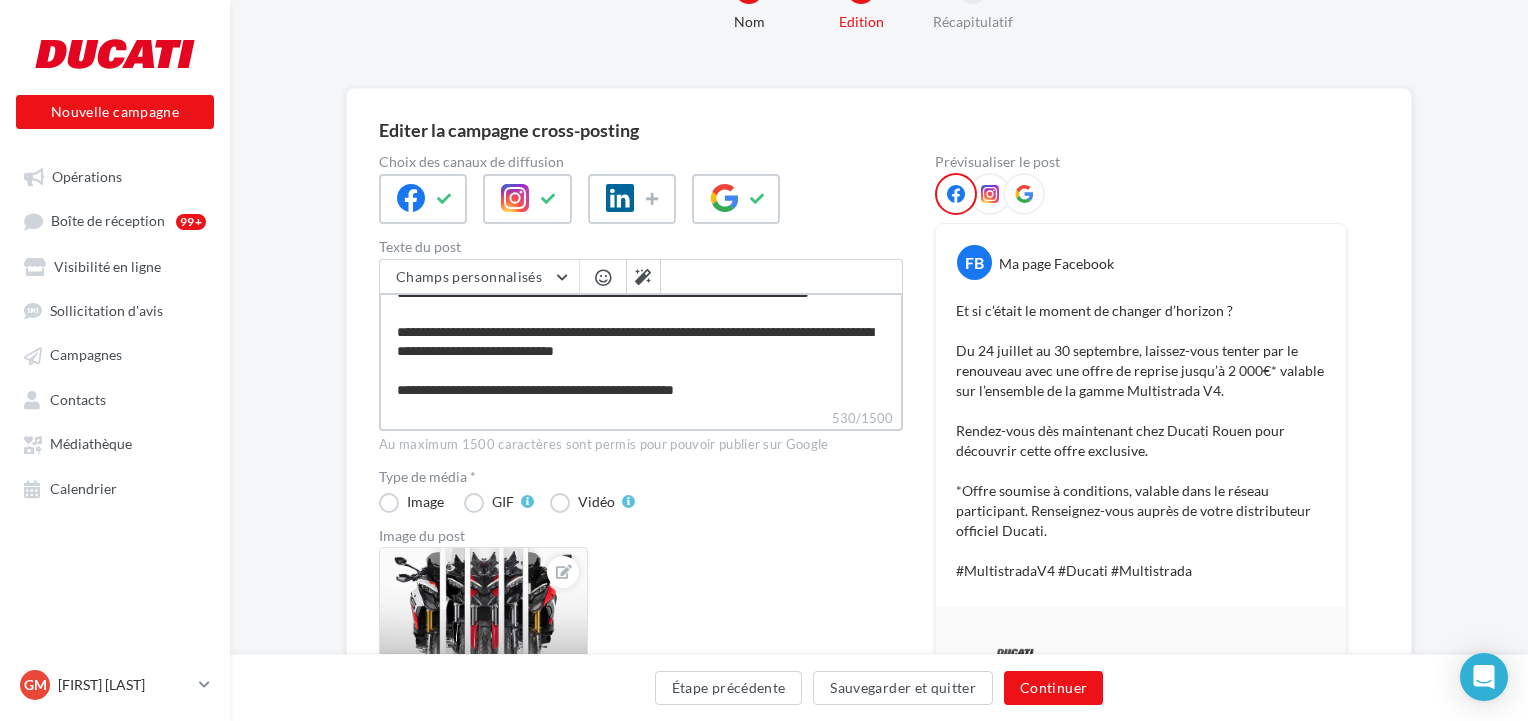 type on "**********" 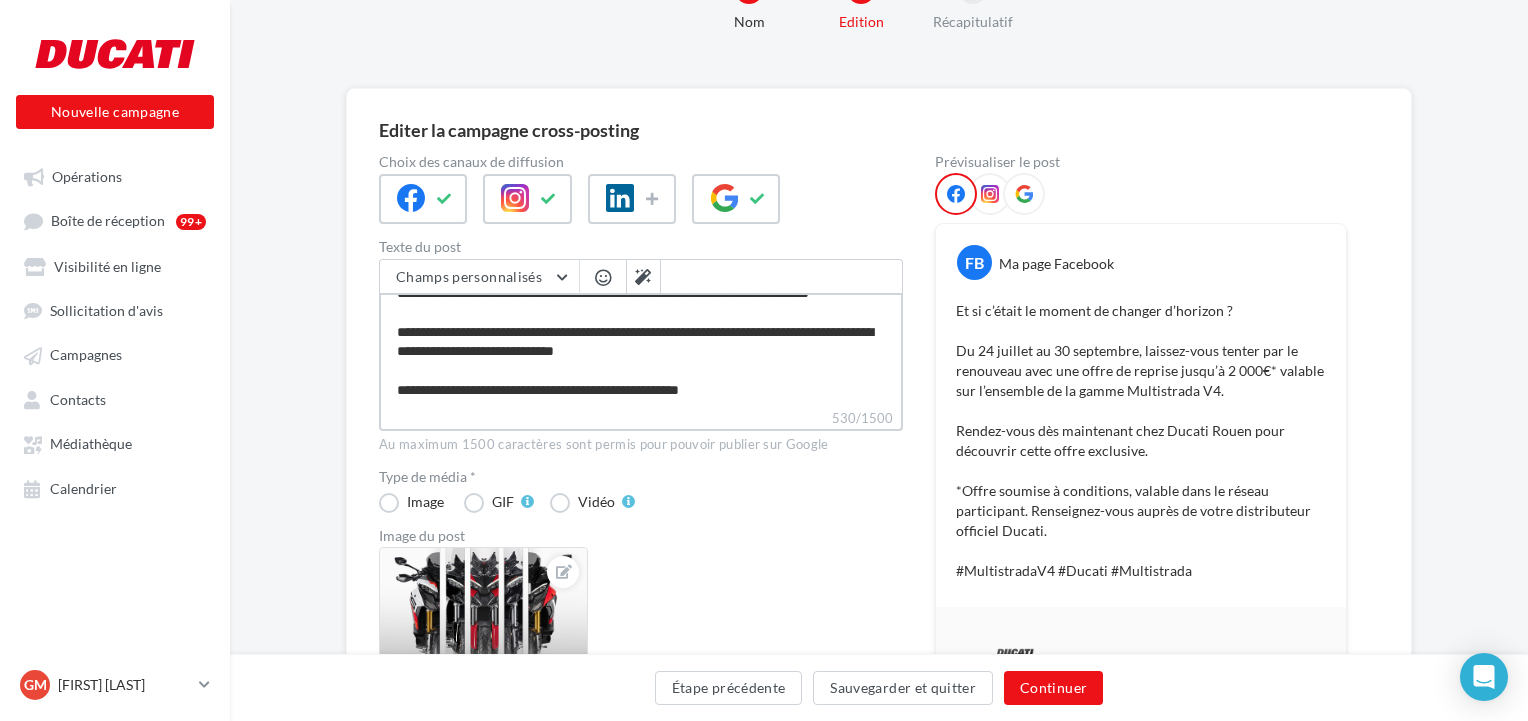 type on "**********" 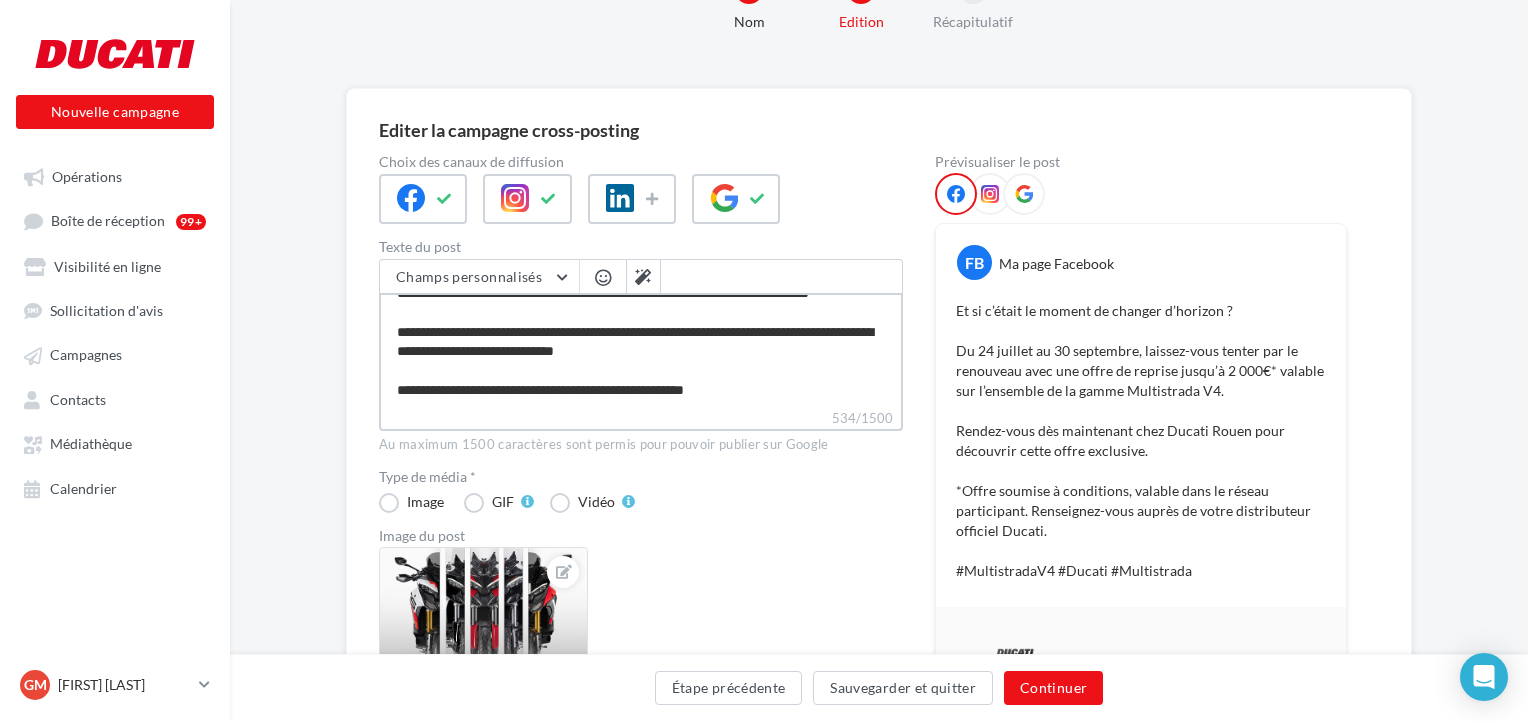 type on "**********" 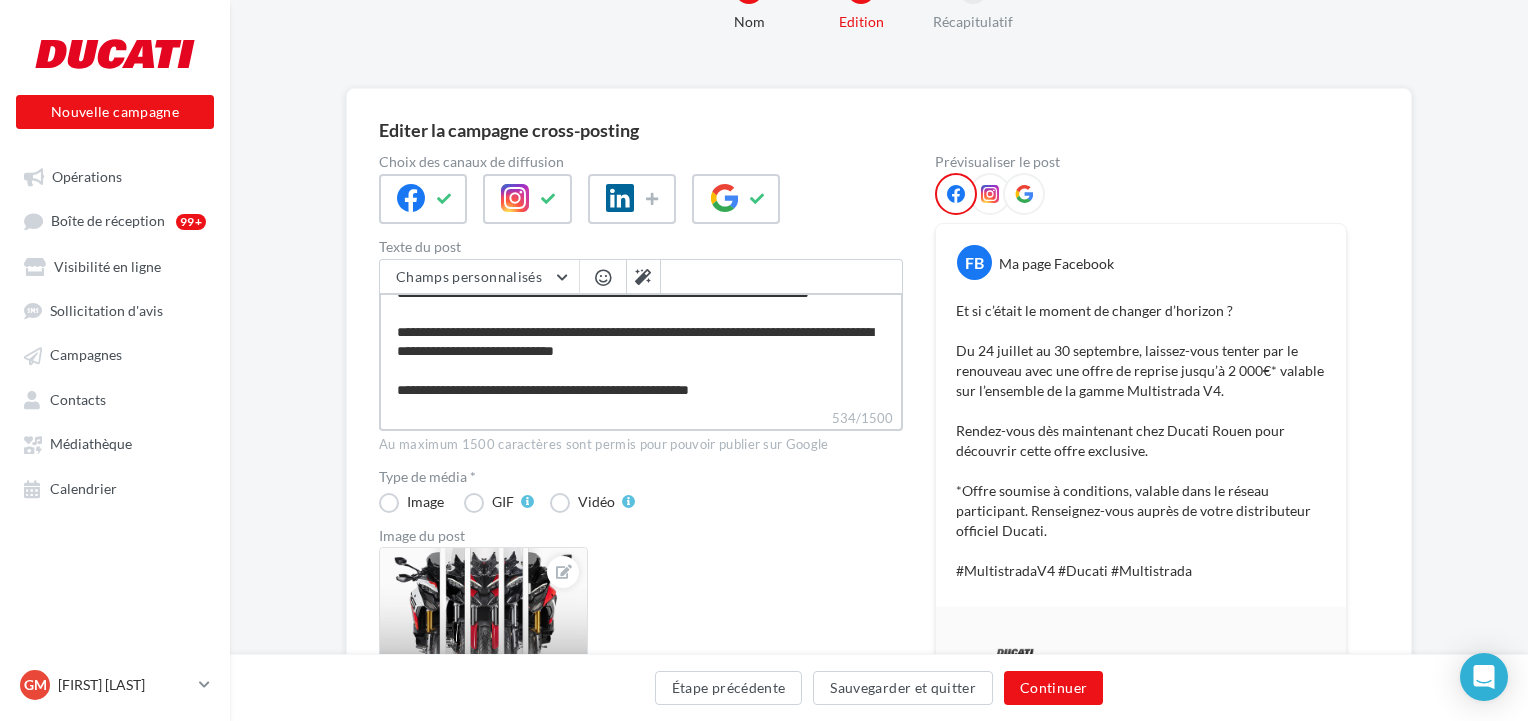 type on "**********" 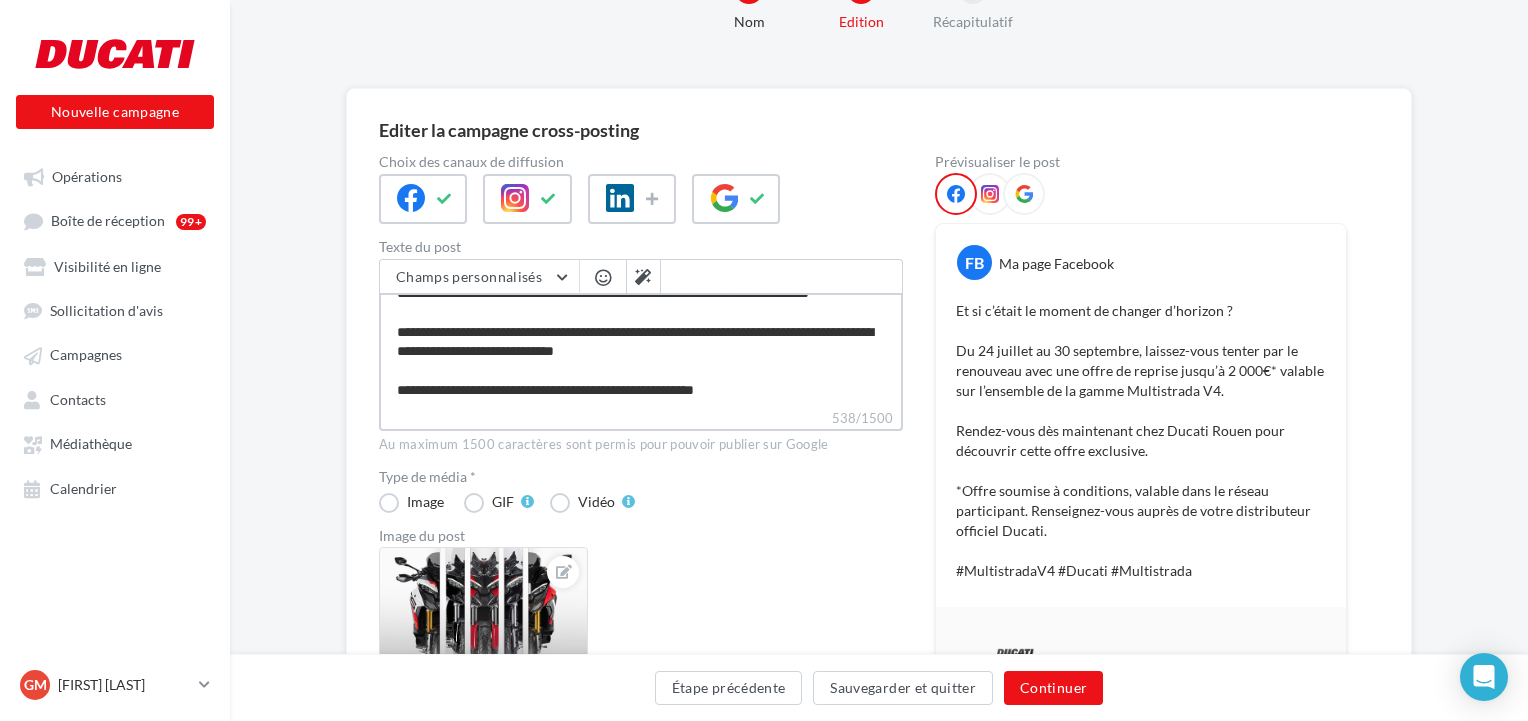 type on "**********" 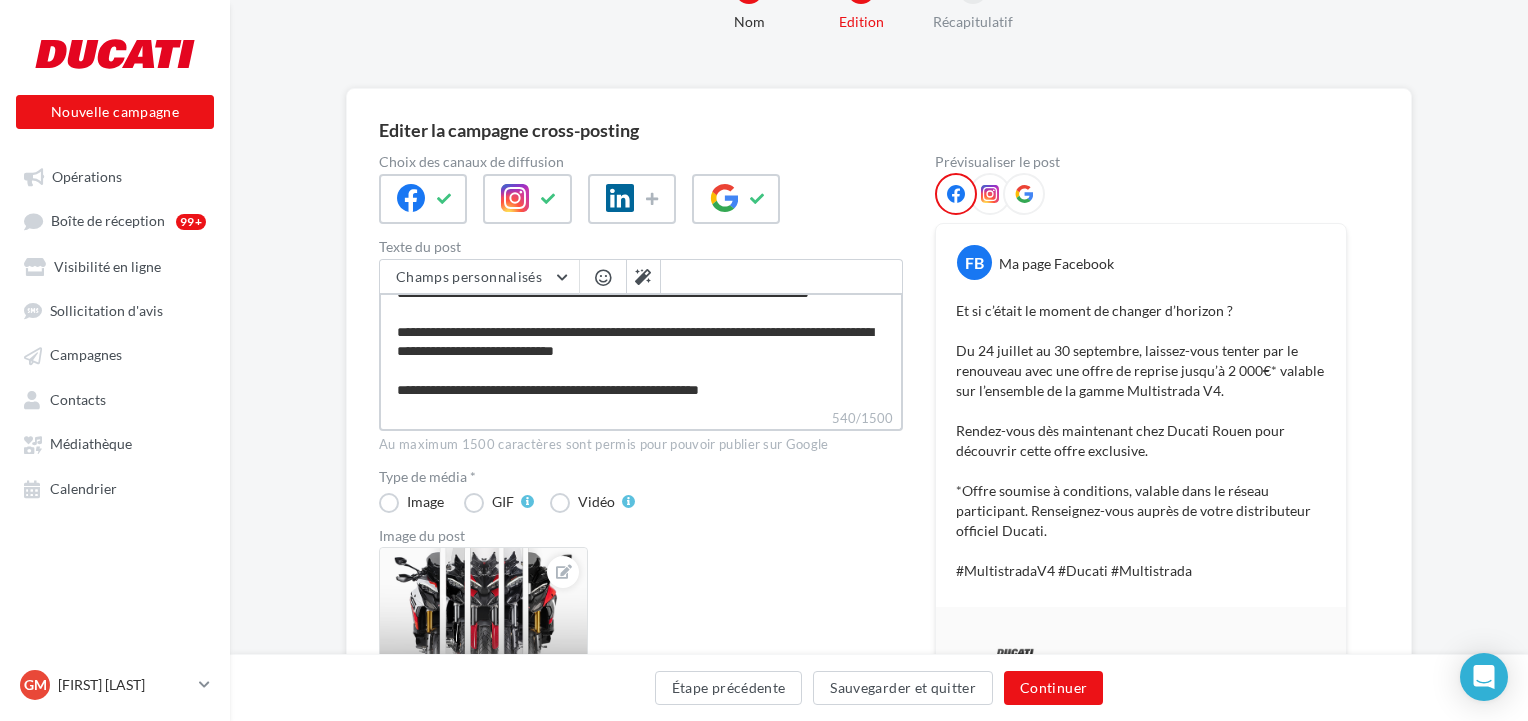 type on "**********" 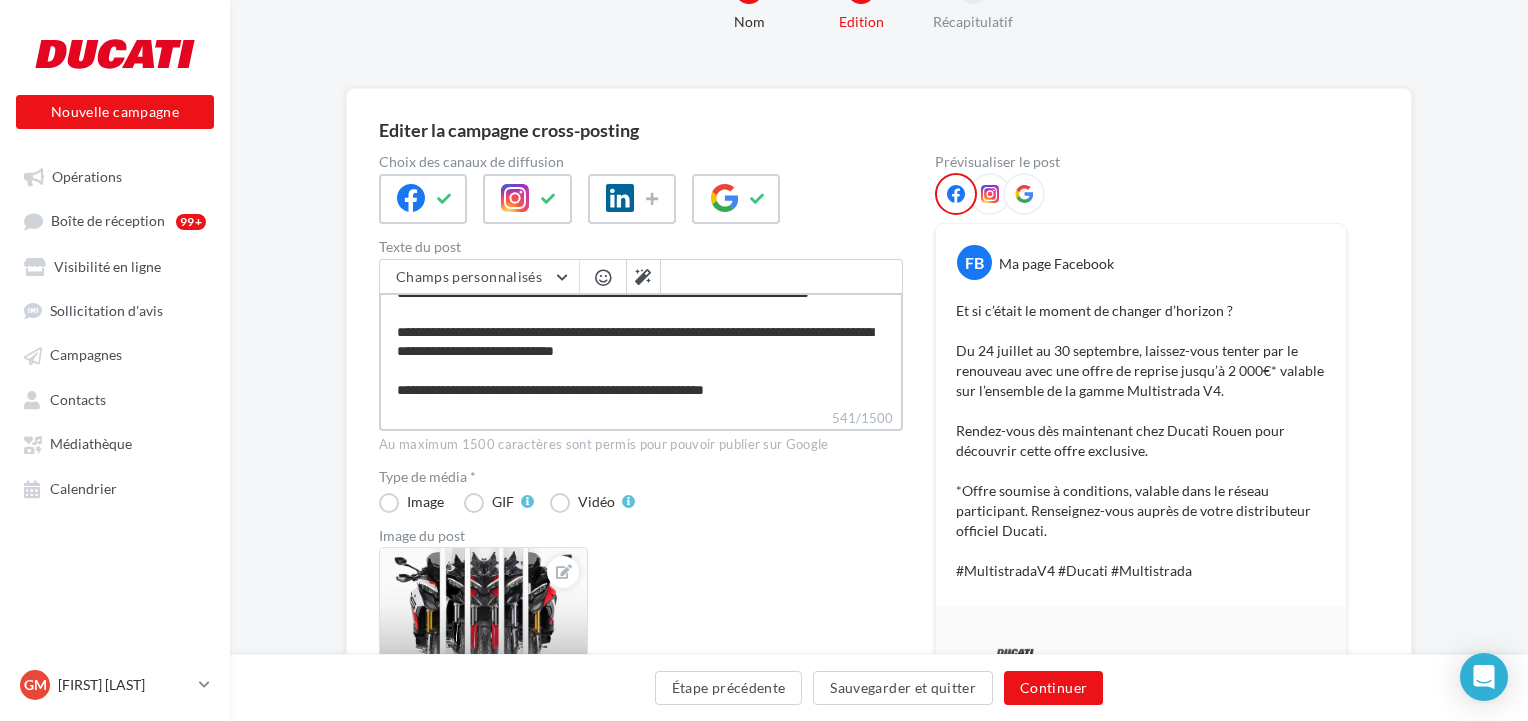 type on "**********" 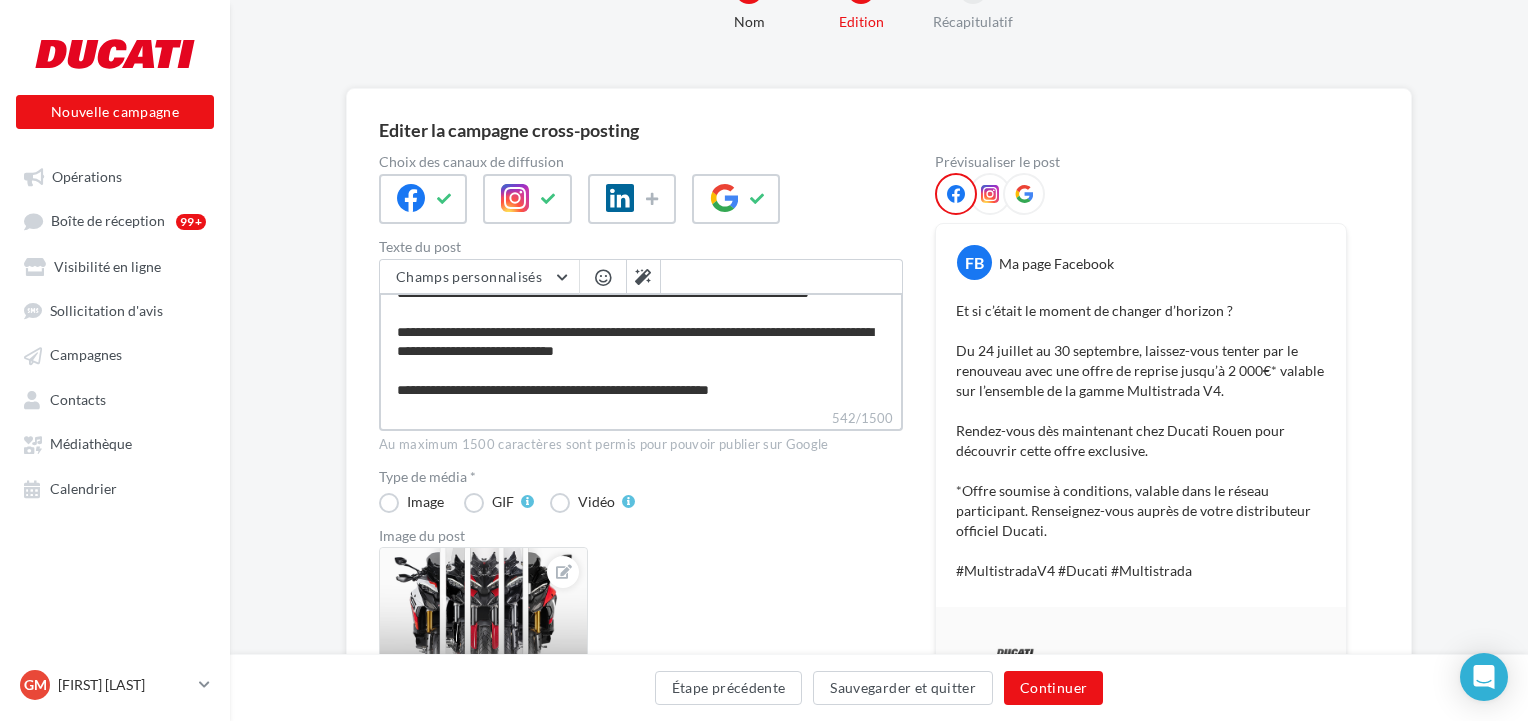 type on "**********" 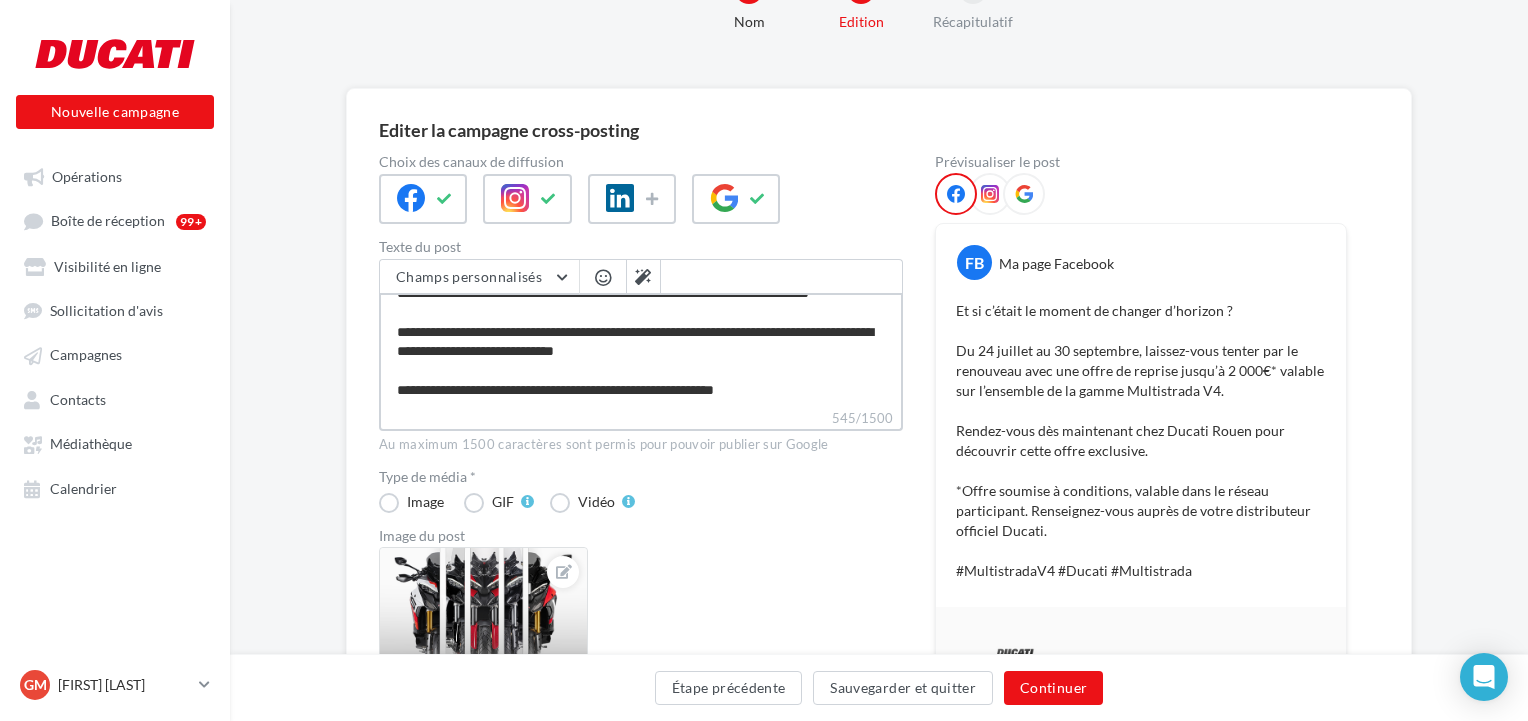 type on "**********" 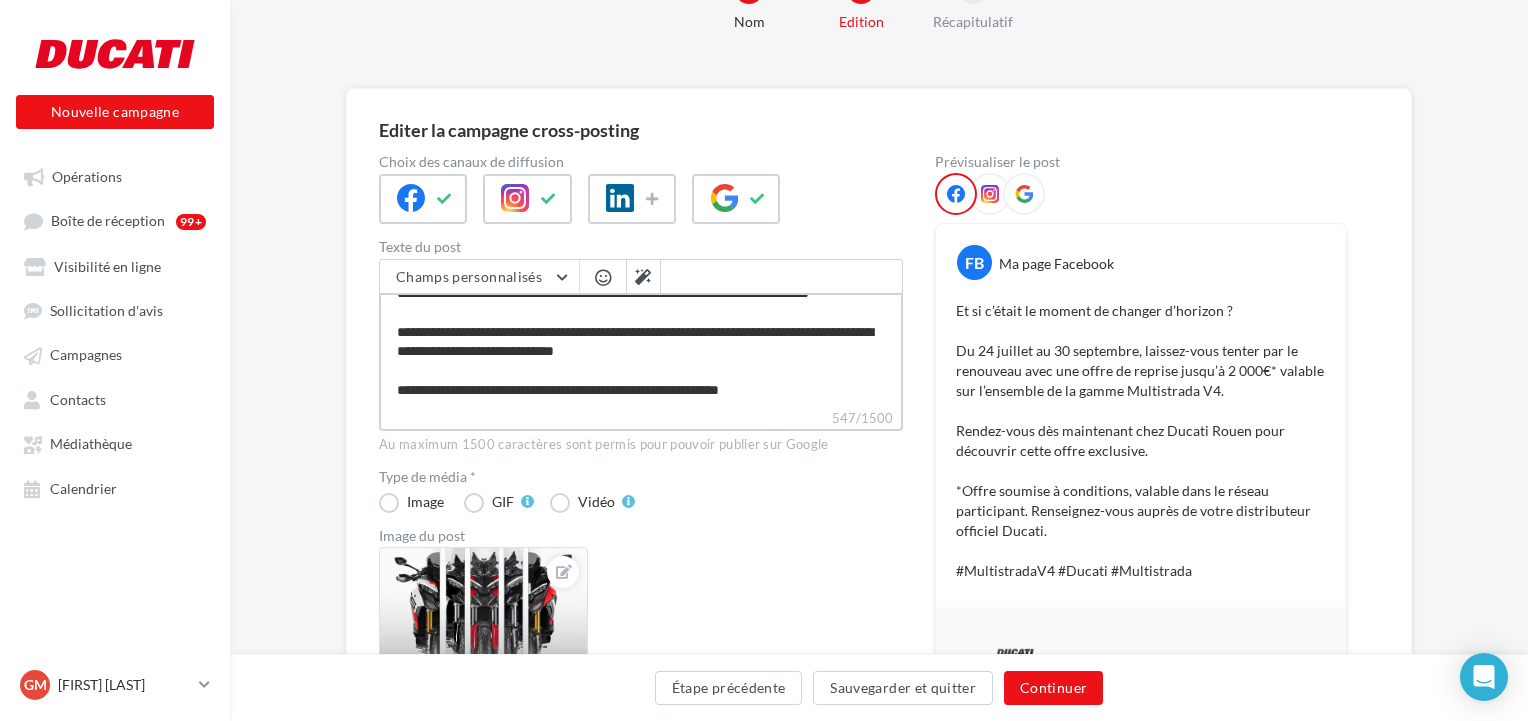 type on "**********" 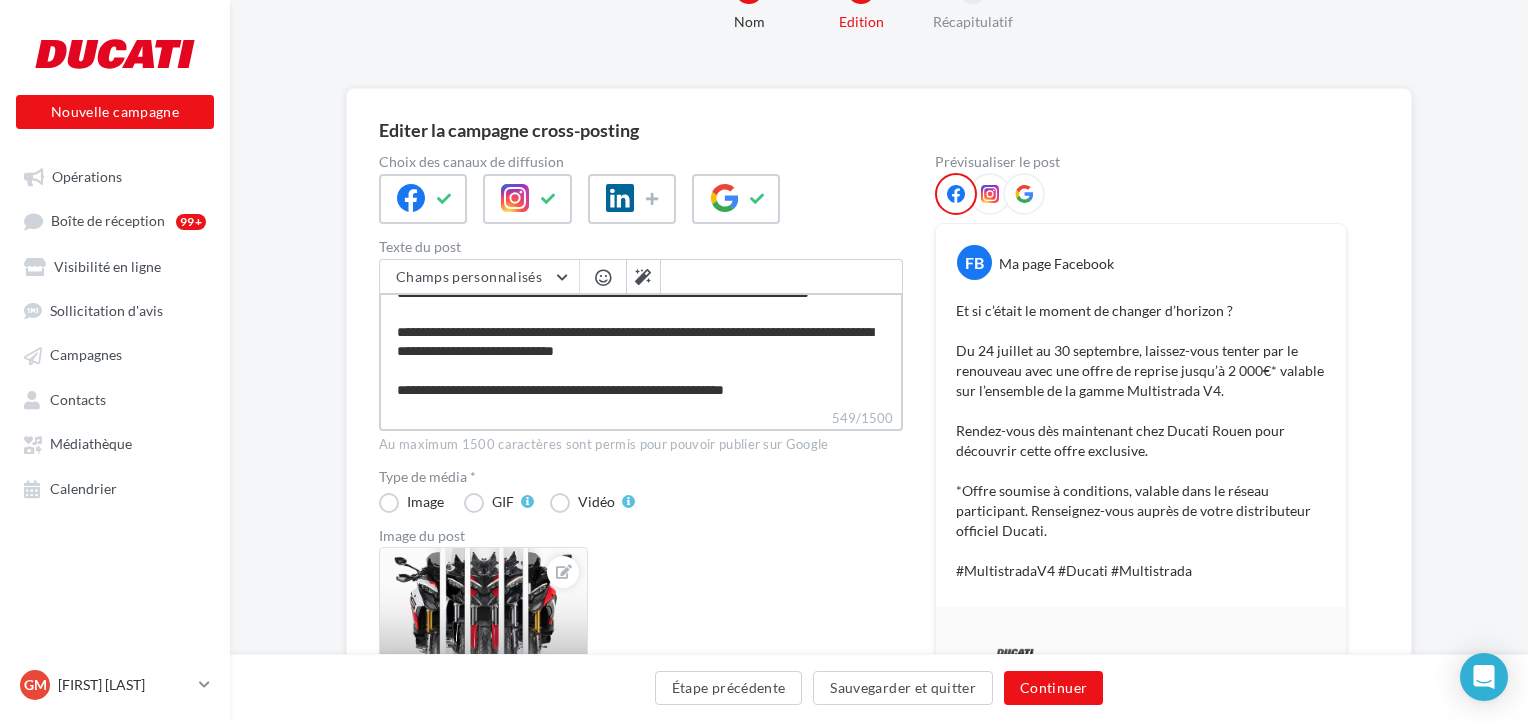 type on "**********" 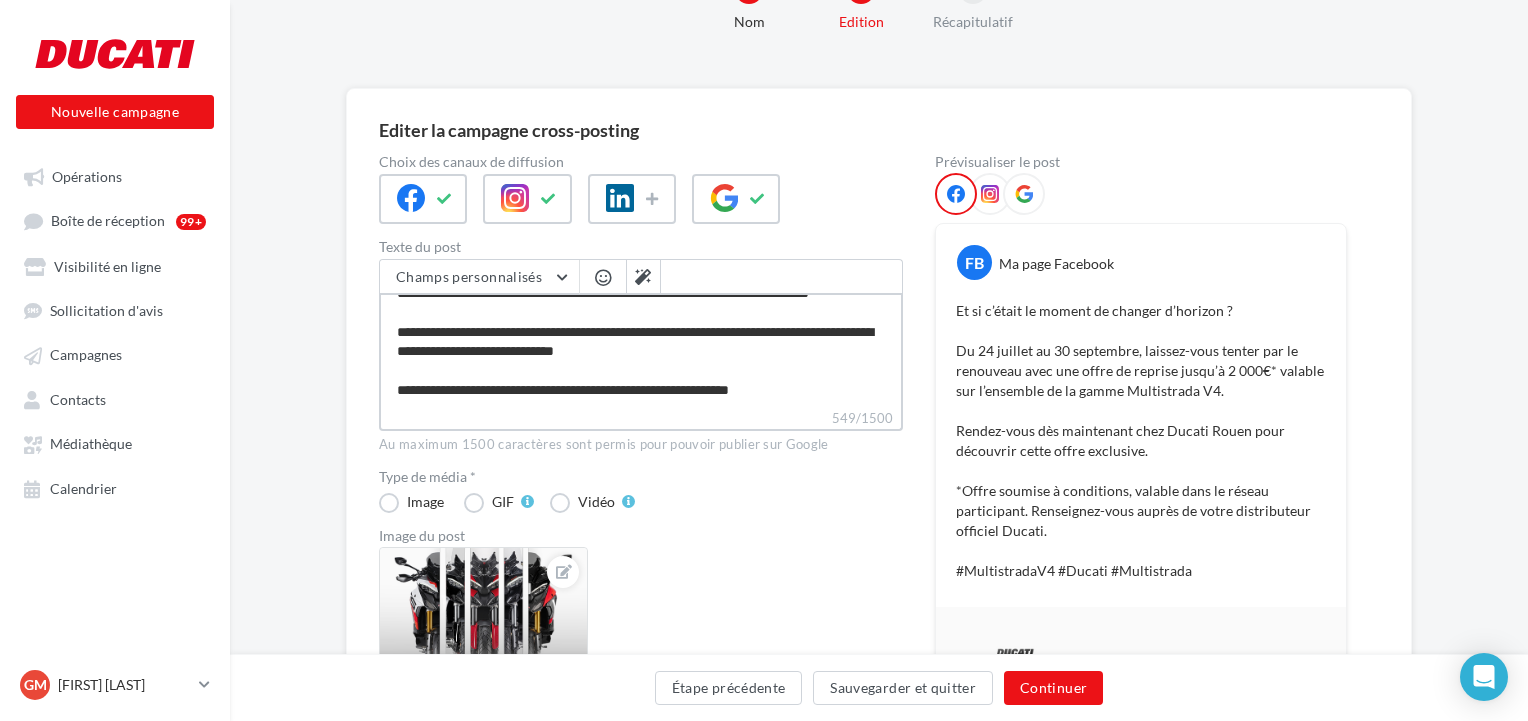 type on "**********" 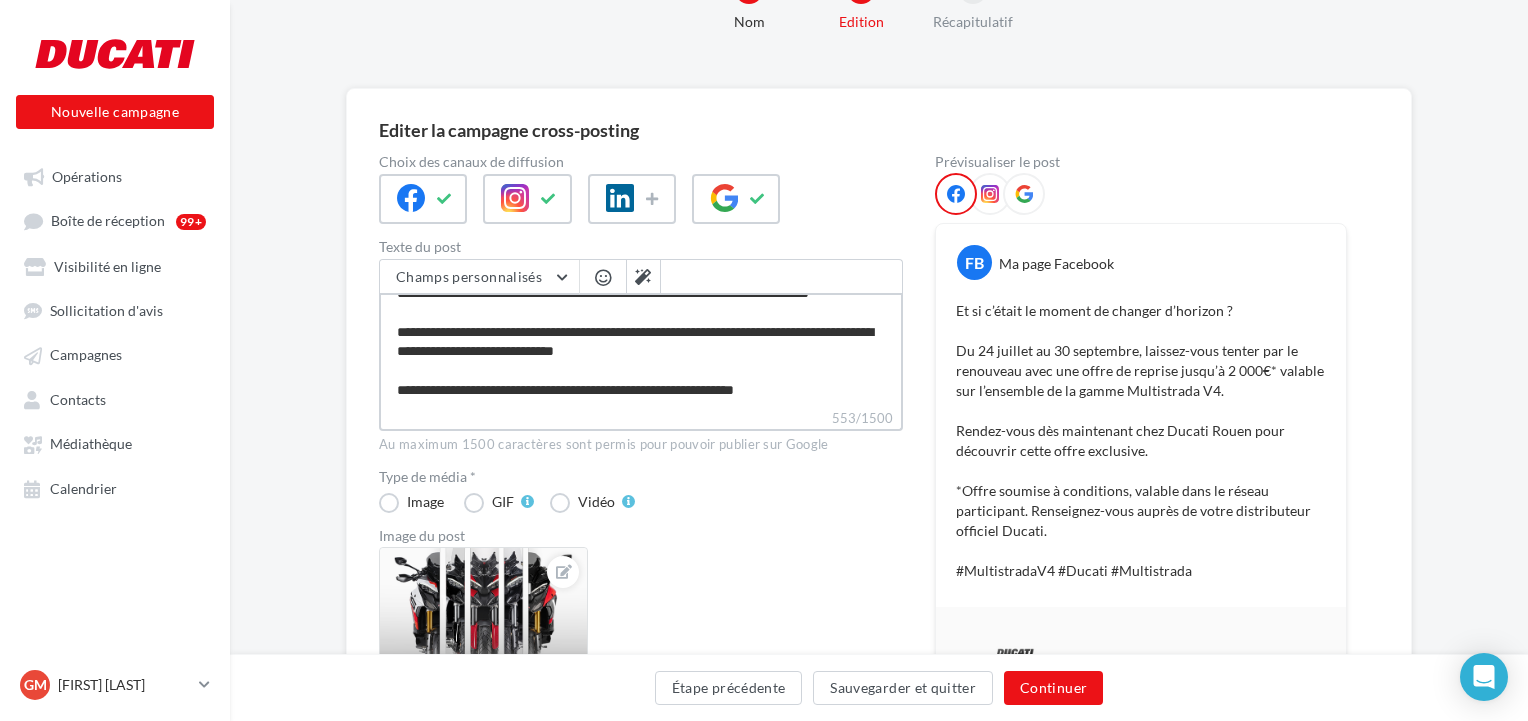 type on "**********" 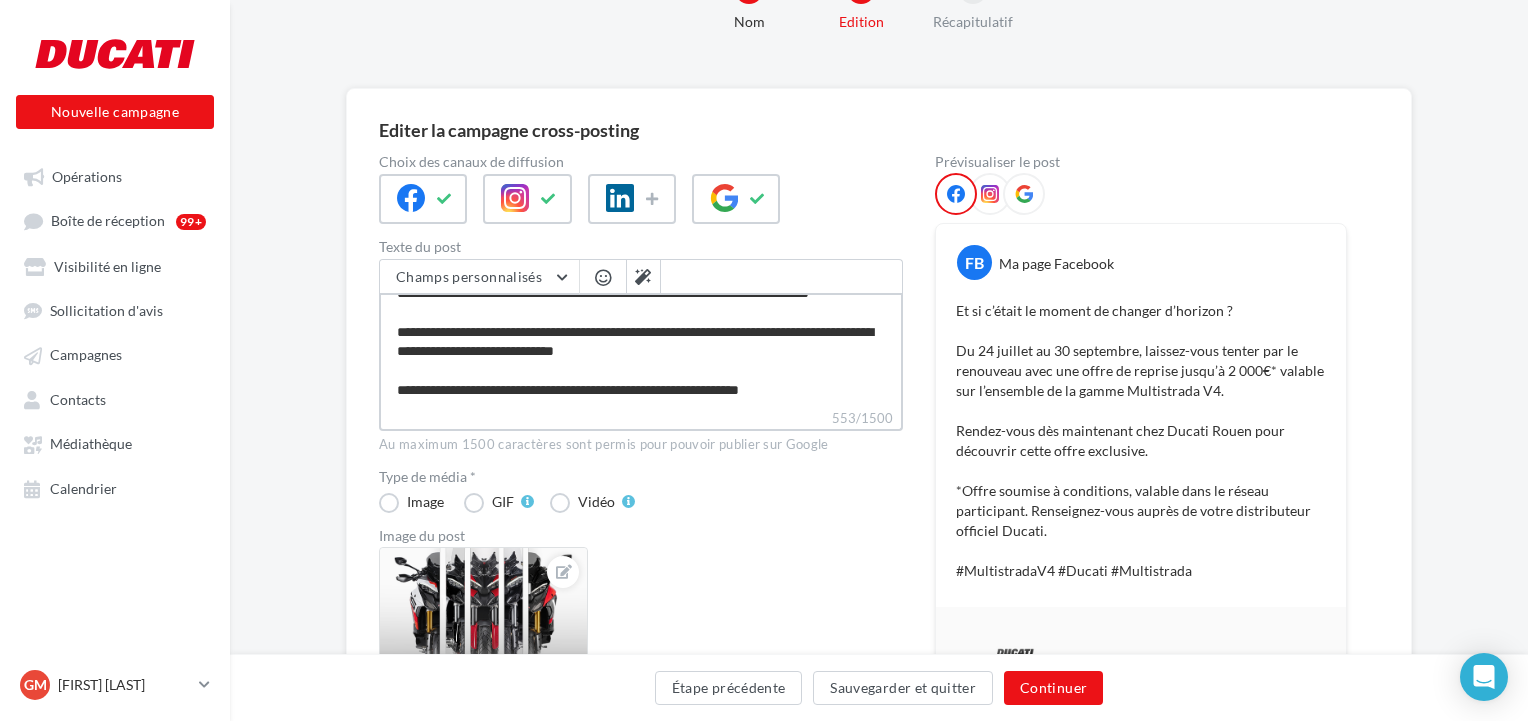 type on "**********" 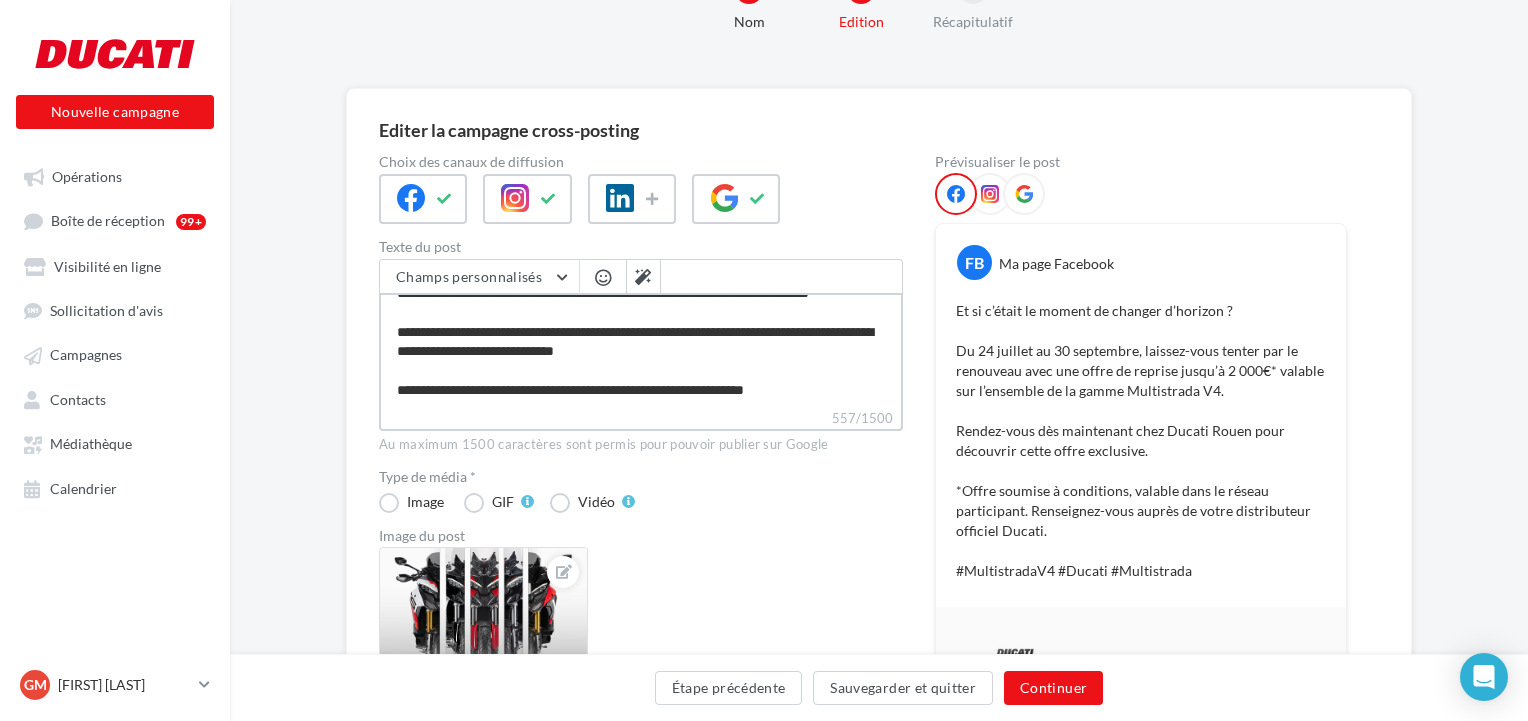scroll, scrollTop: 162, scrollLeft: 0, axis: vertical 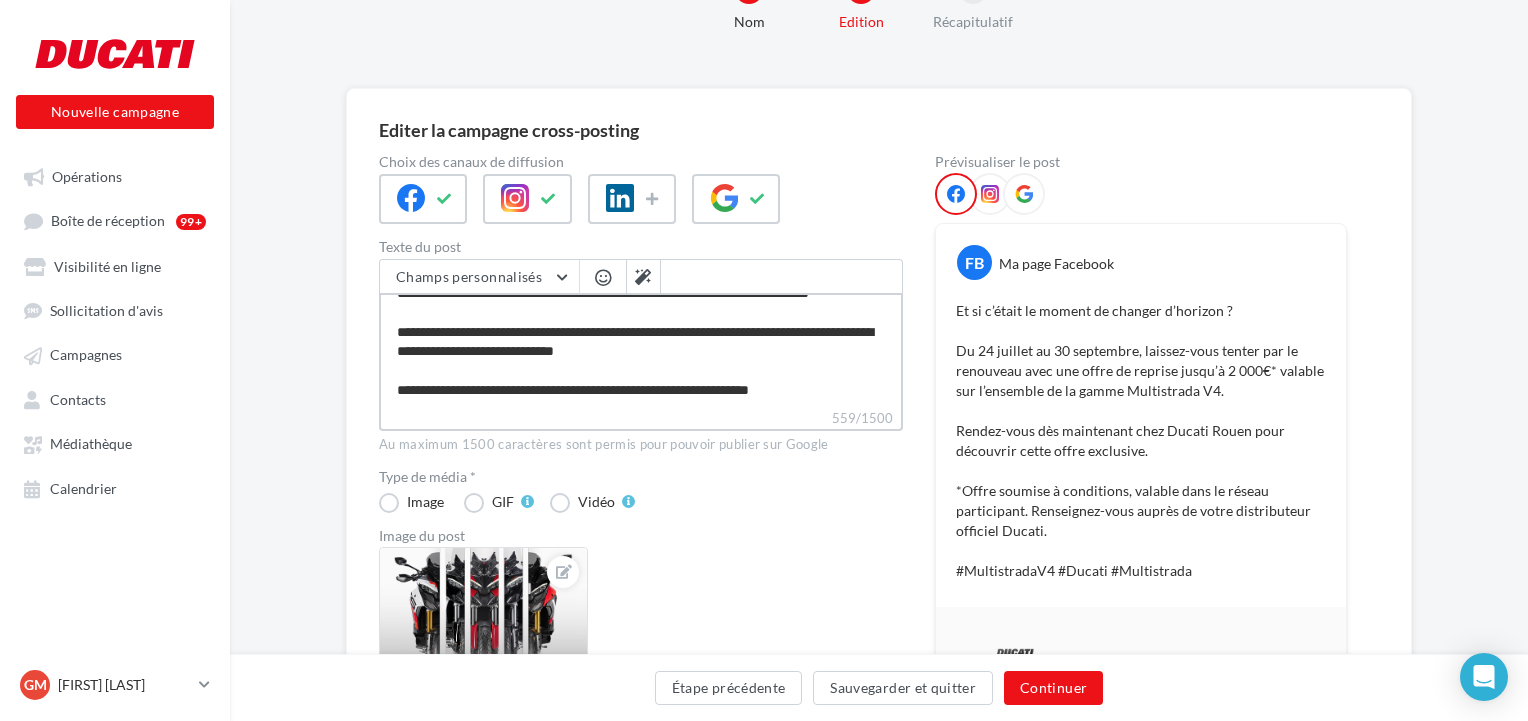 type on "**********" 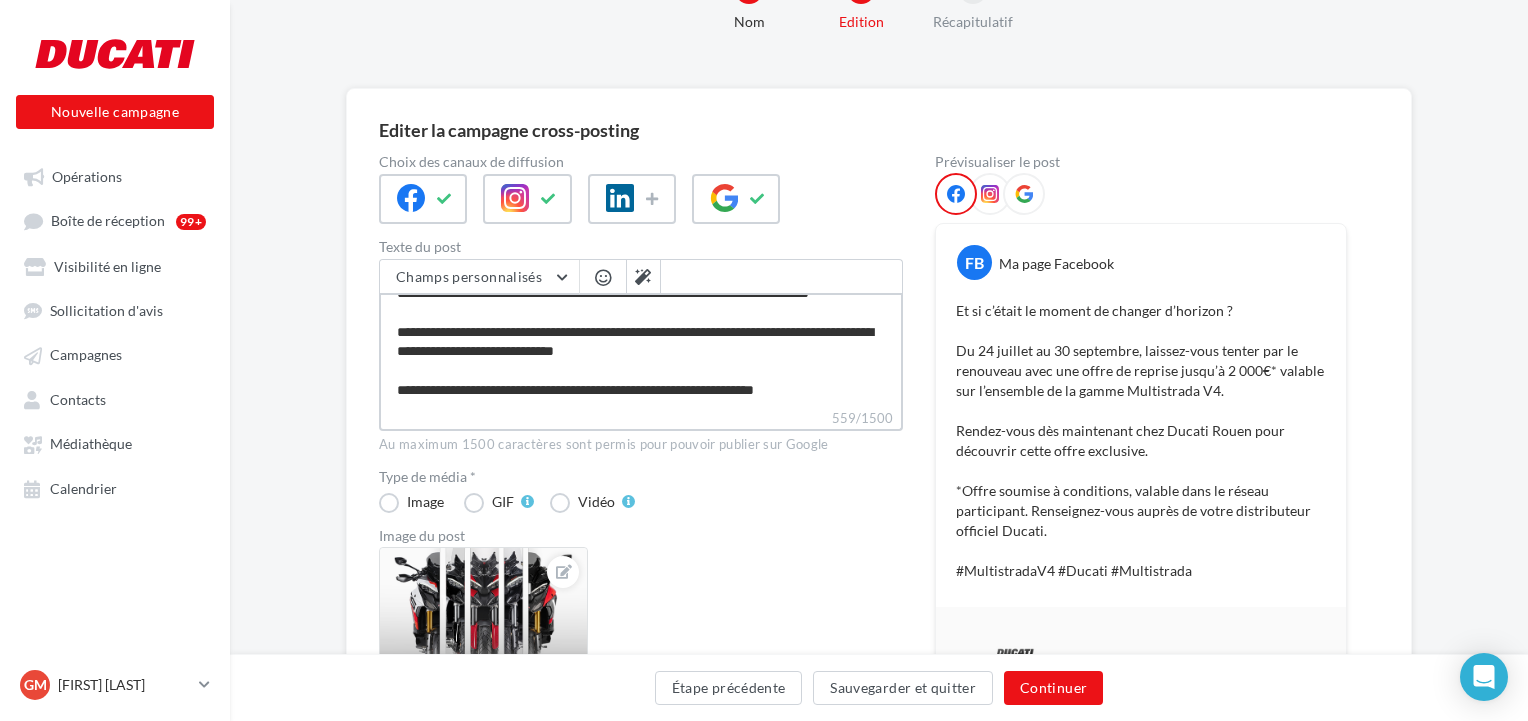 type on "**********" 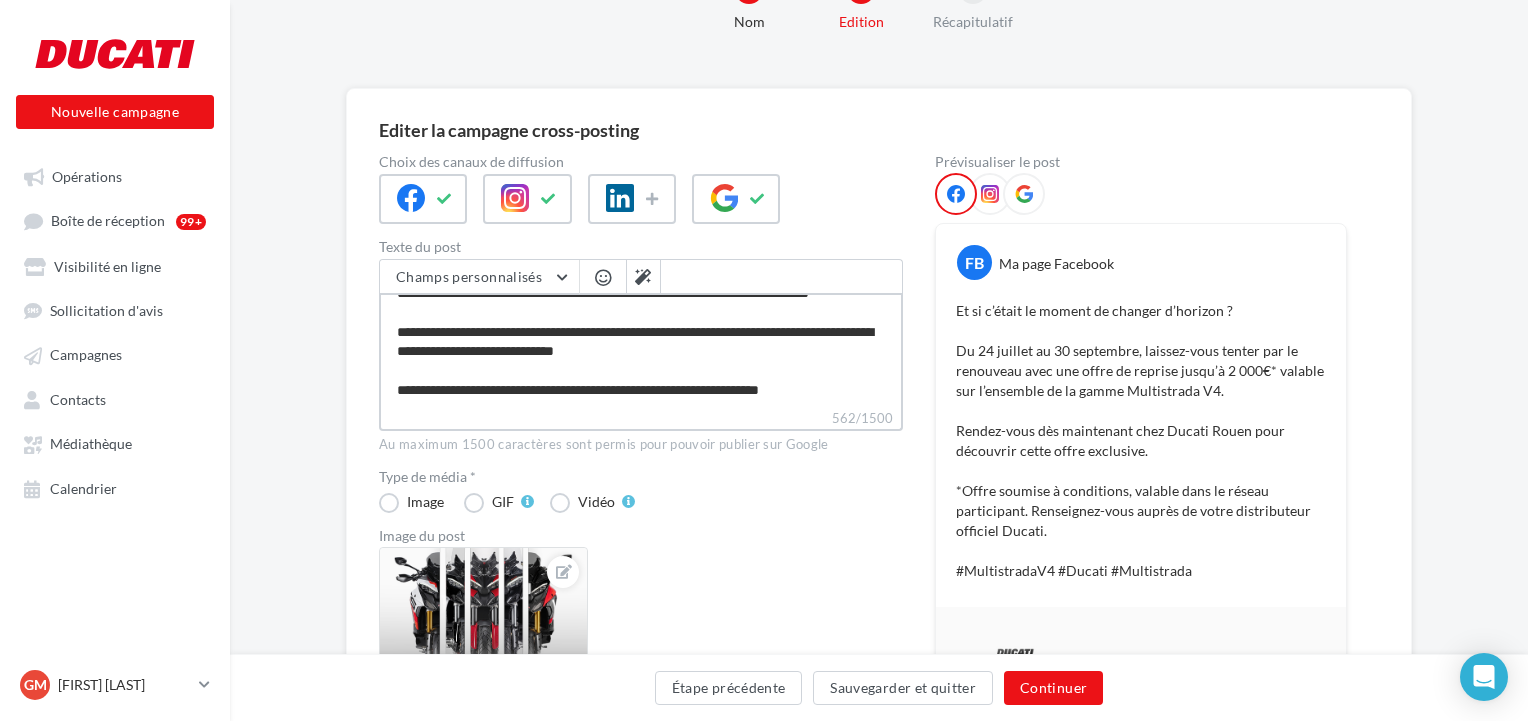 type on "**********" 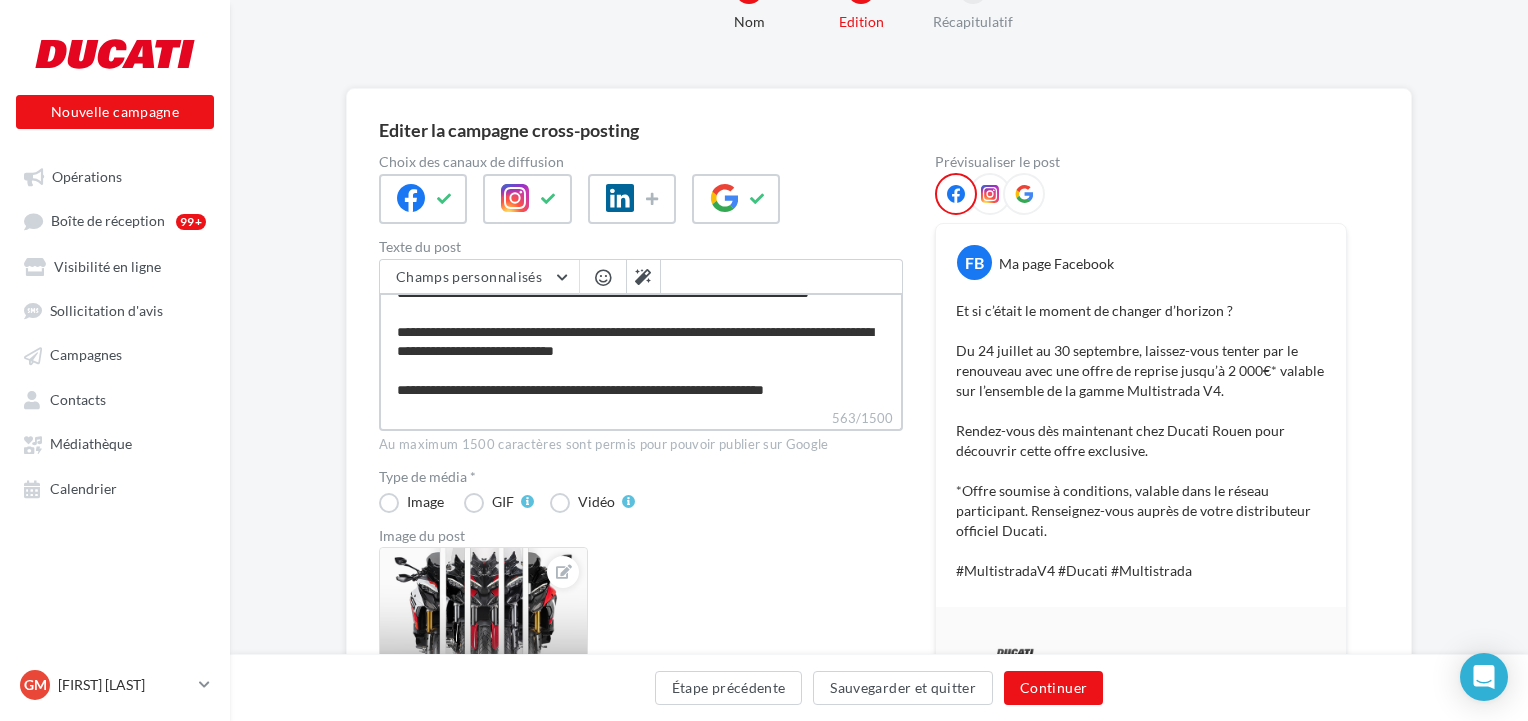 type on "**********" 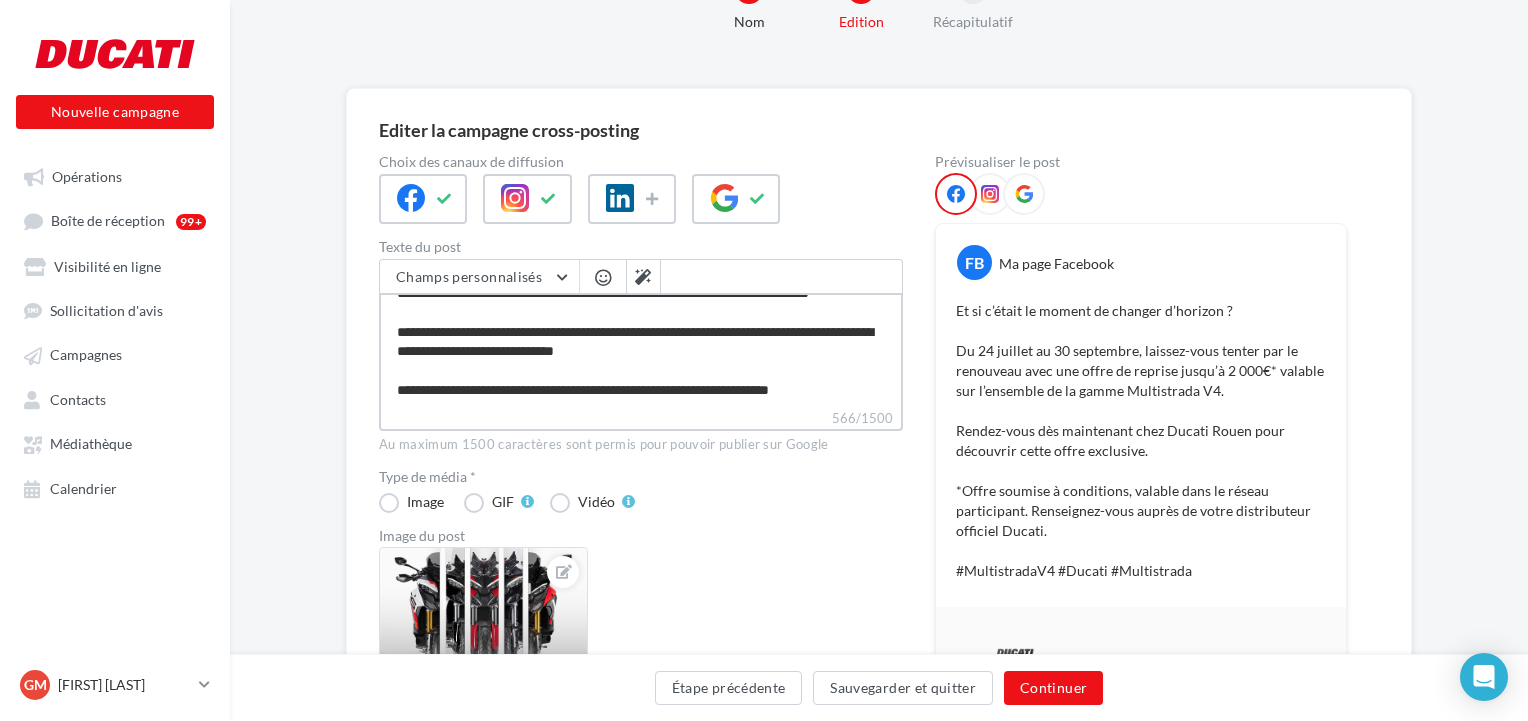 type on "**********" 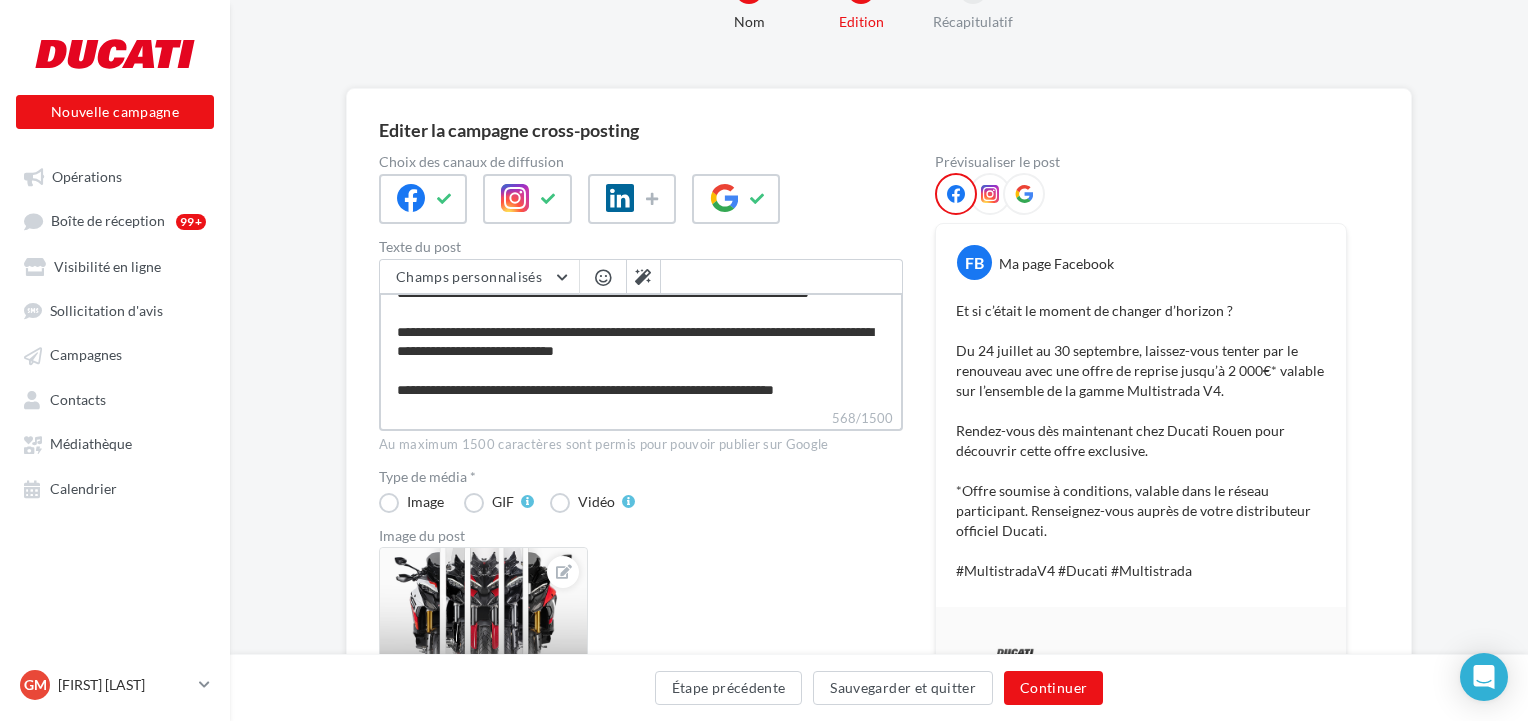 type on "**********" 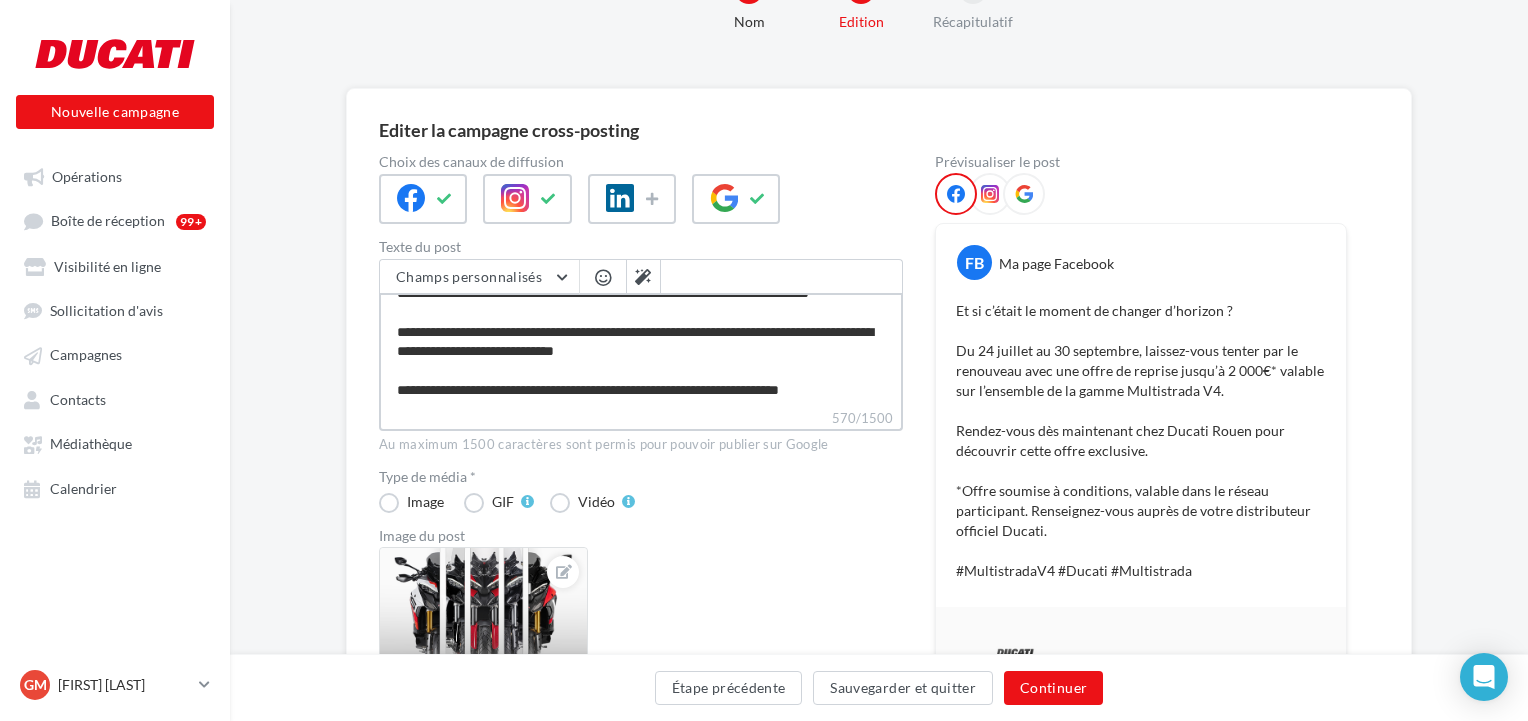 type on "**********" 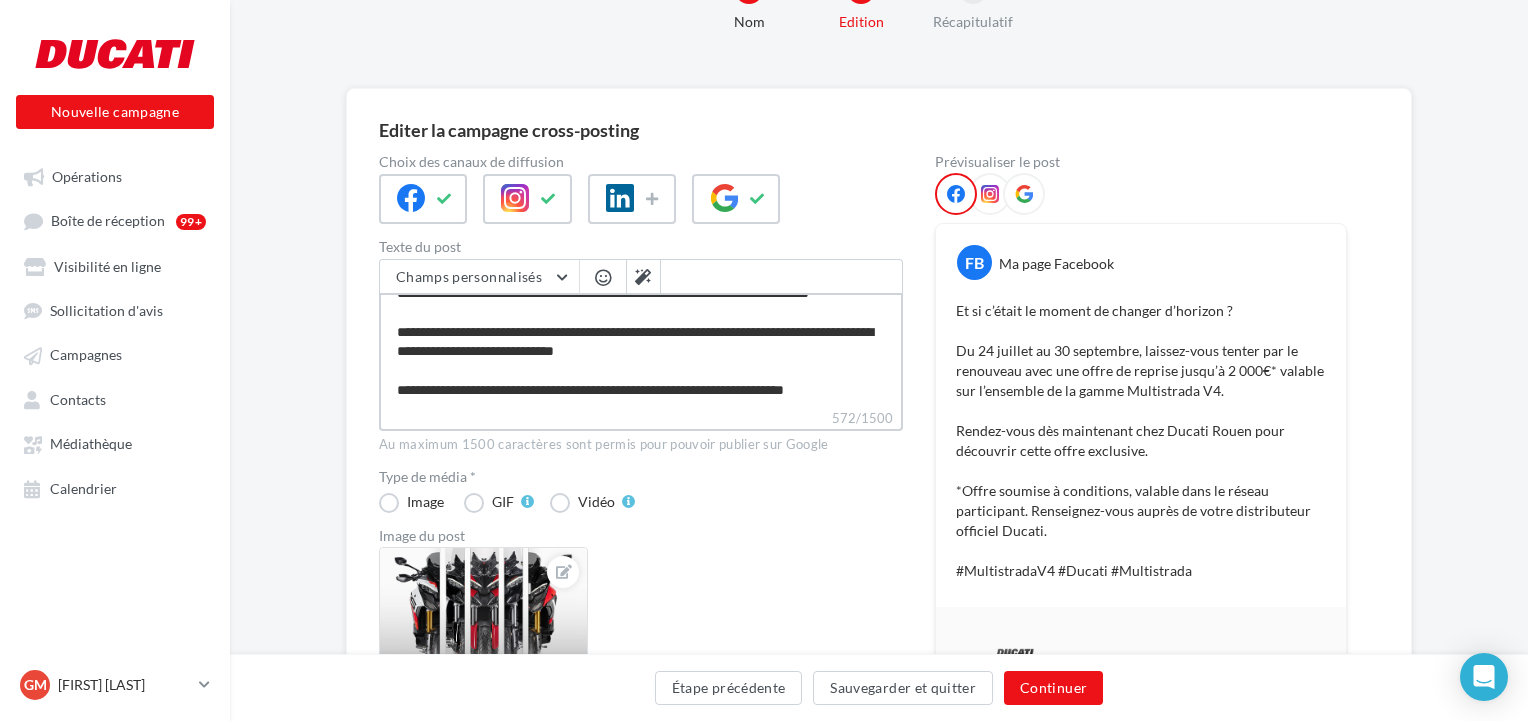 type on "**********" 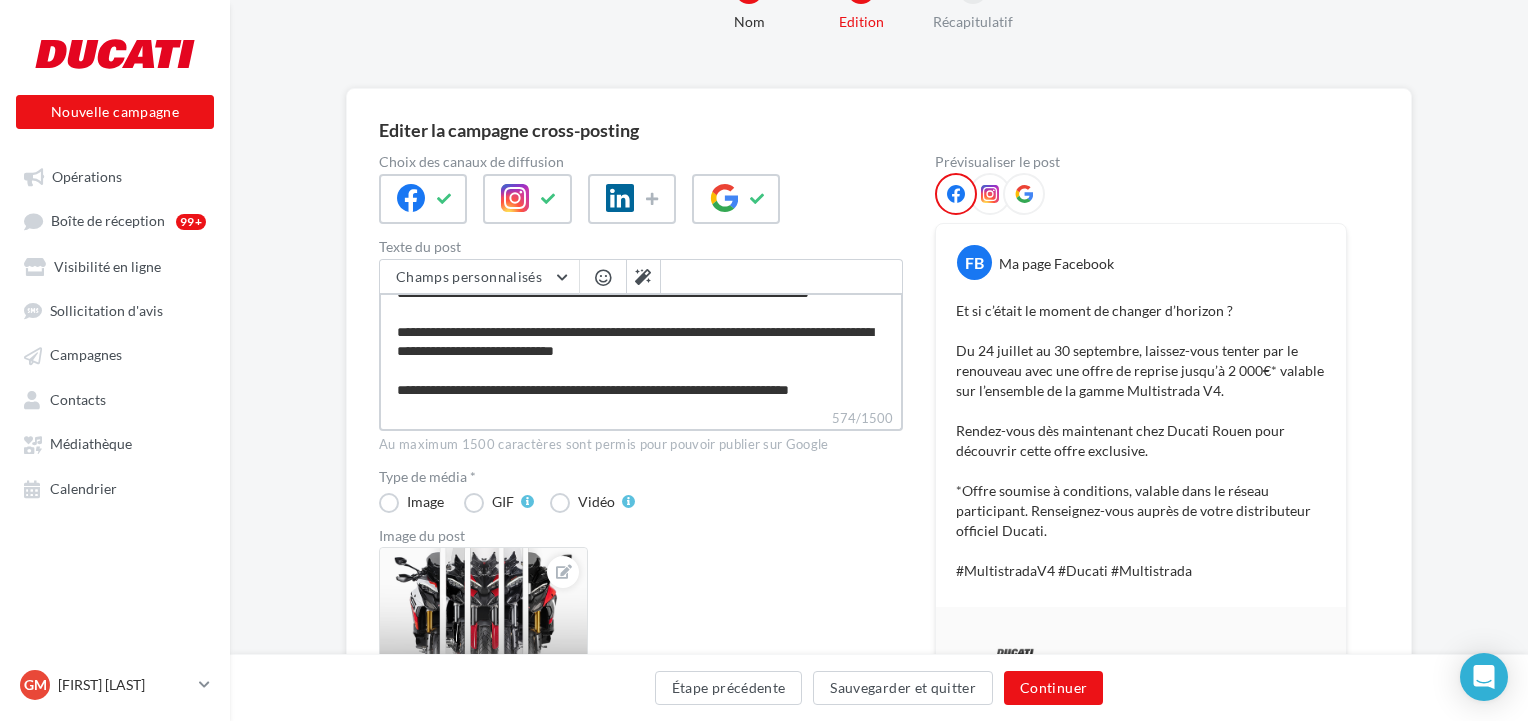type on "**********" 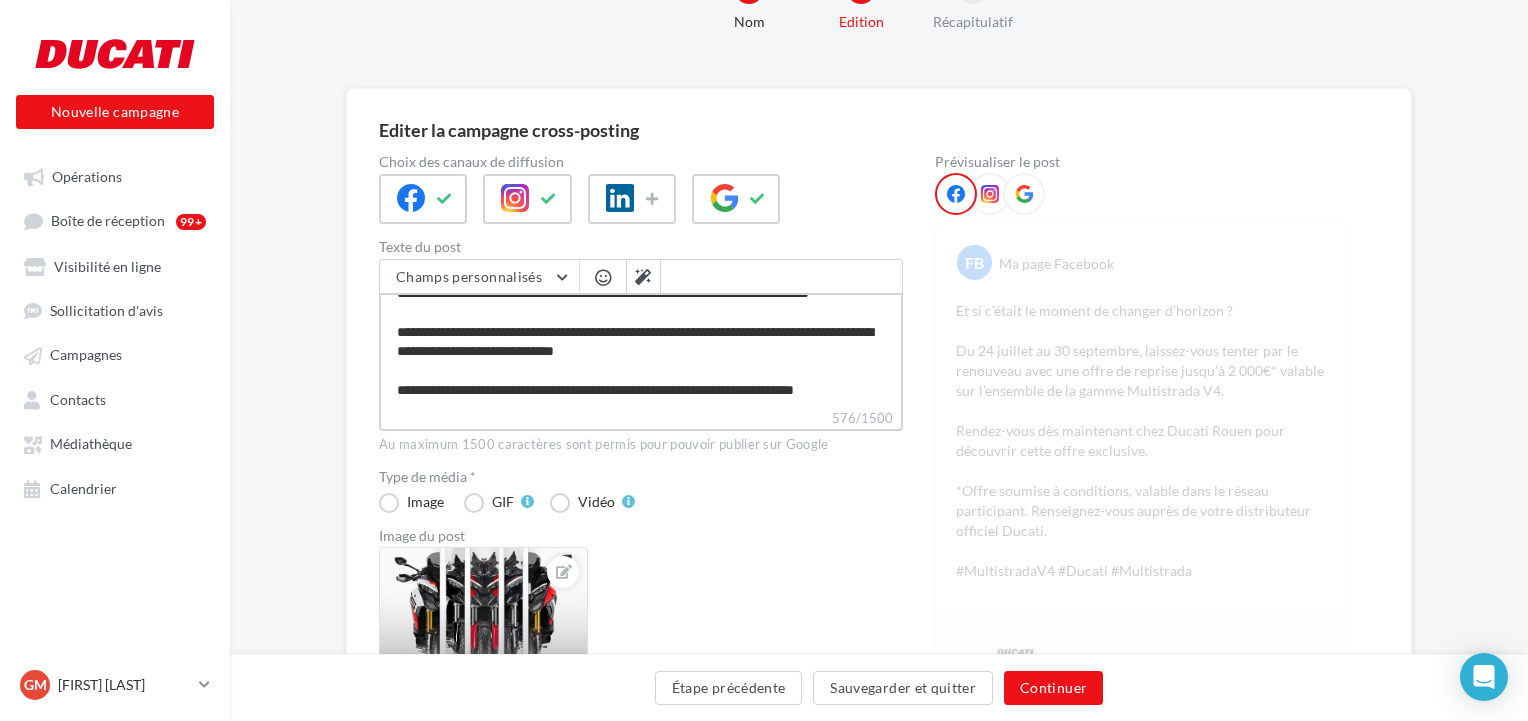 type on "**********" 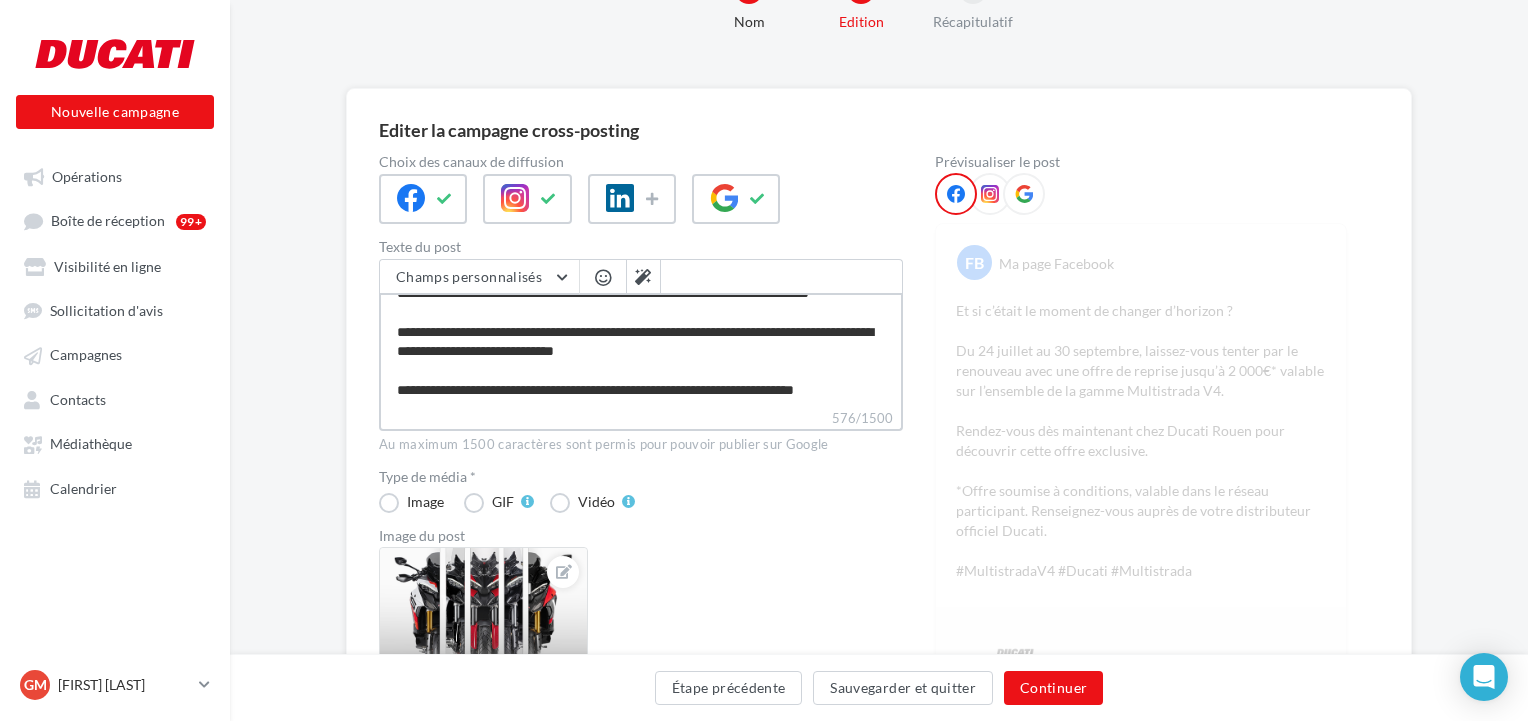 type on "**********" 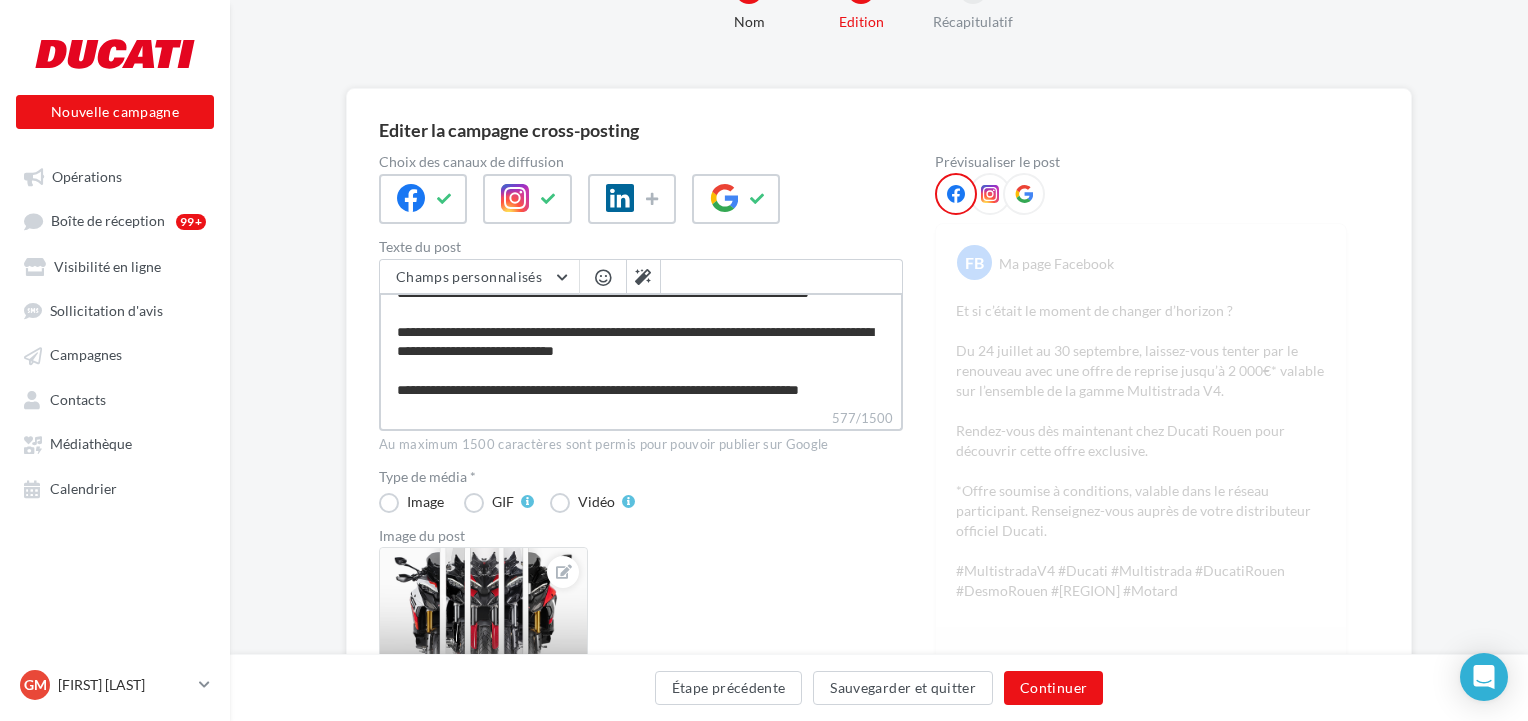 type on "**********" 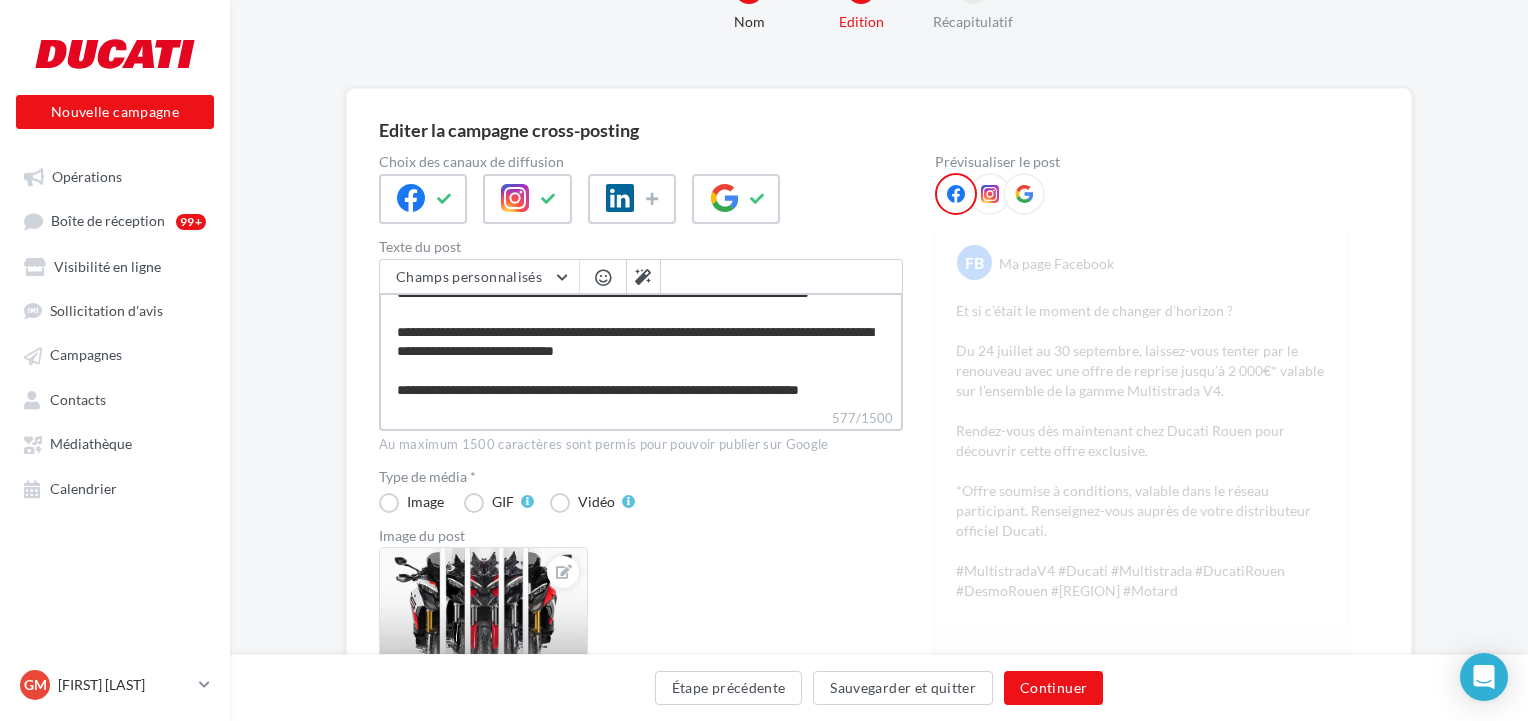 type on "**********" 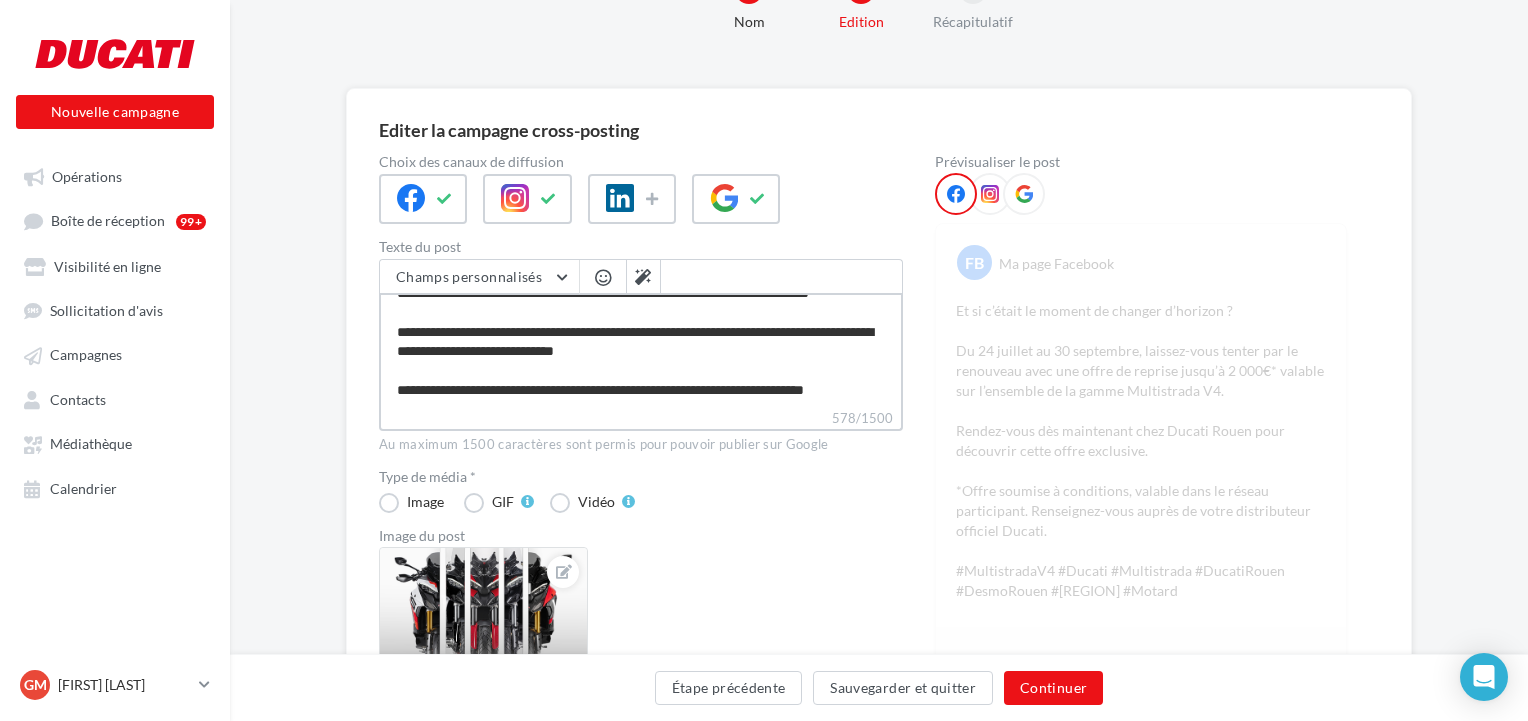 type on "**********" 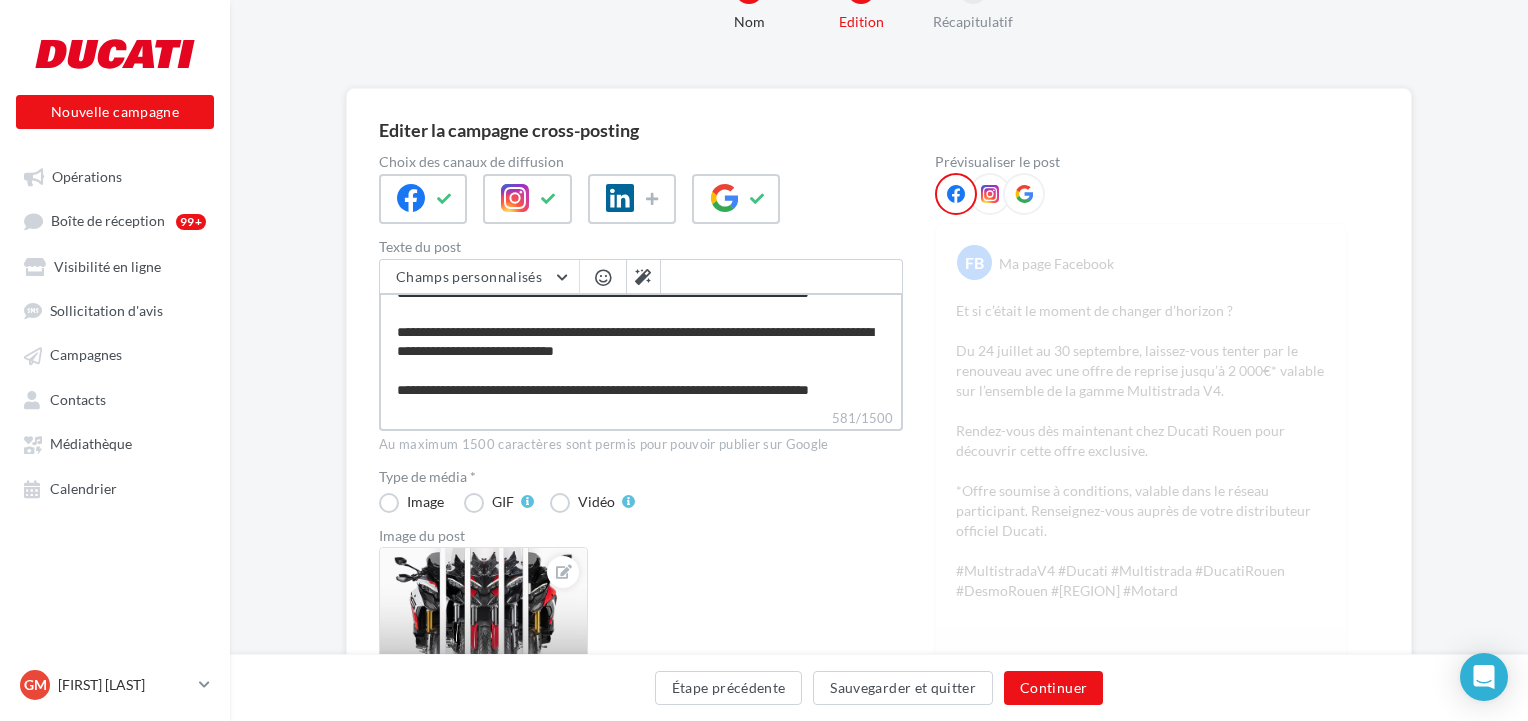 type on "**********" 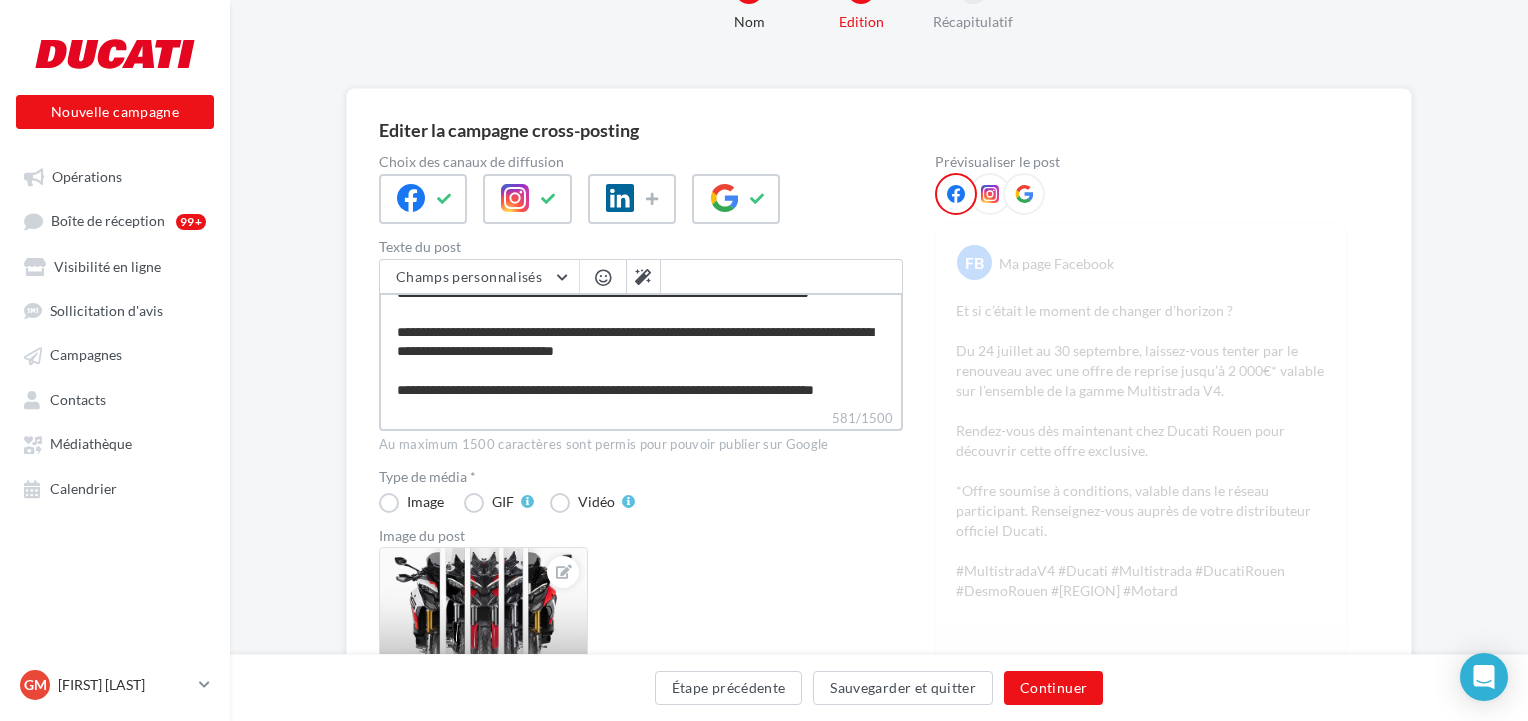type on "**********" 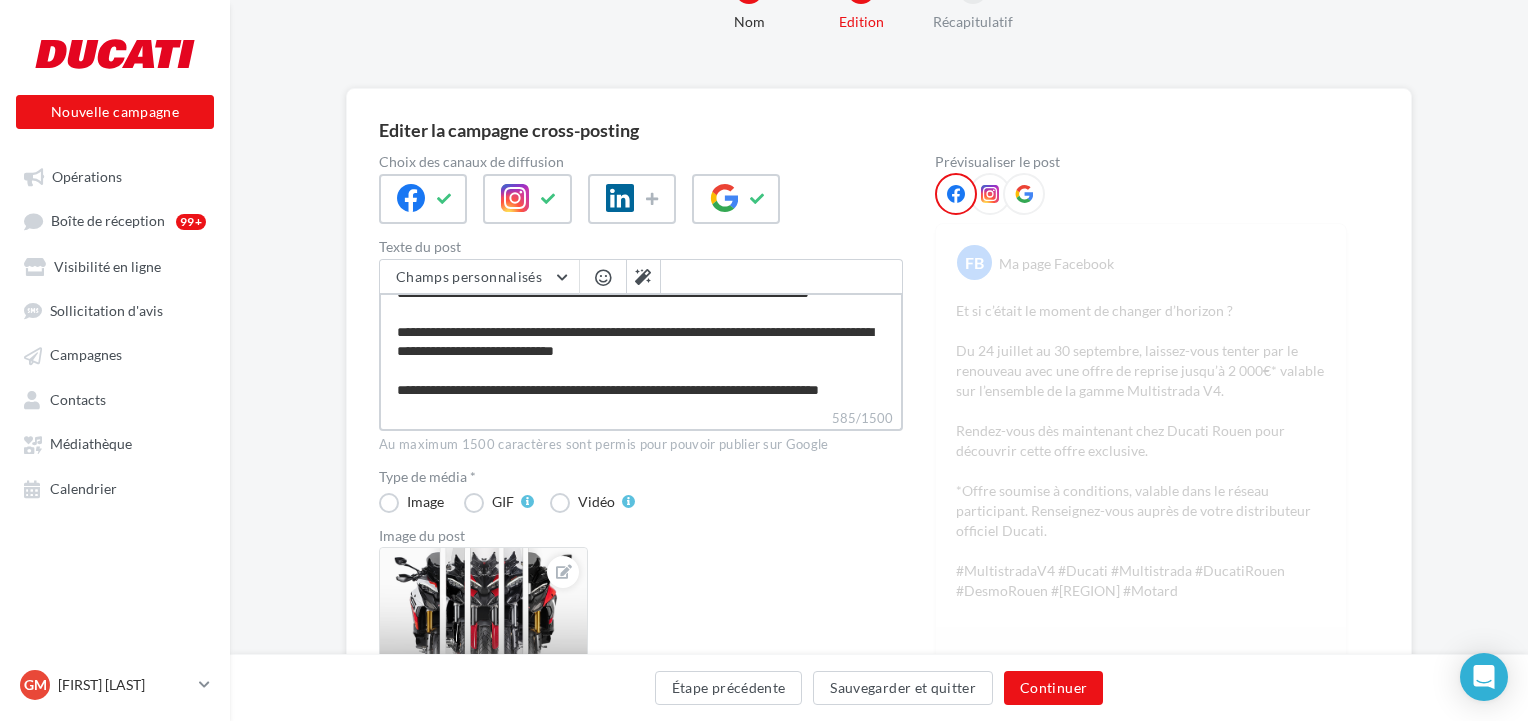 type on "**********" 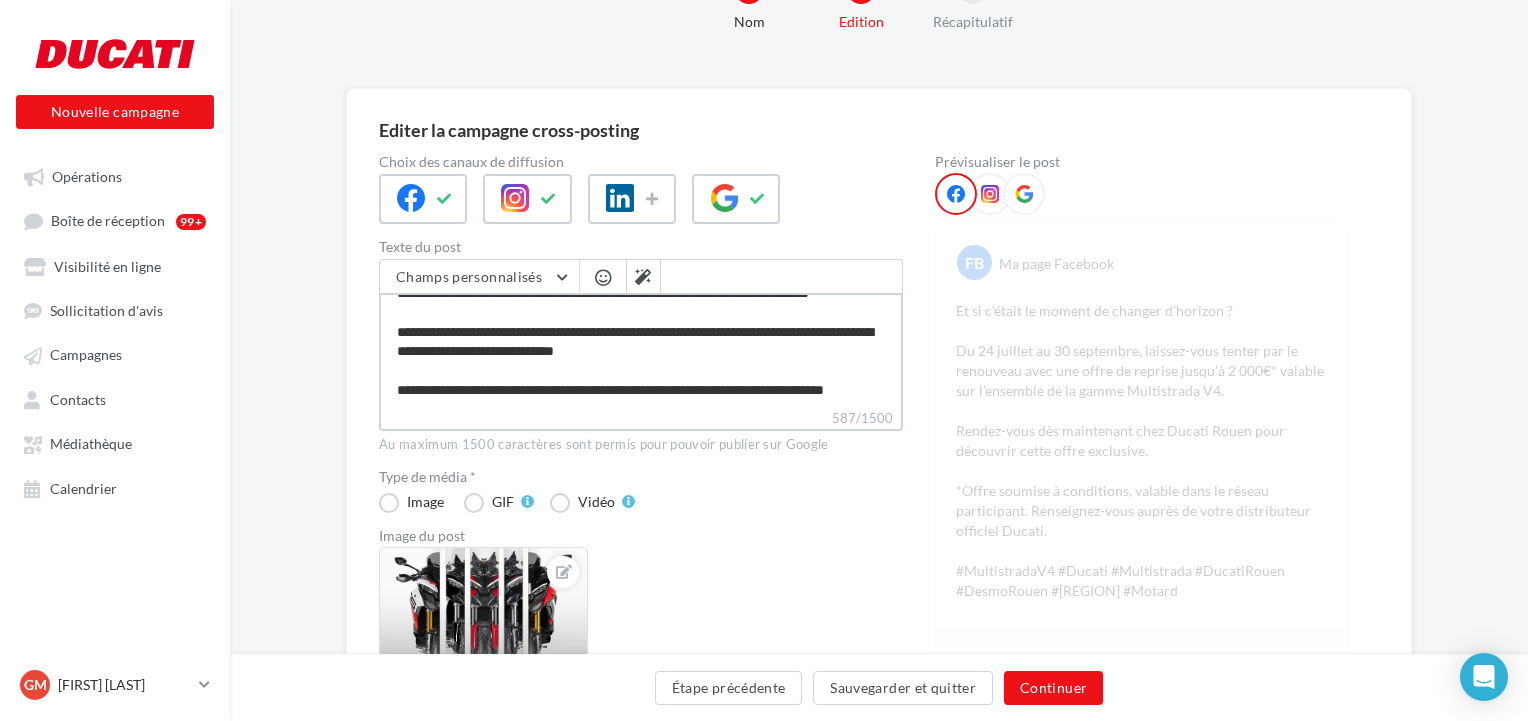 type on "**********" 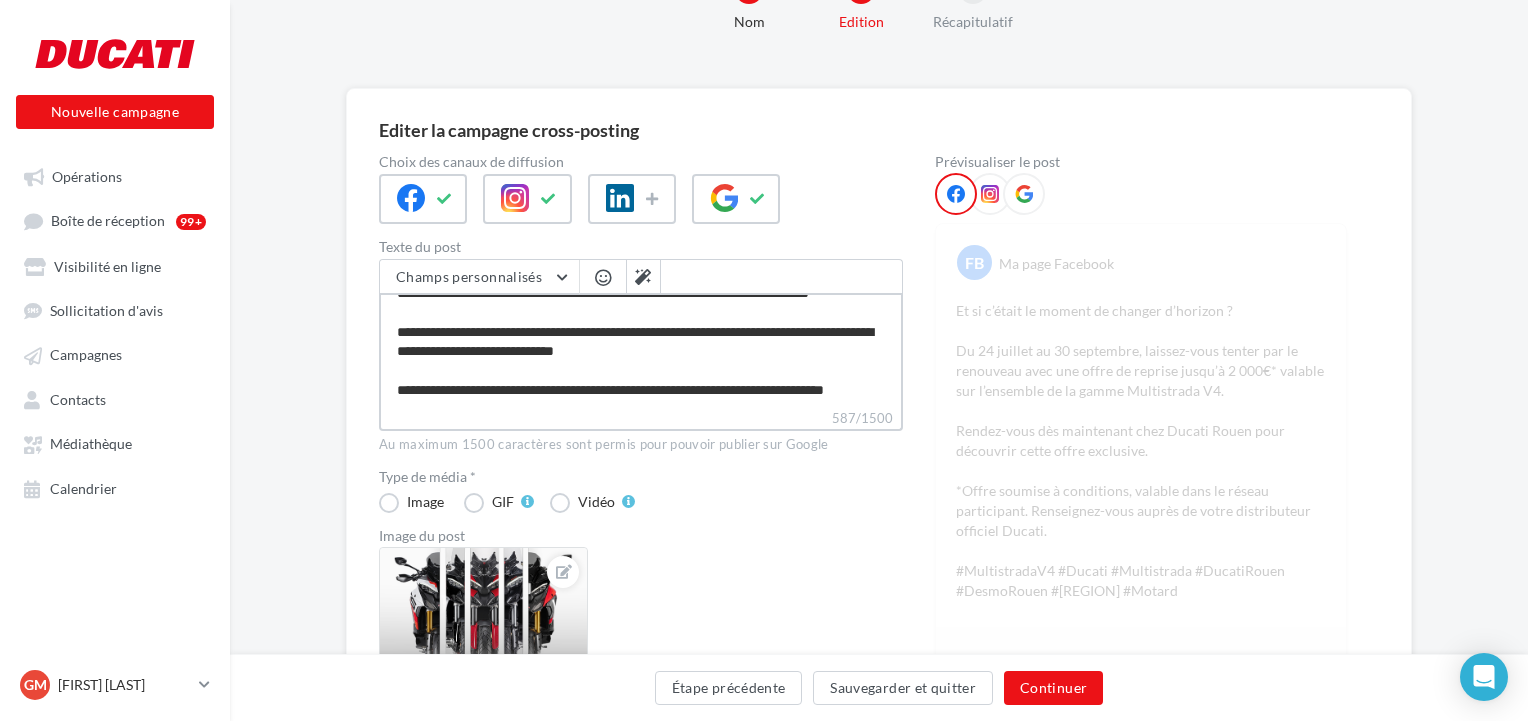 type on "**********" 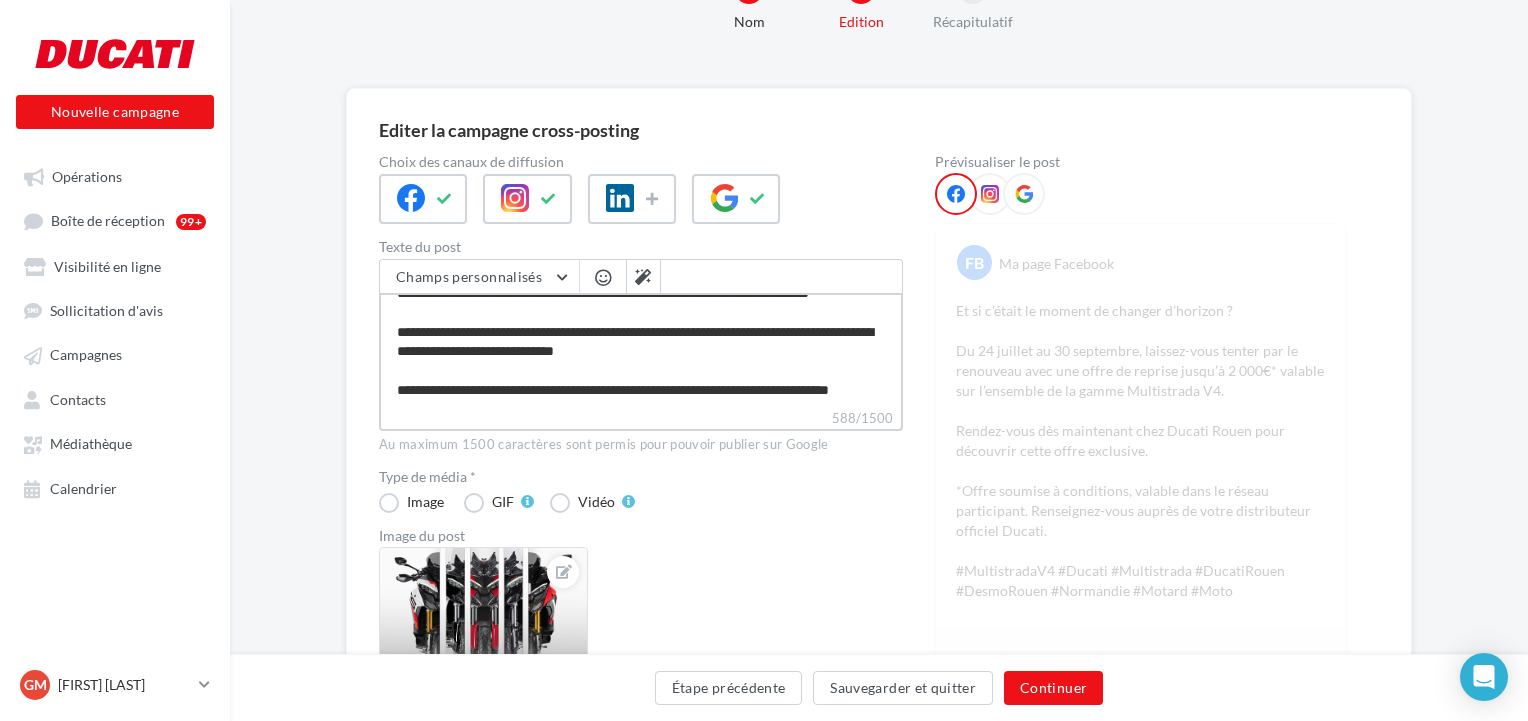 type on "**********" 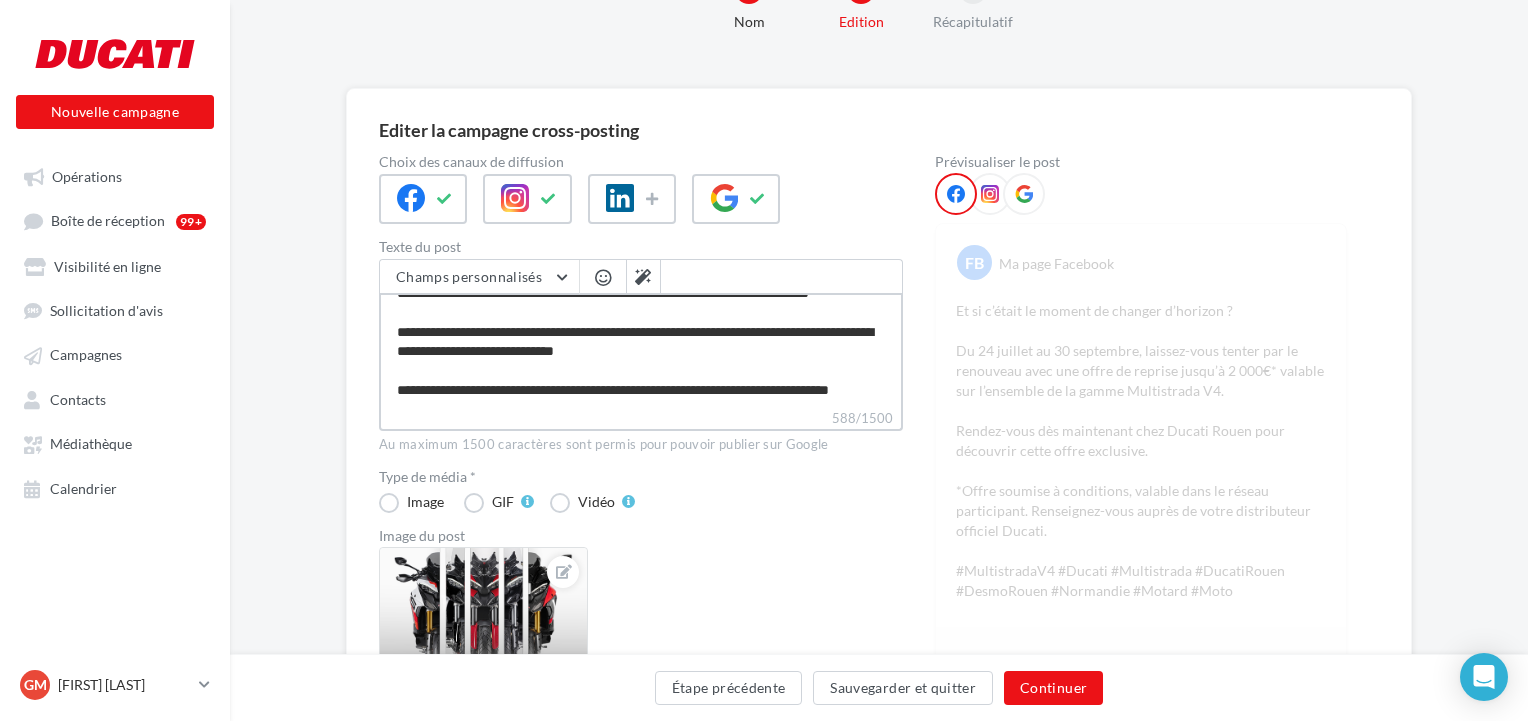 type on "**********" 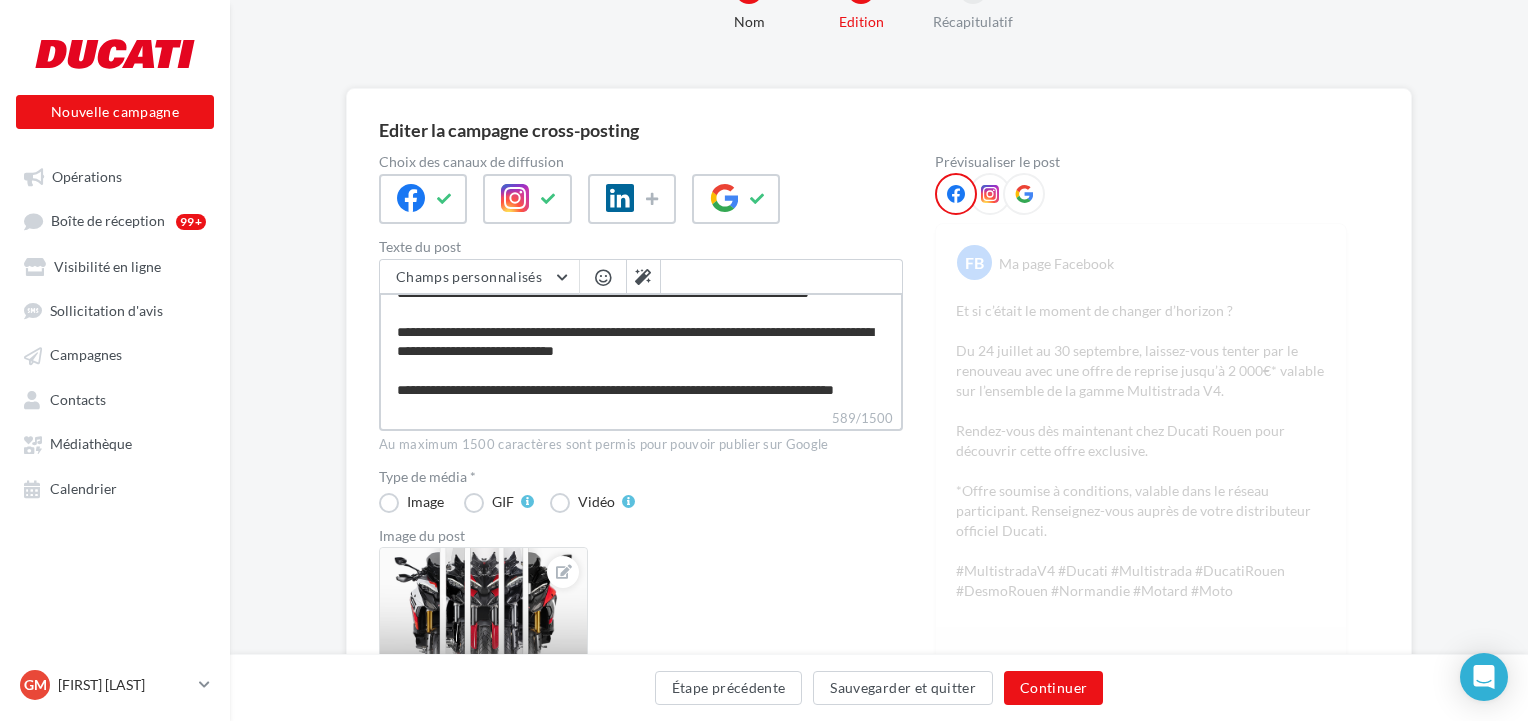 type on "**********" 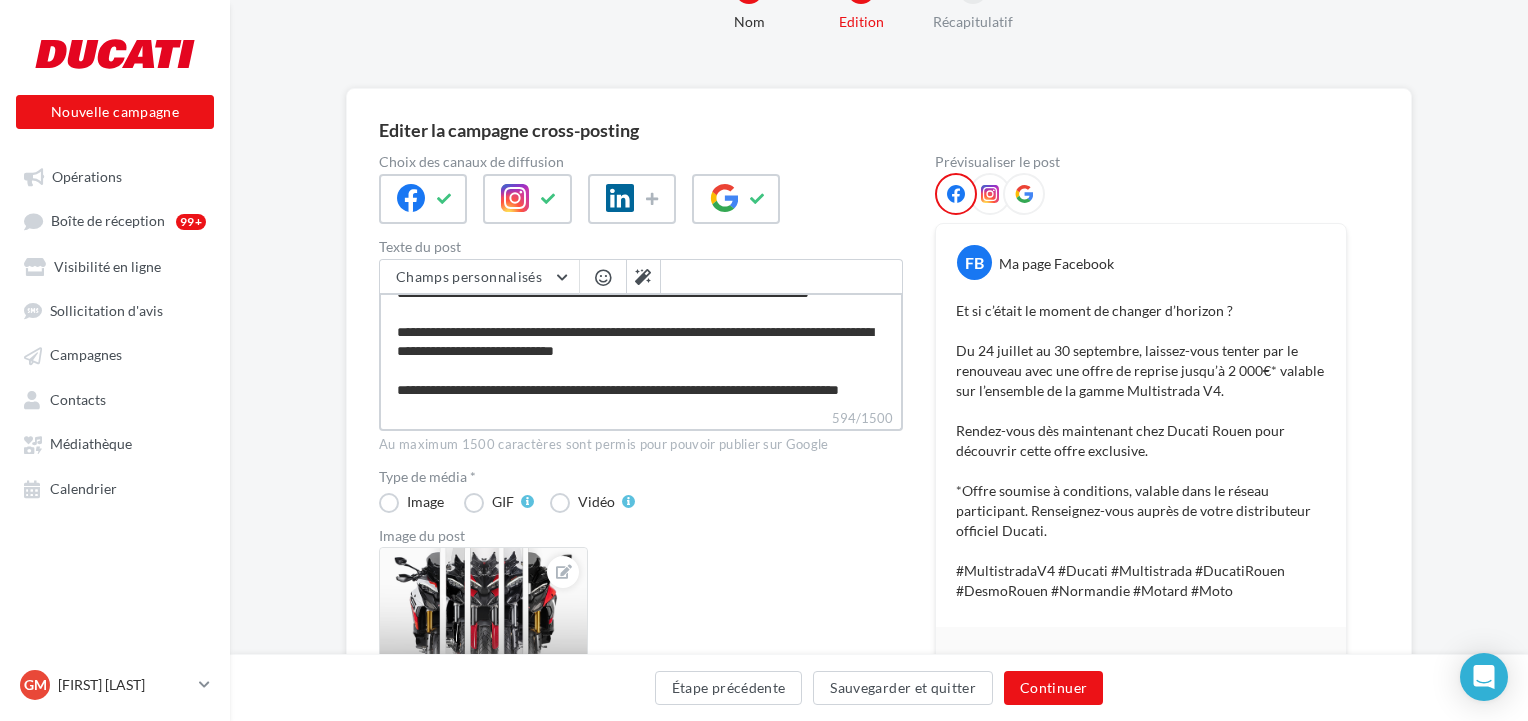 type on "**********" 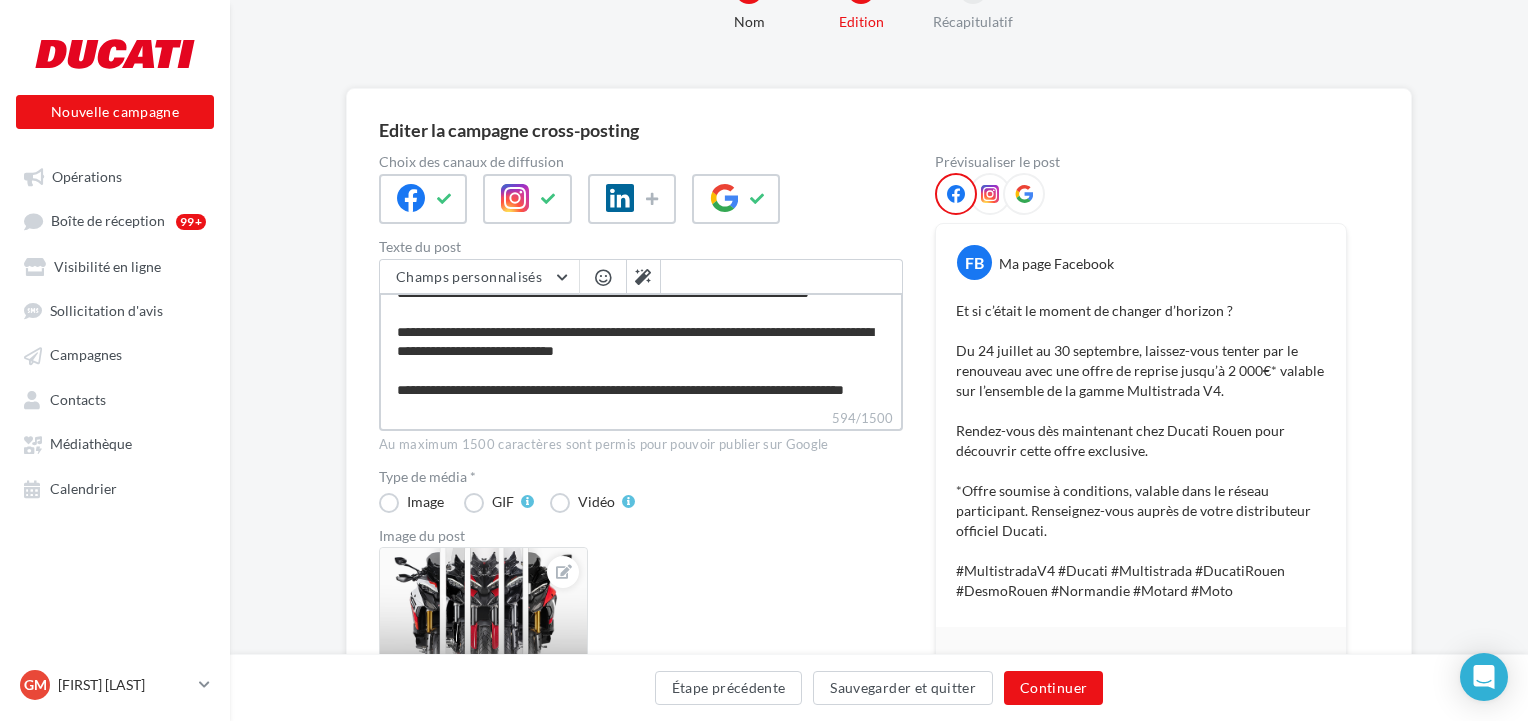 type on "**********" 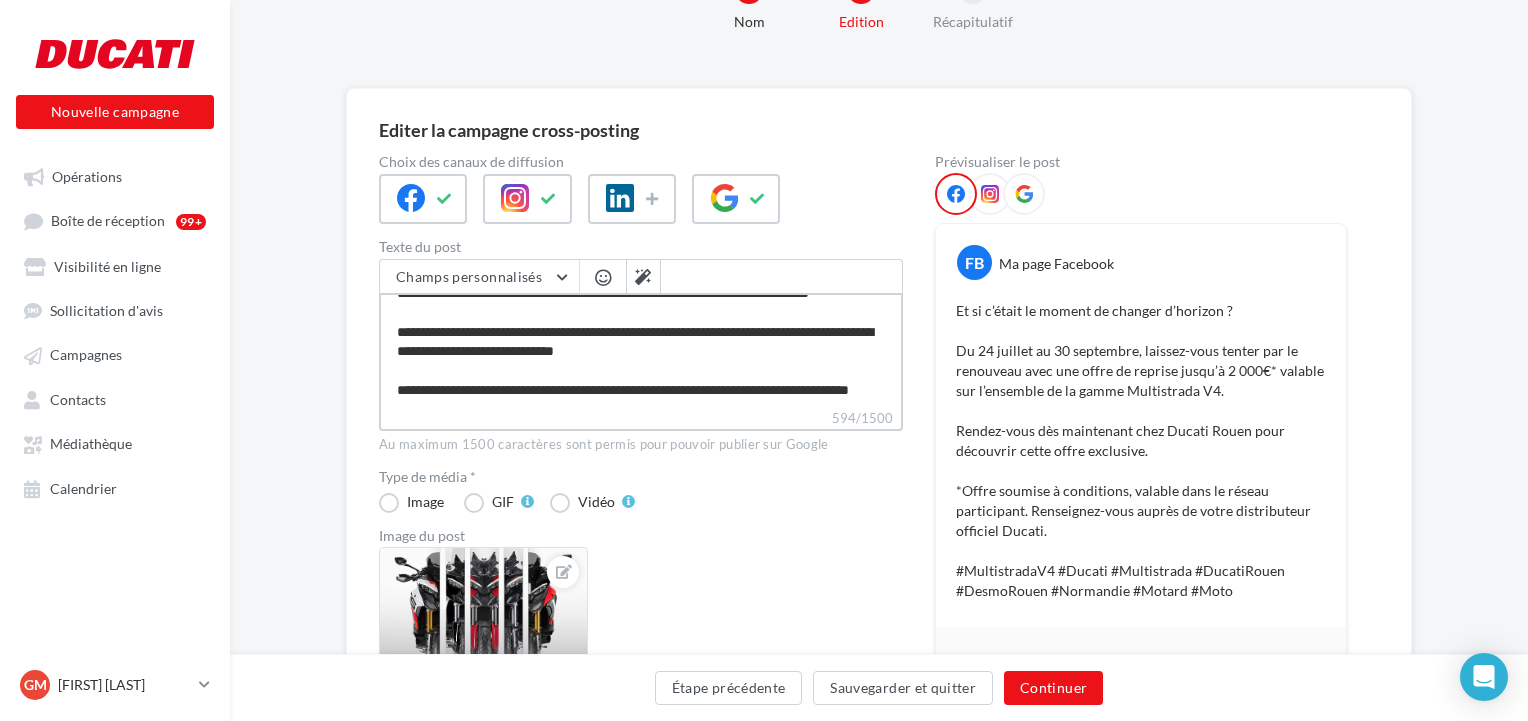 type on "**********" 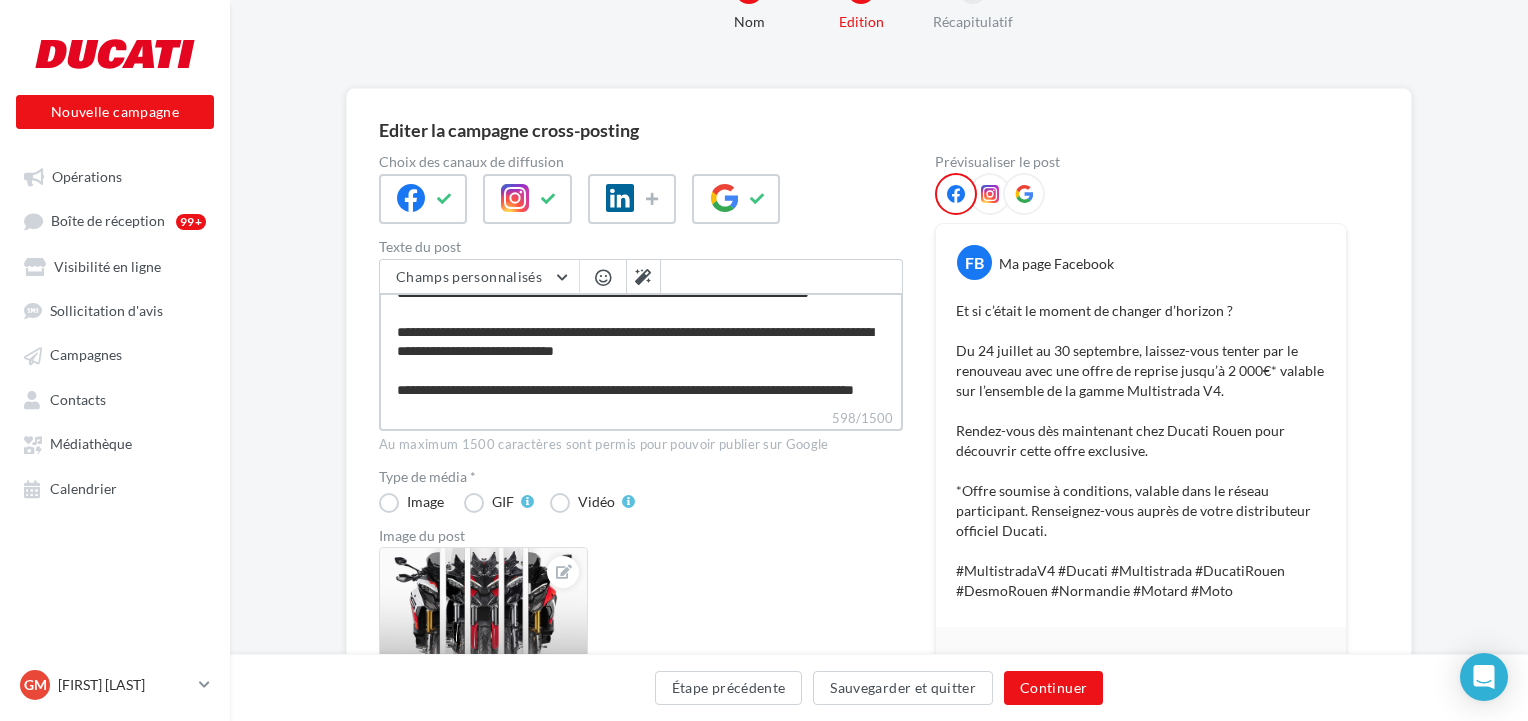 type on "**********" 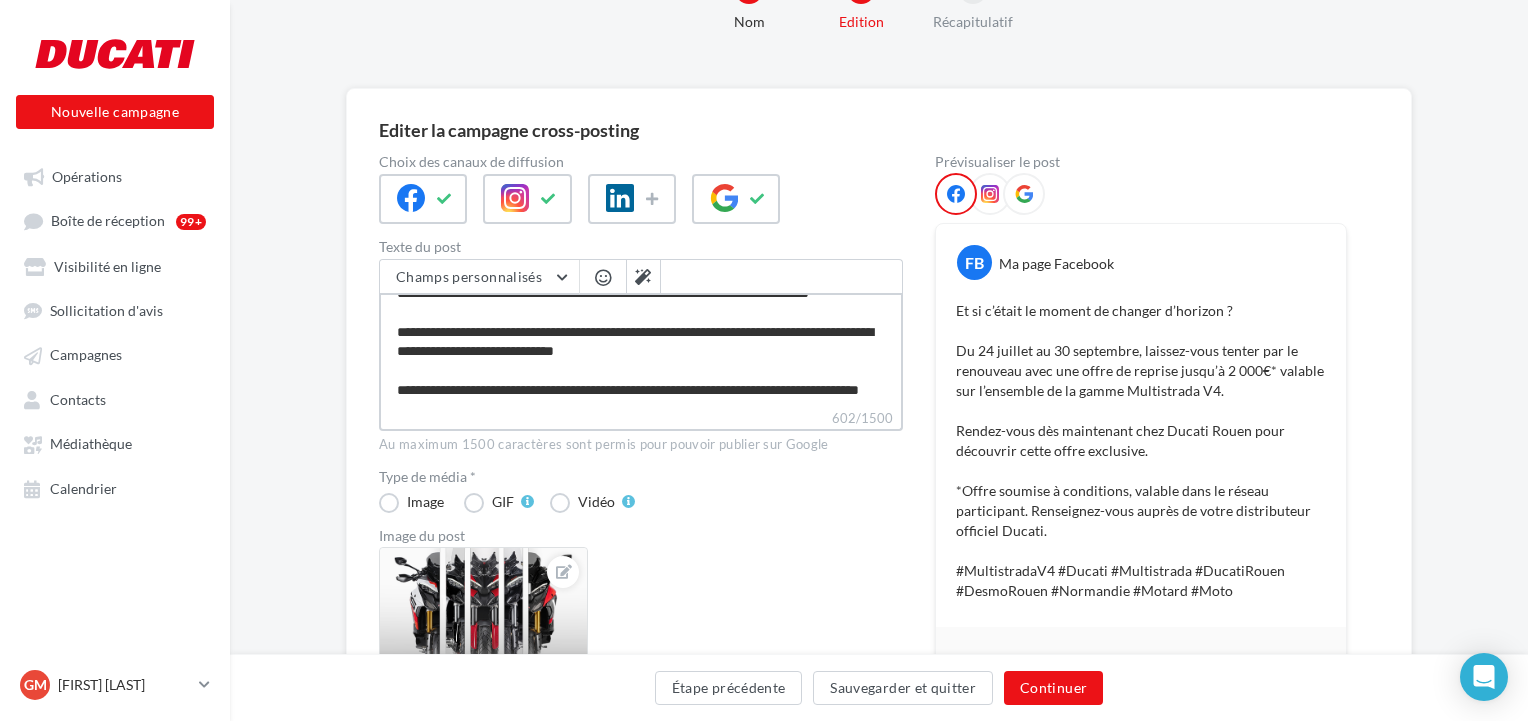 type on "**********" 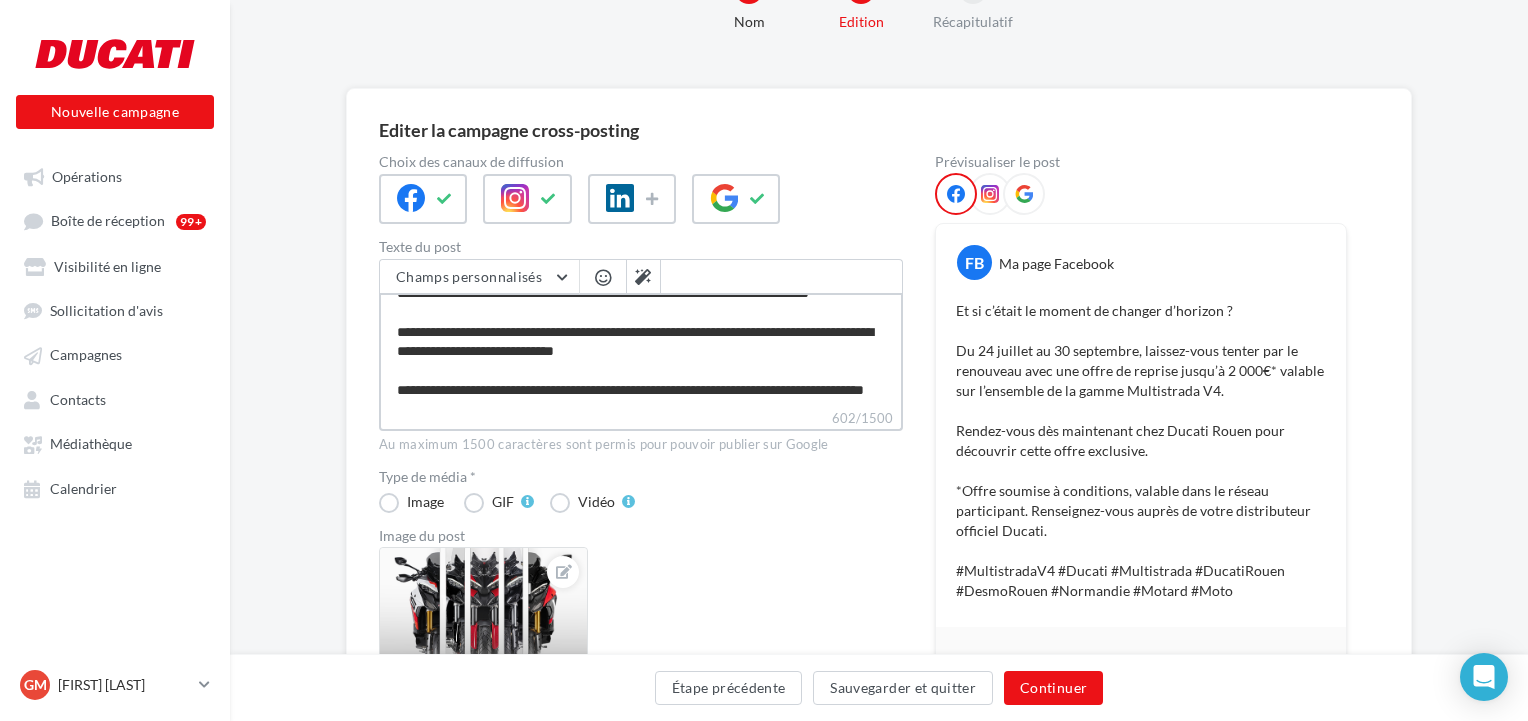 type on "**********" 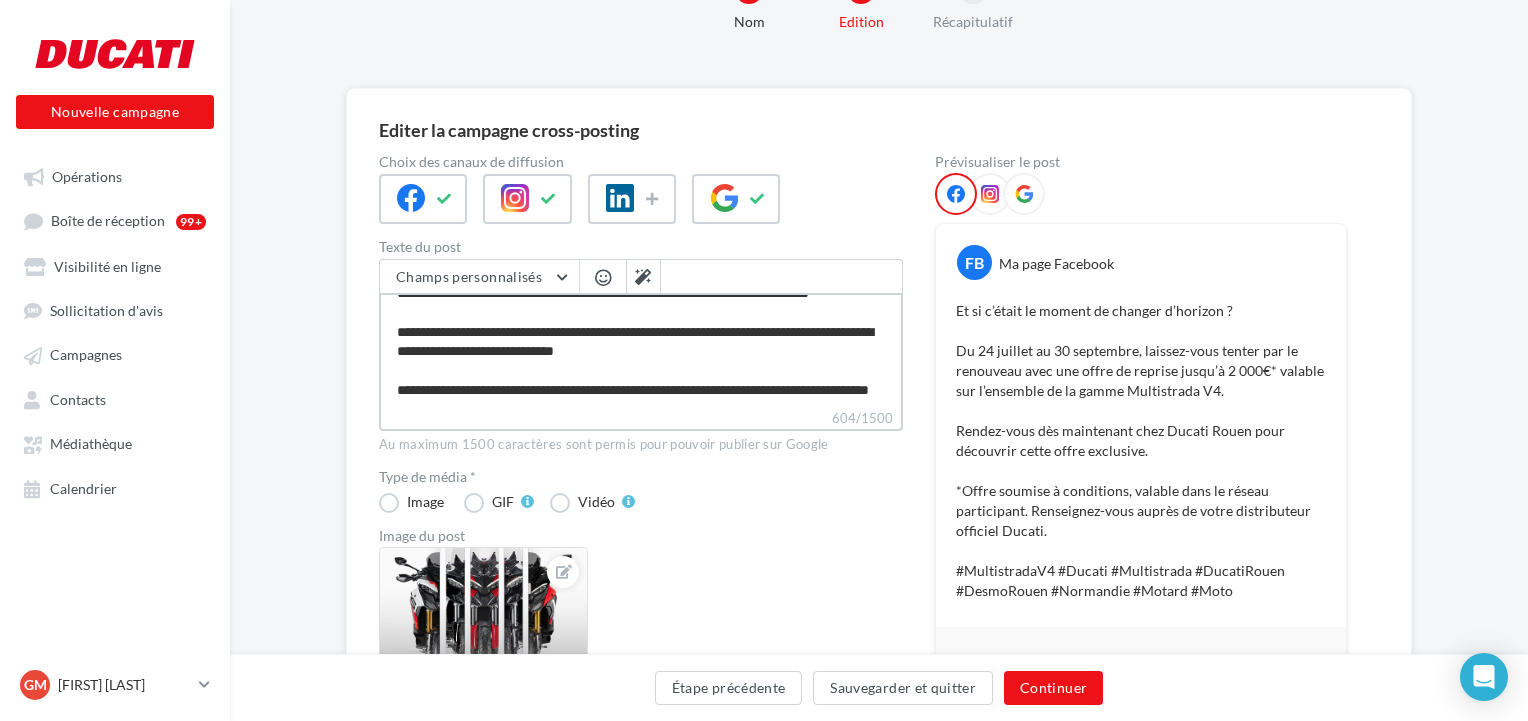 type on "**********" 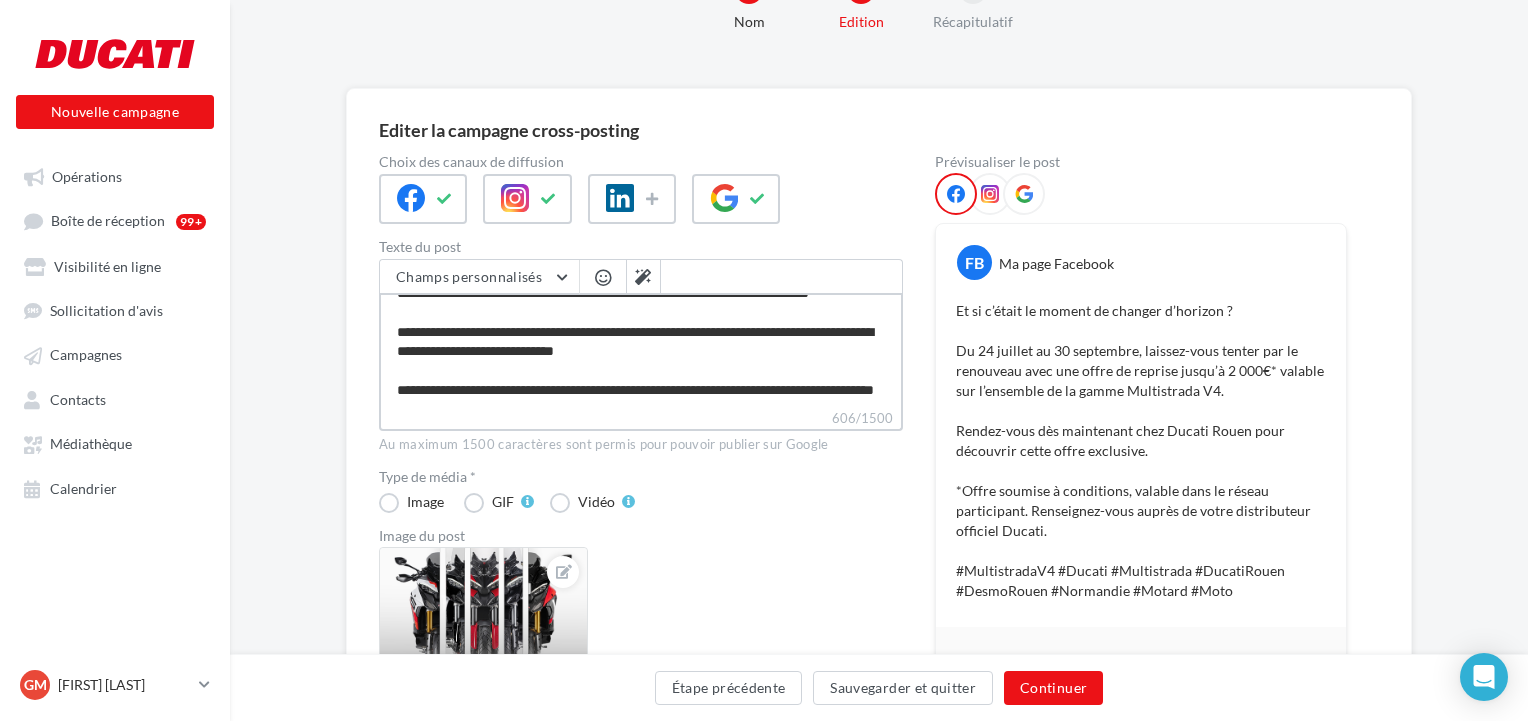 type on "**********" 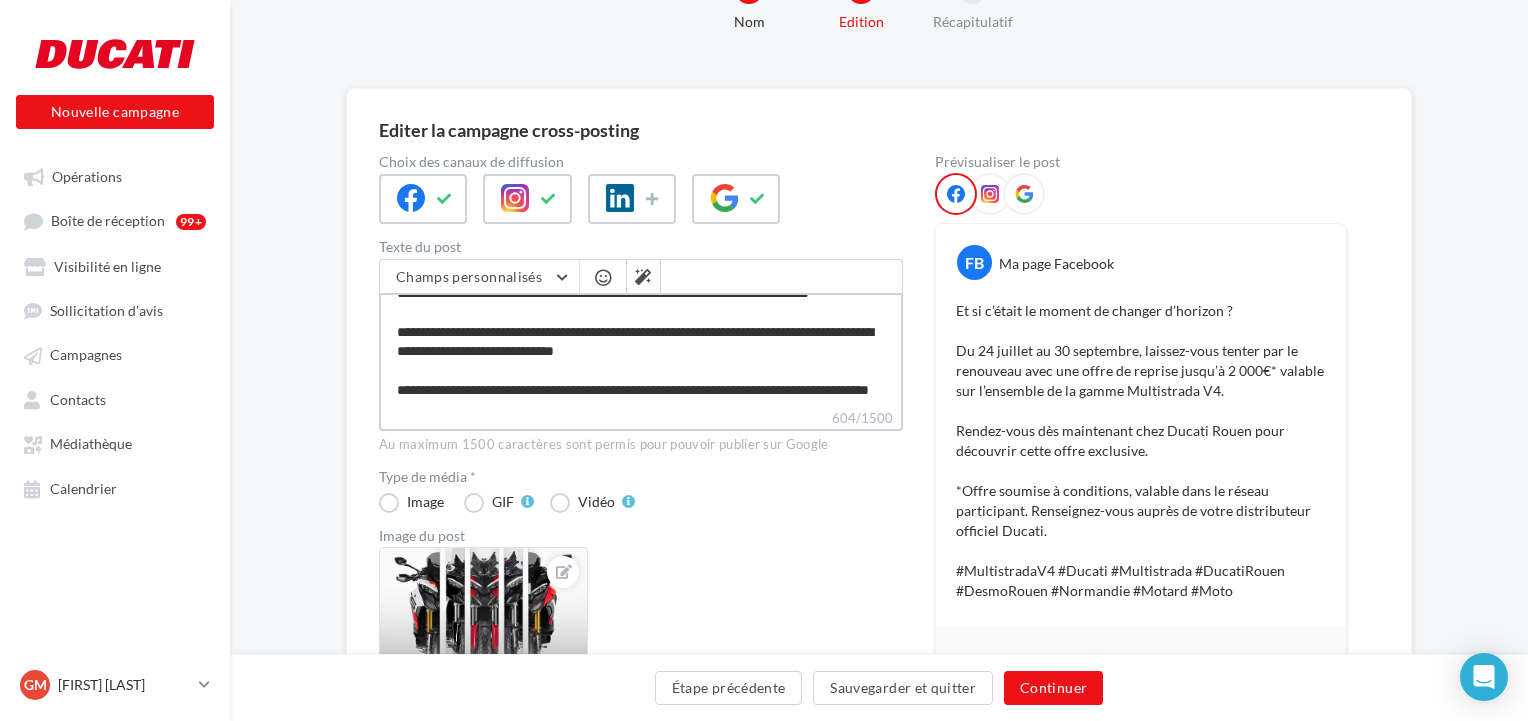 type on "**********" 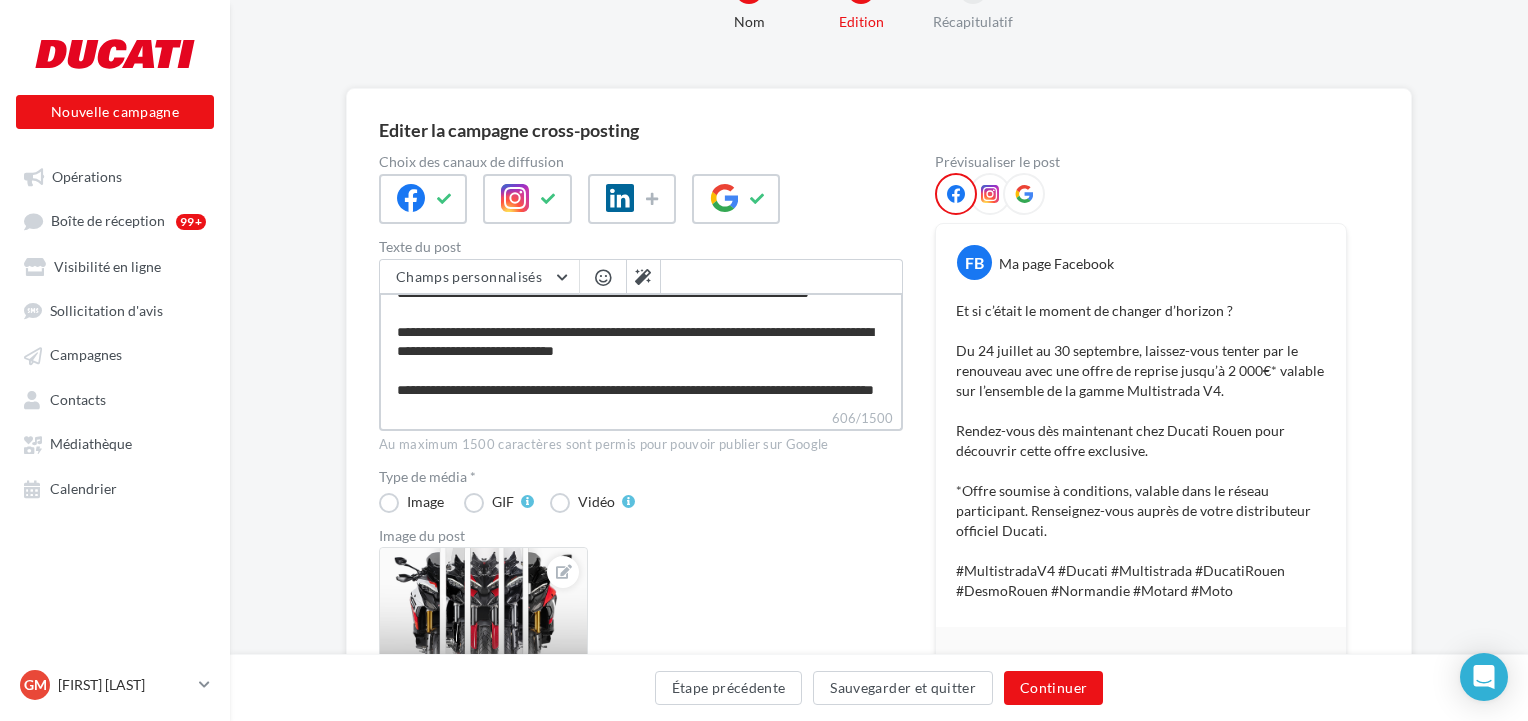 type on "**********" 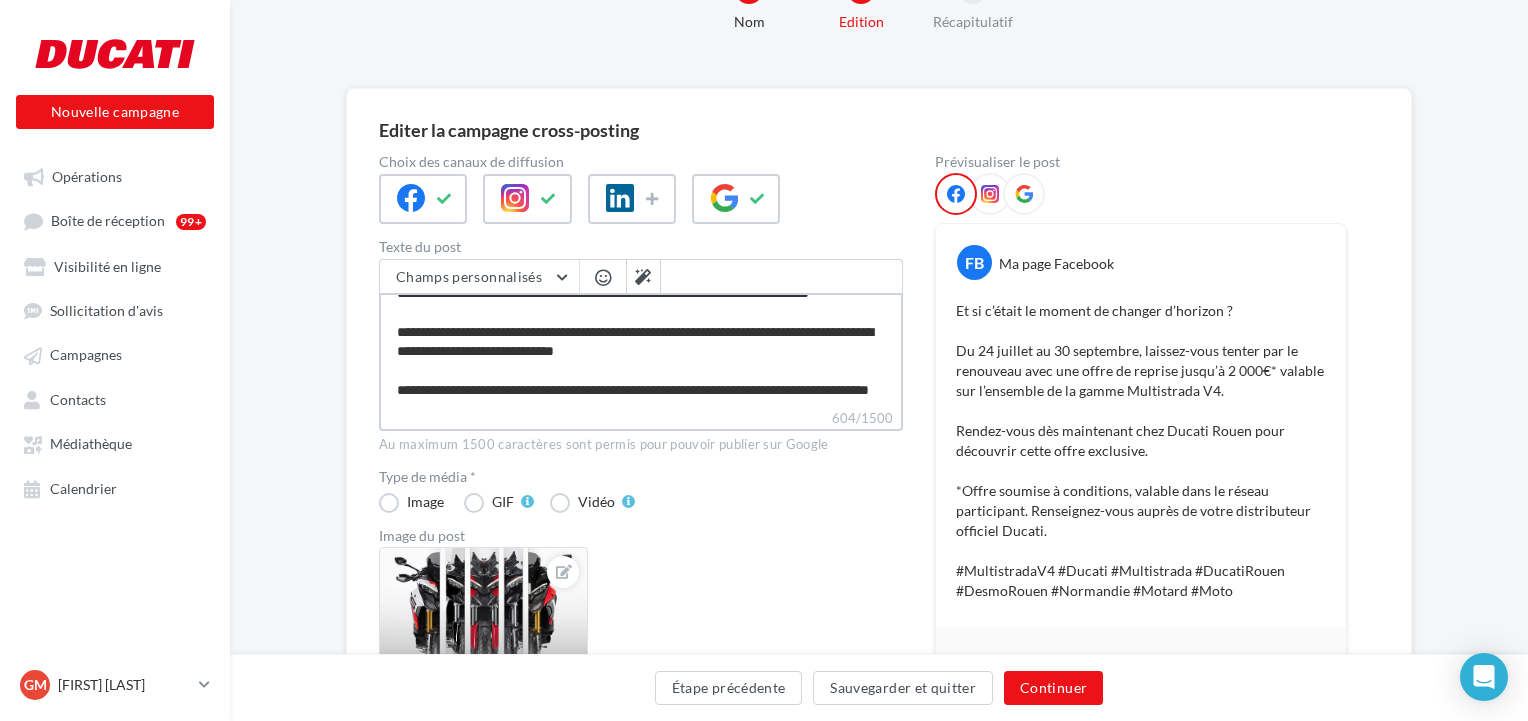 type on "**********" 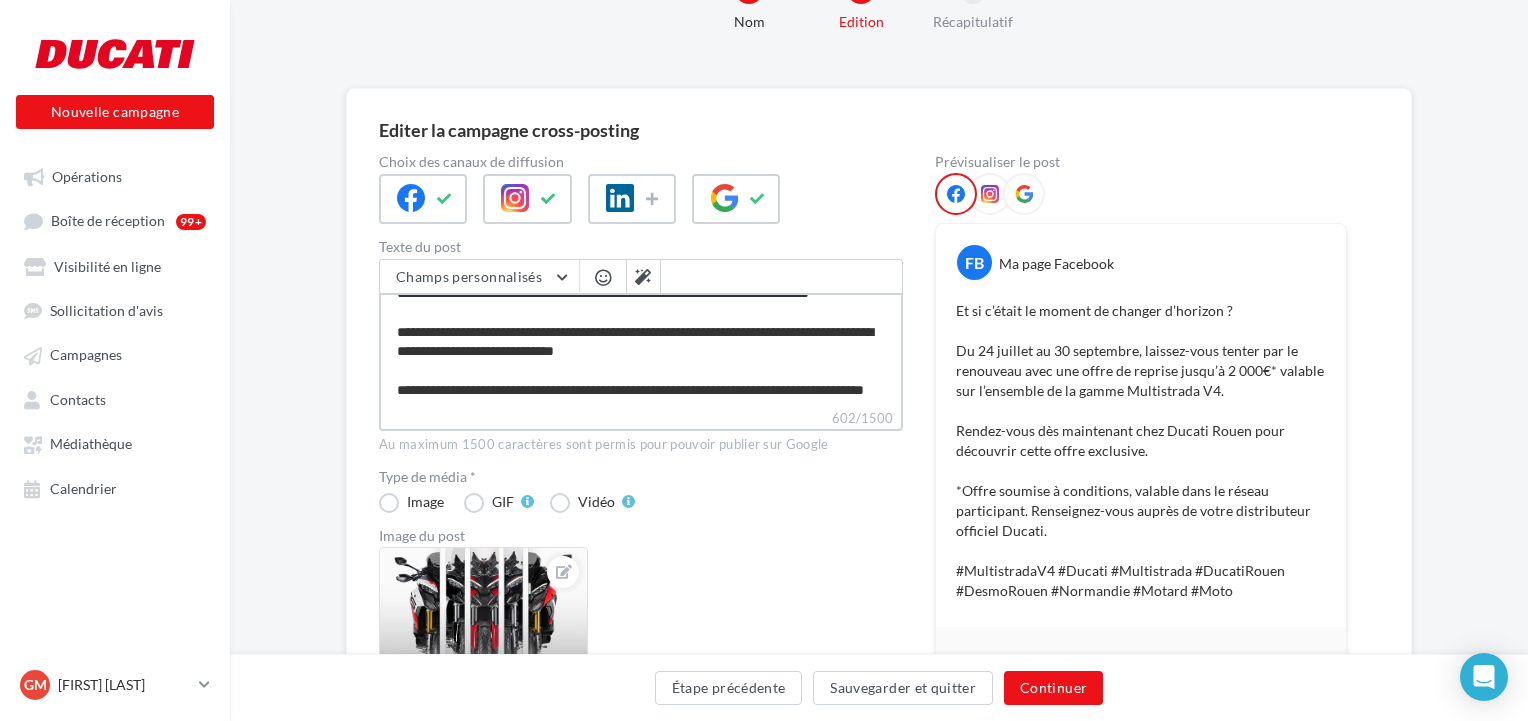 type on "**********" 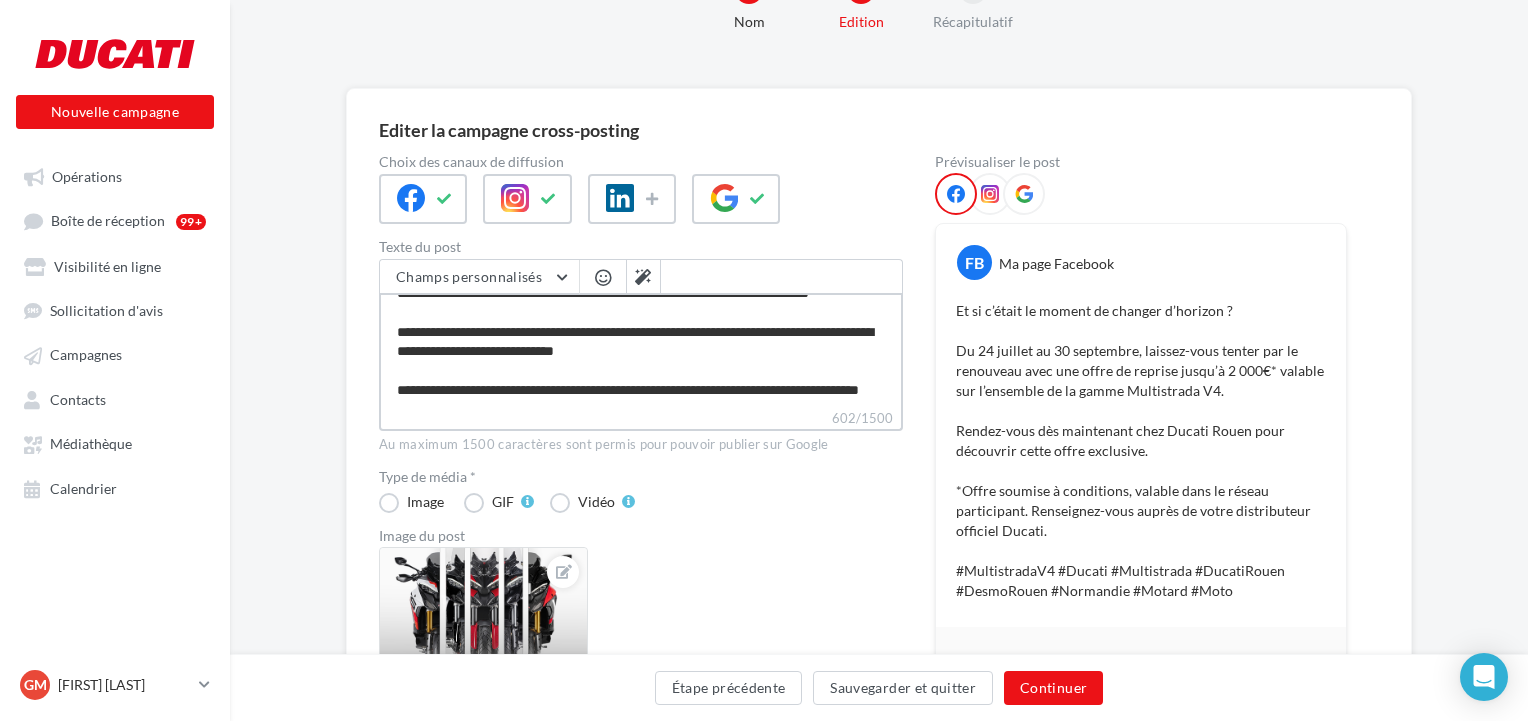type on "**********" 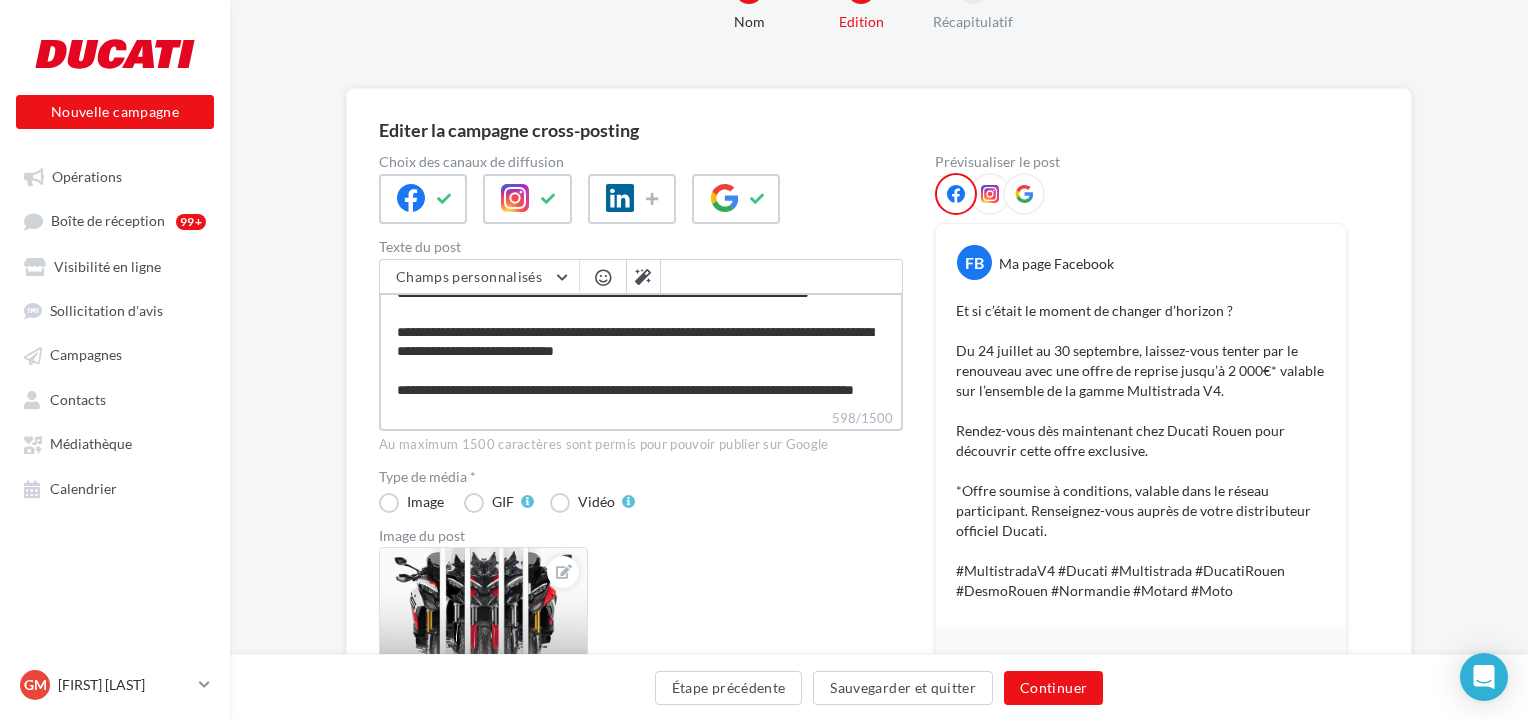type on "**********" 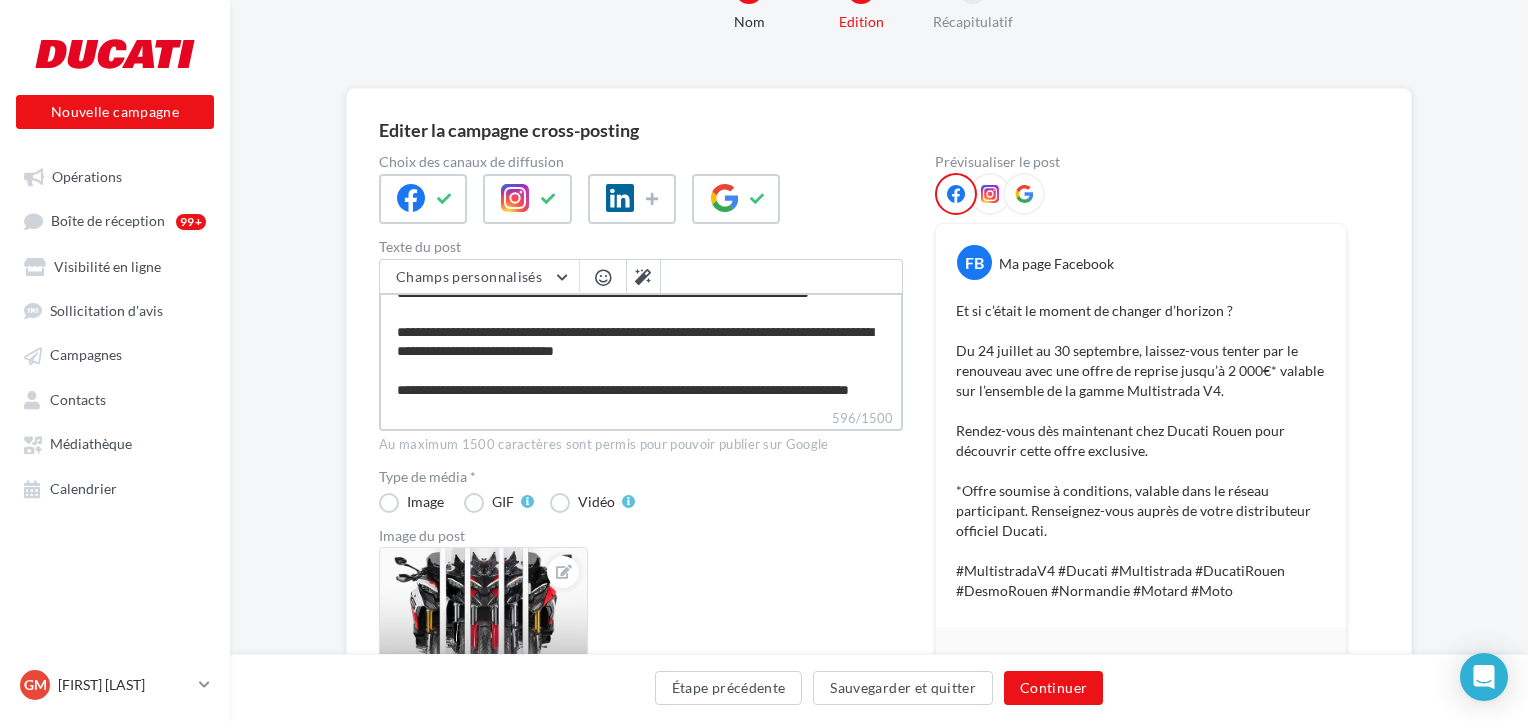 type on "**********" 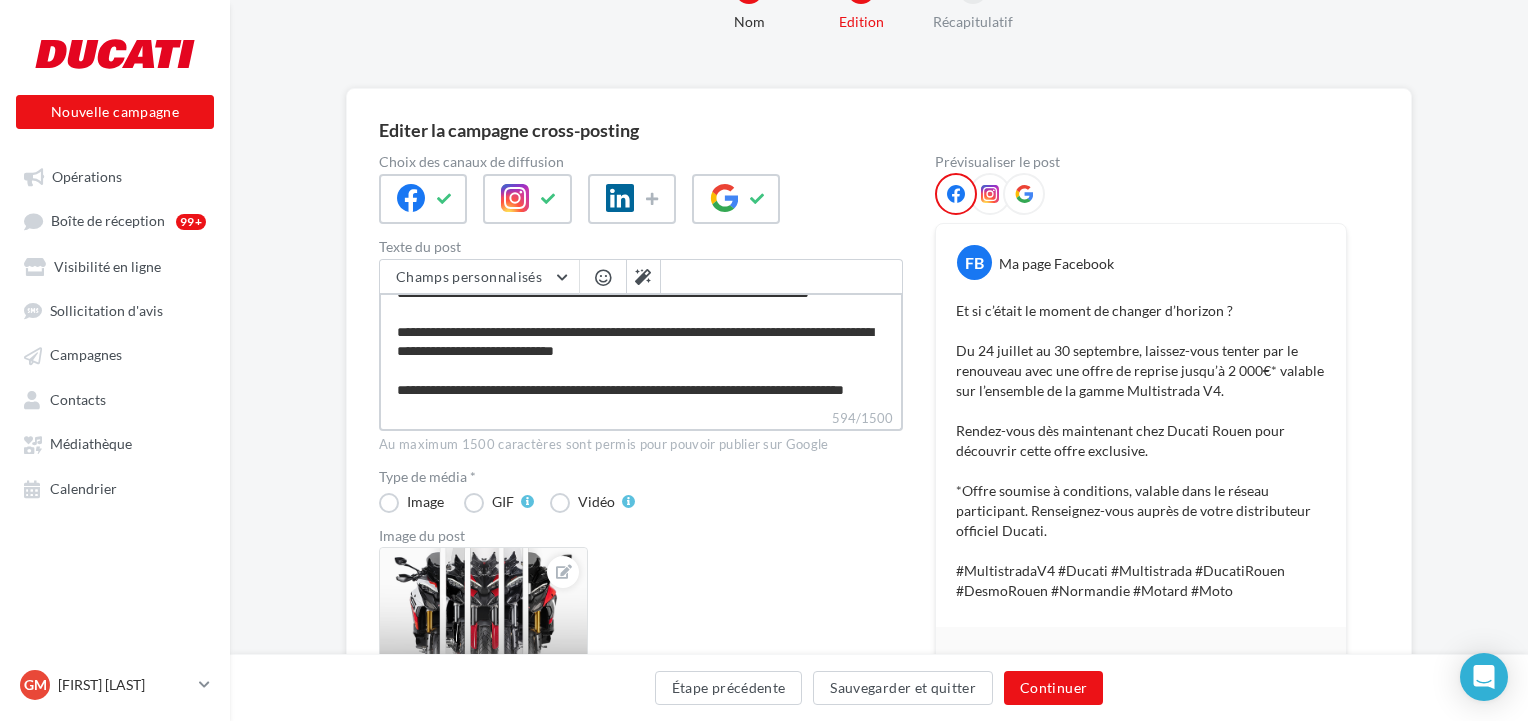 type on "**********" 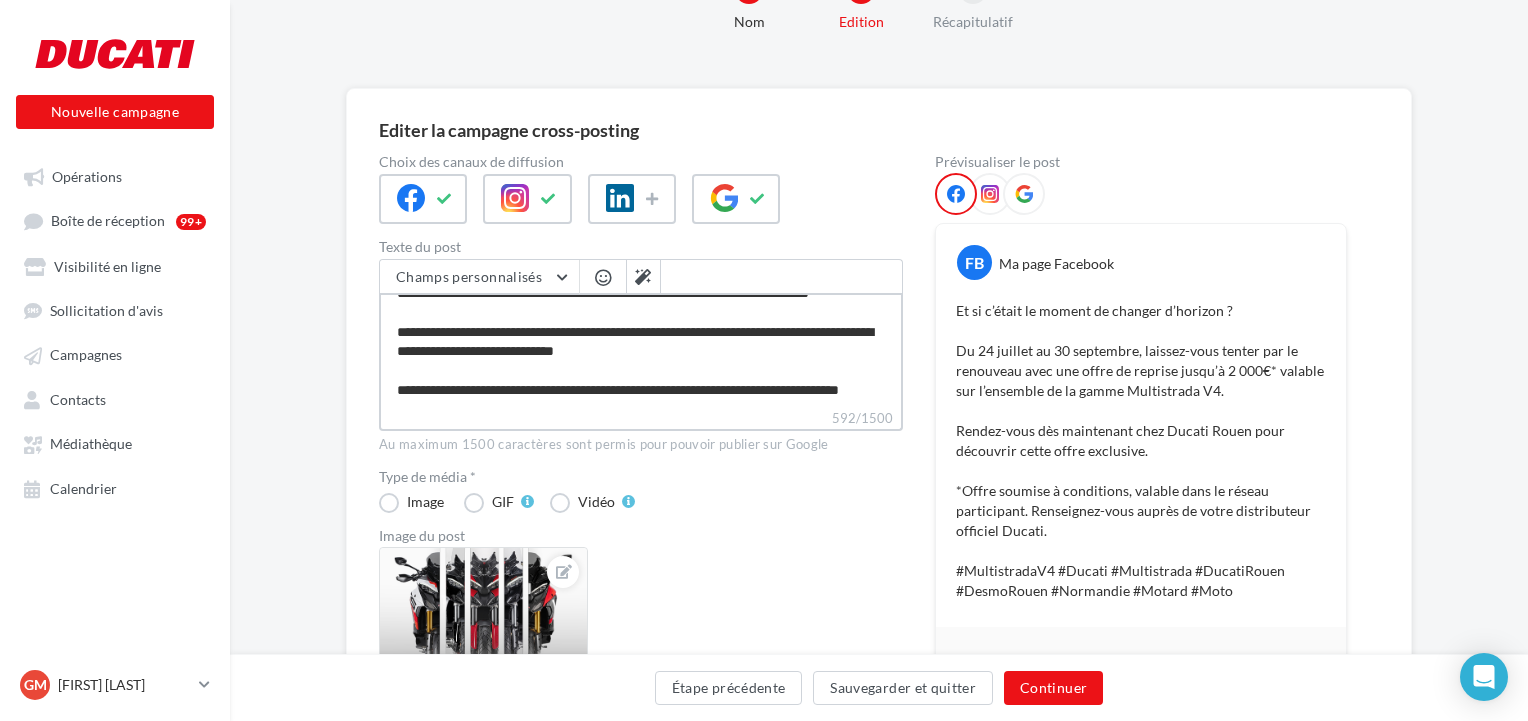type on "**********" 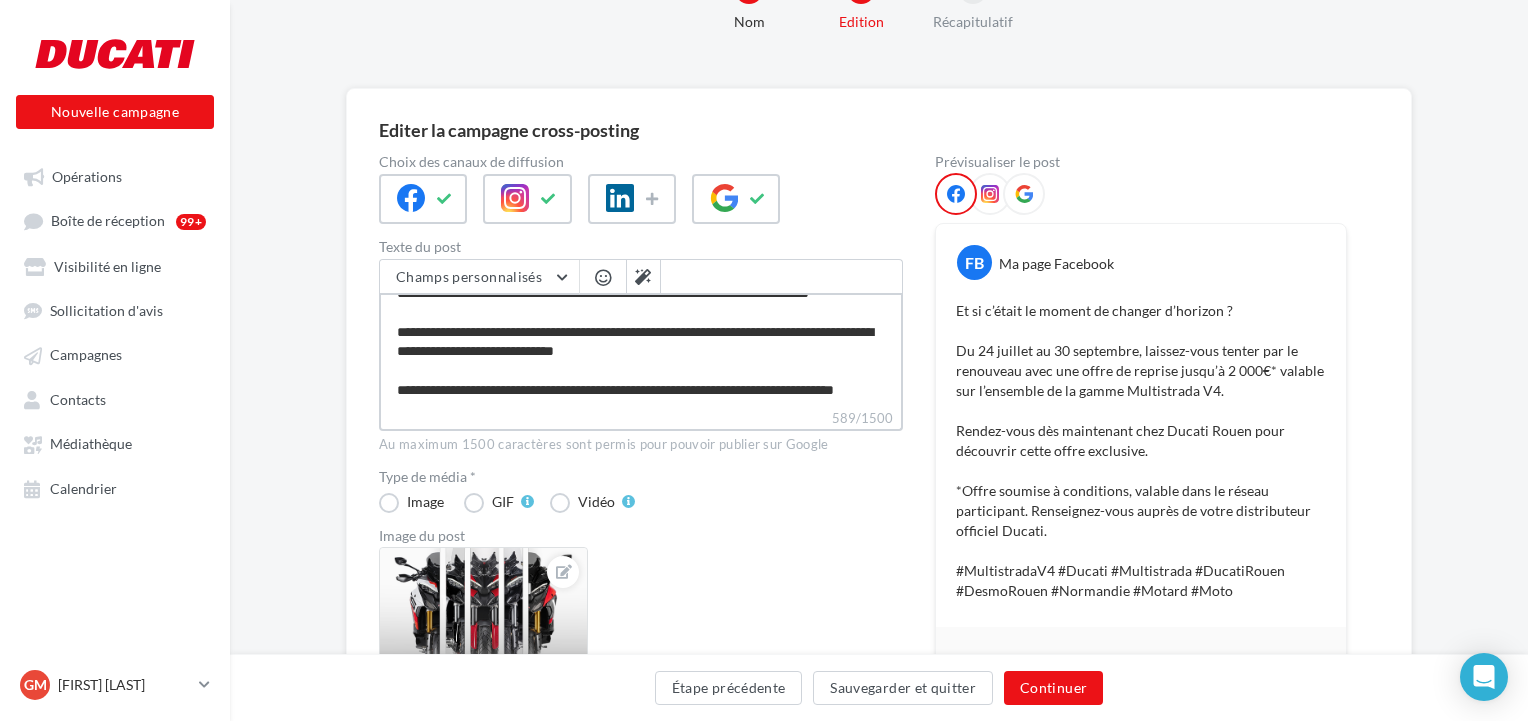 type on "**********" 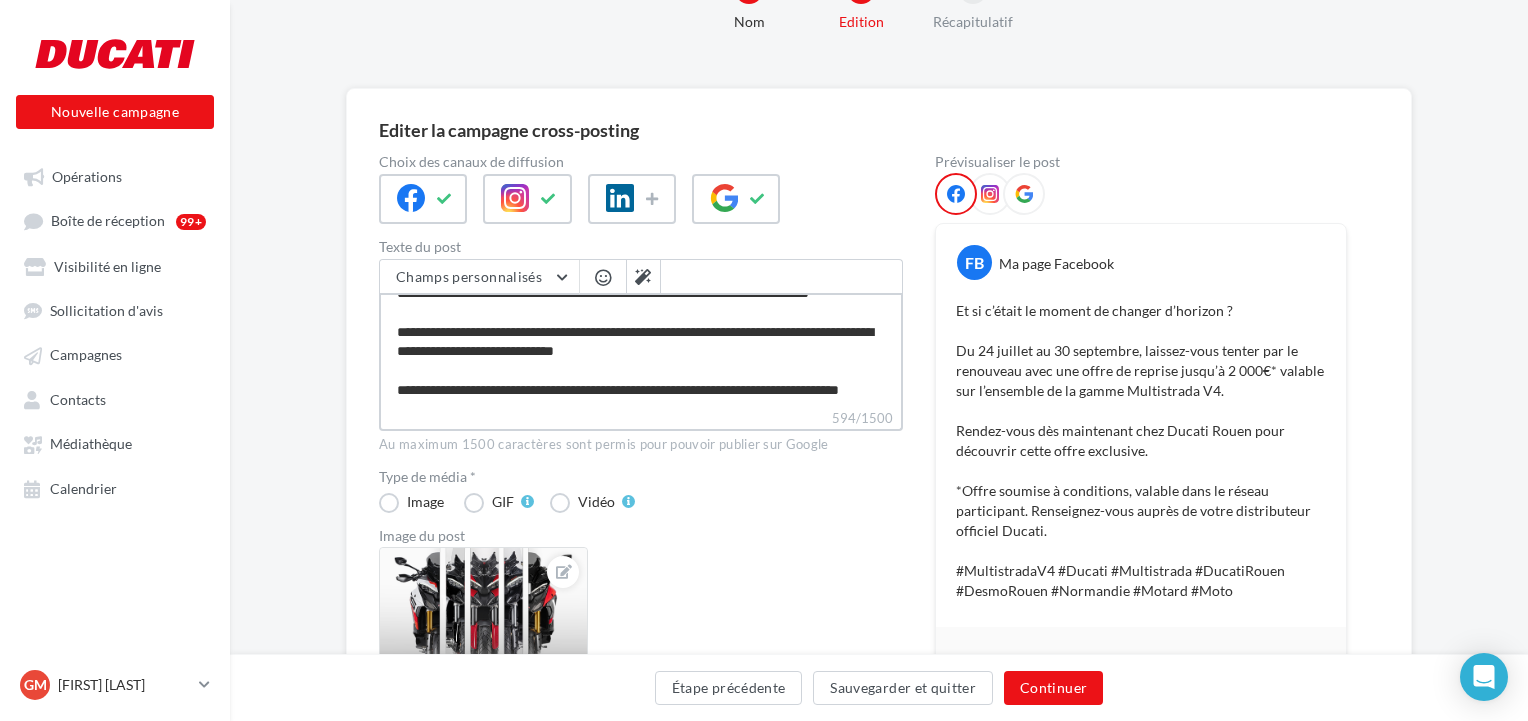 type on "**********" 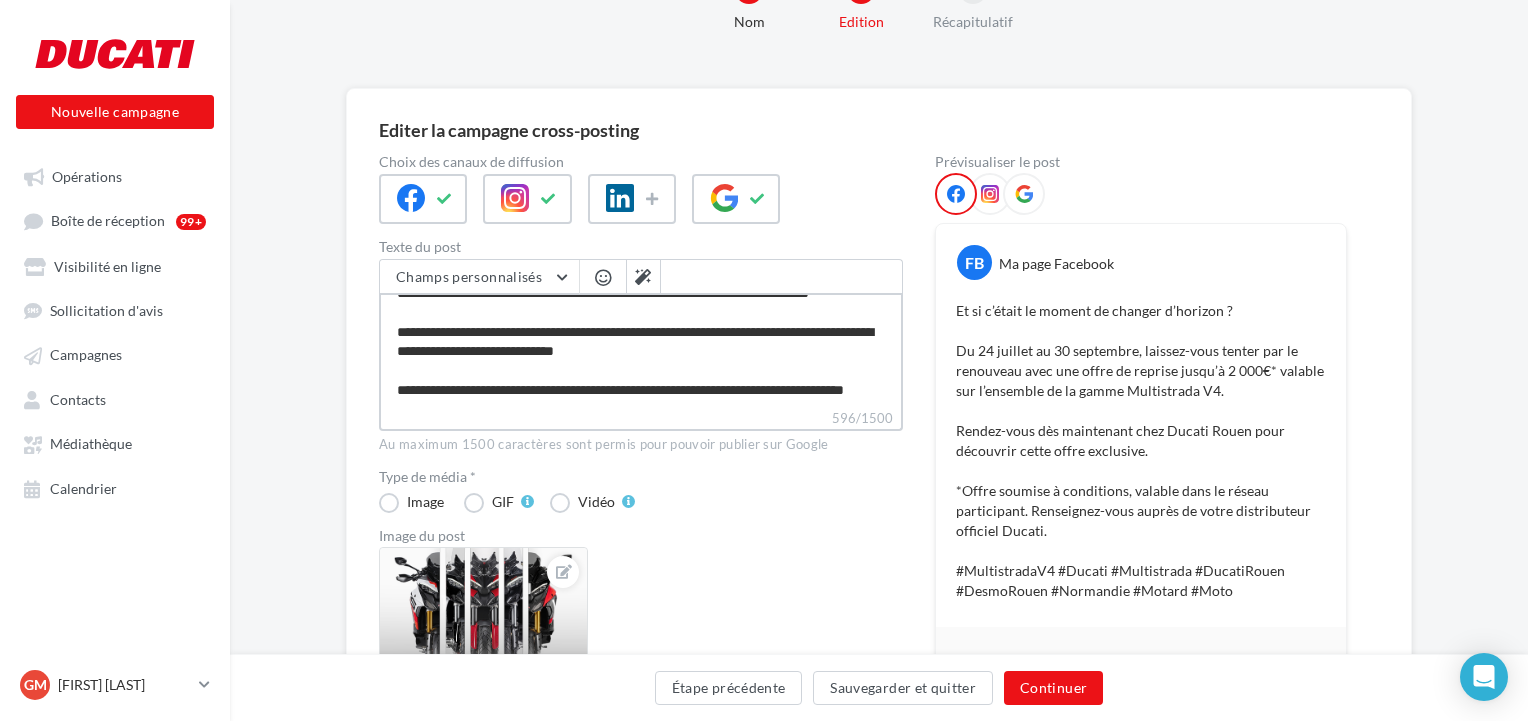 type on "**********" 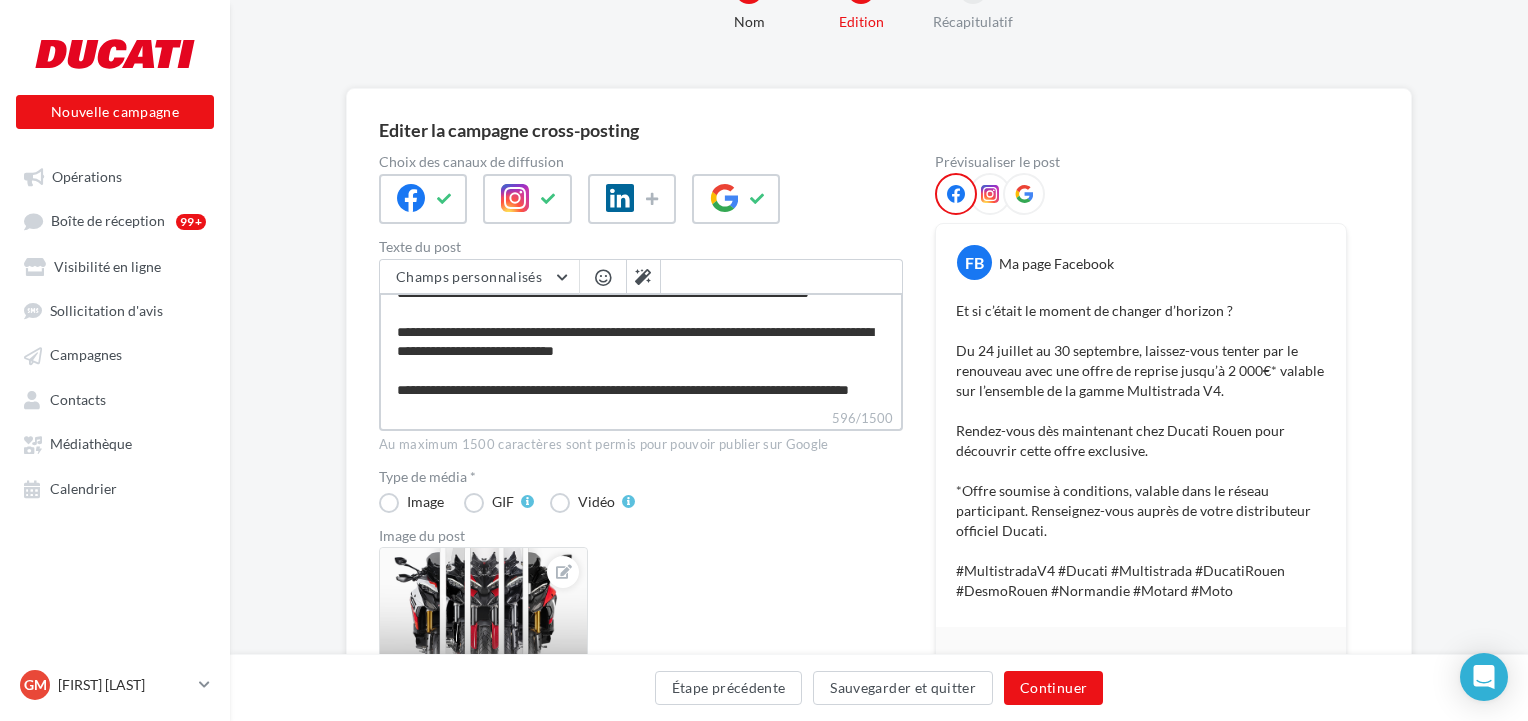 type on "**********" 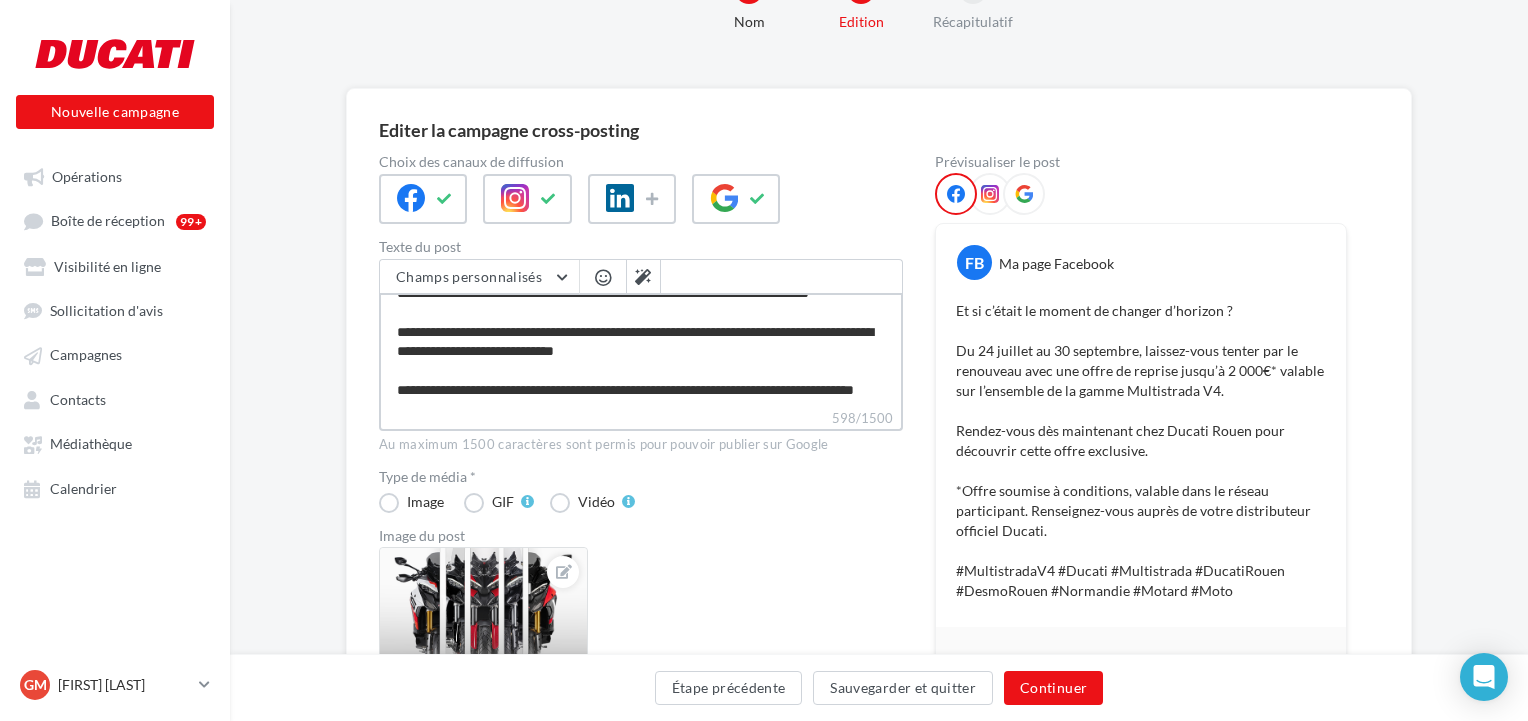 type on "**********" 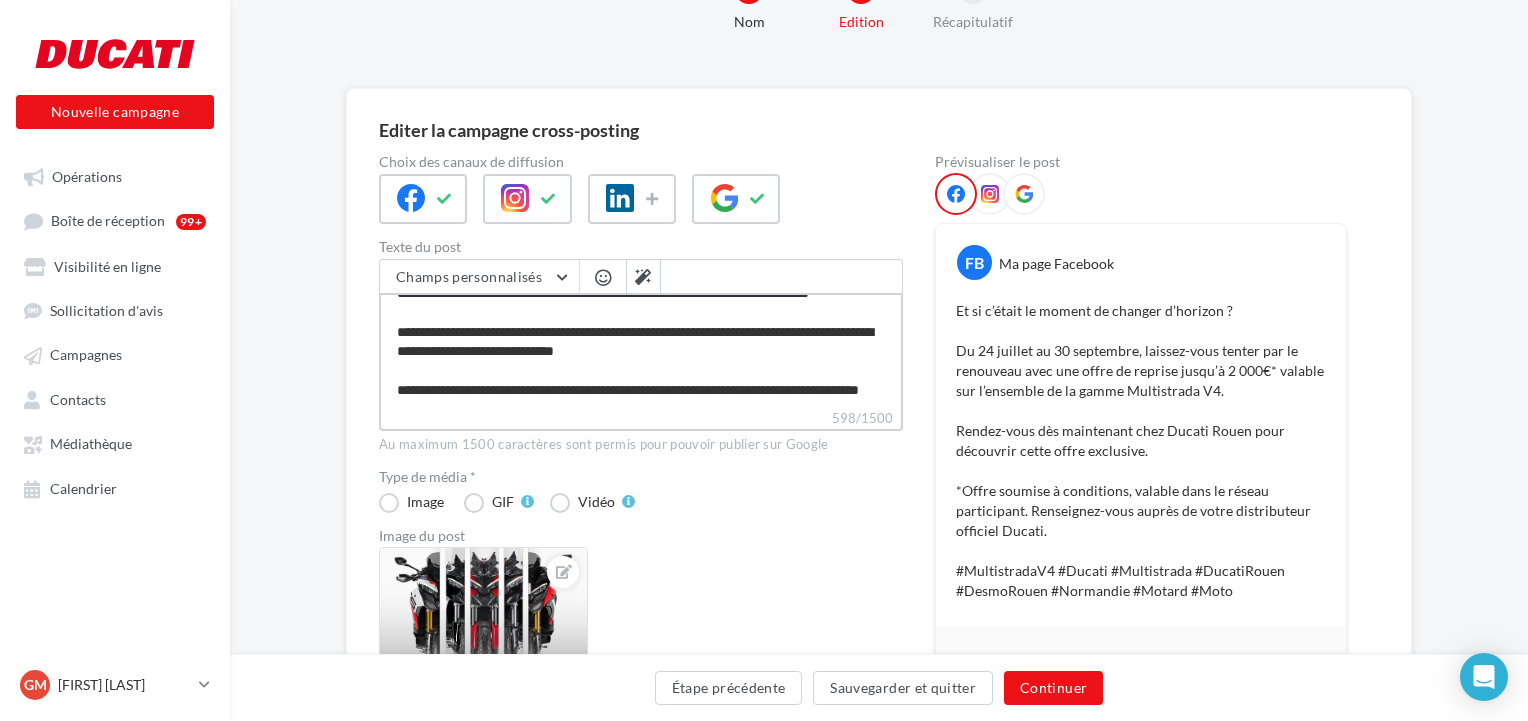 type on "**********" 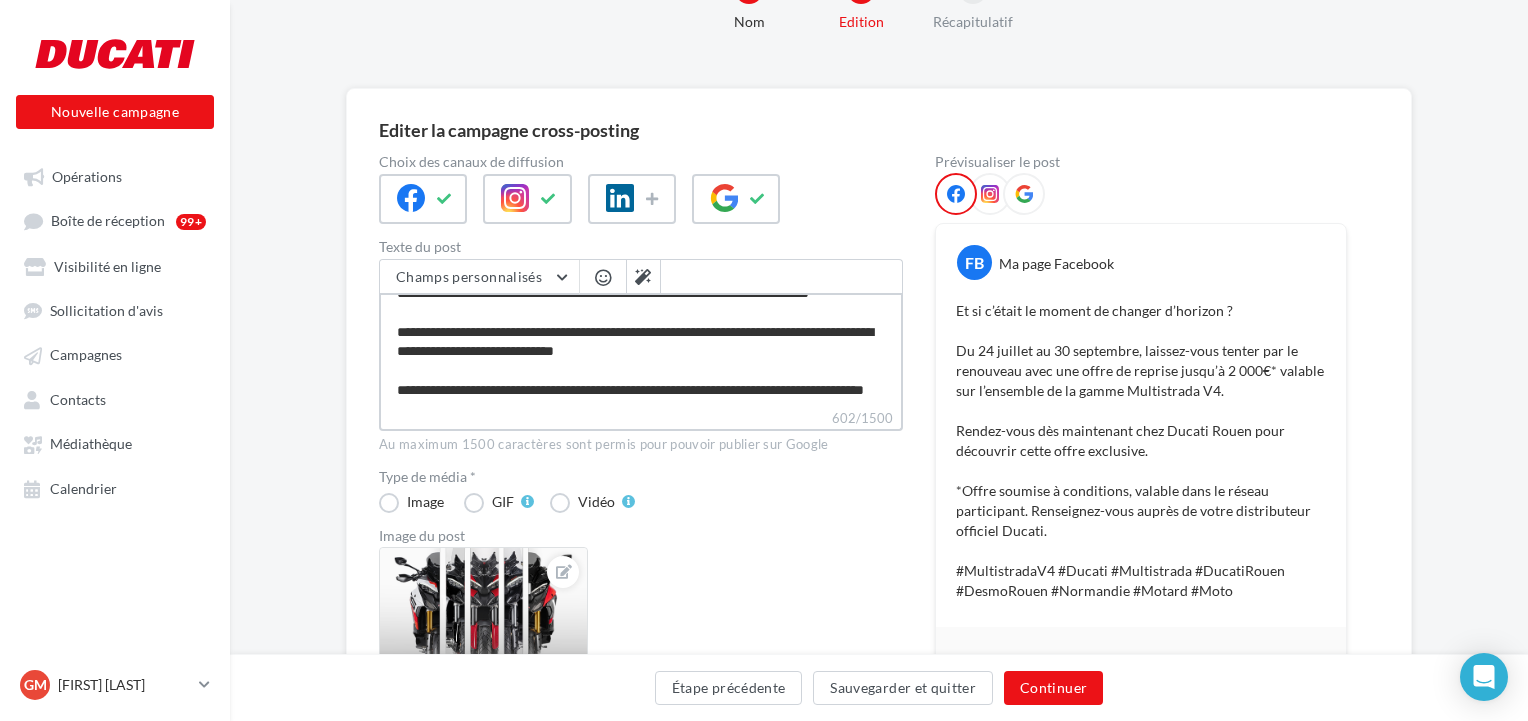 type on "**********" 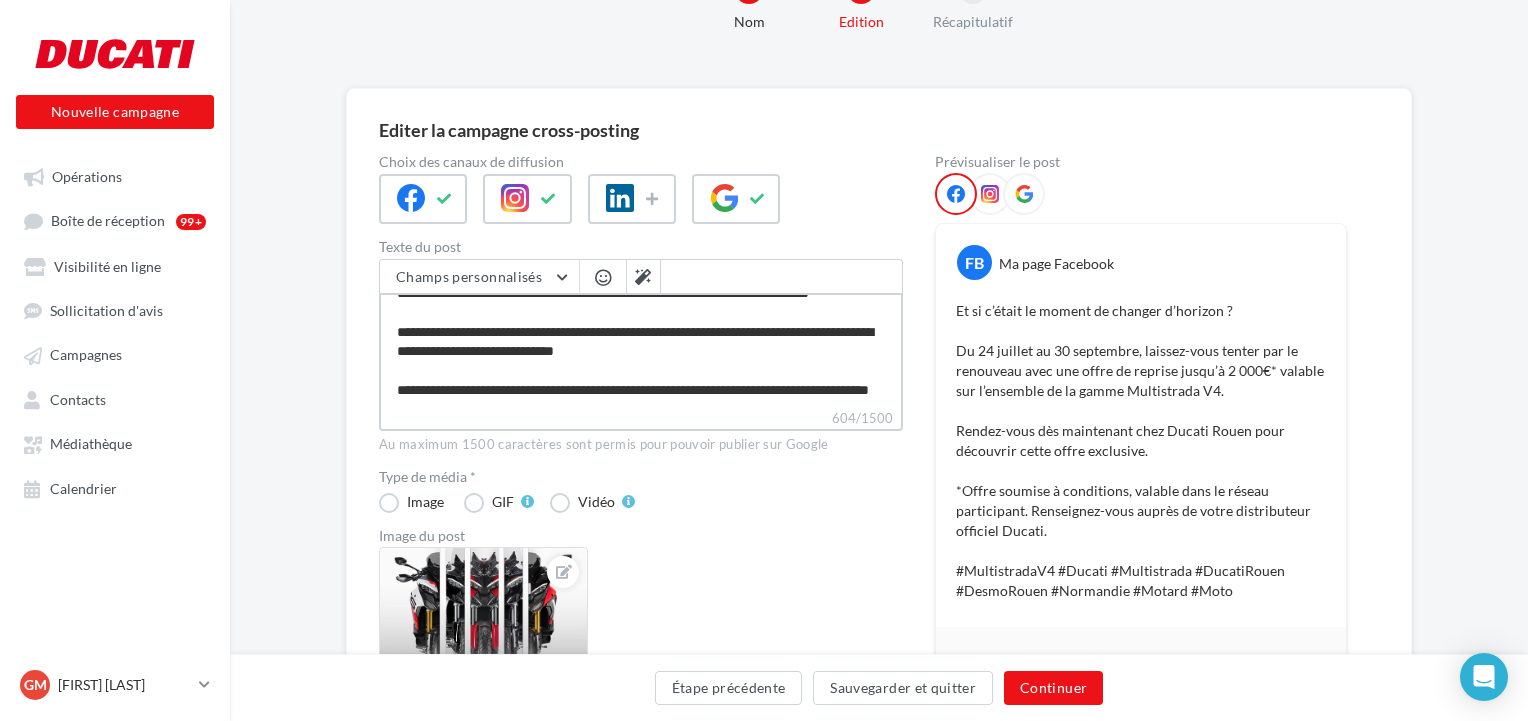 type on "**********" 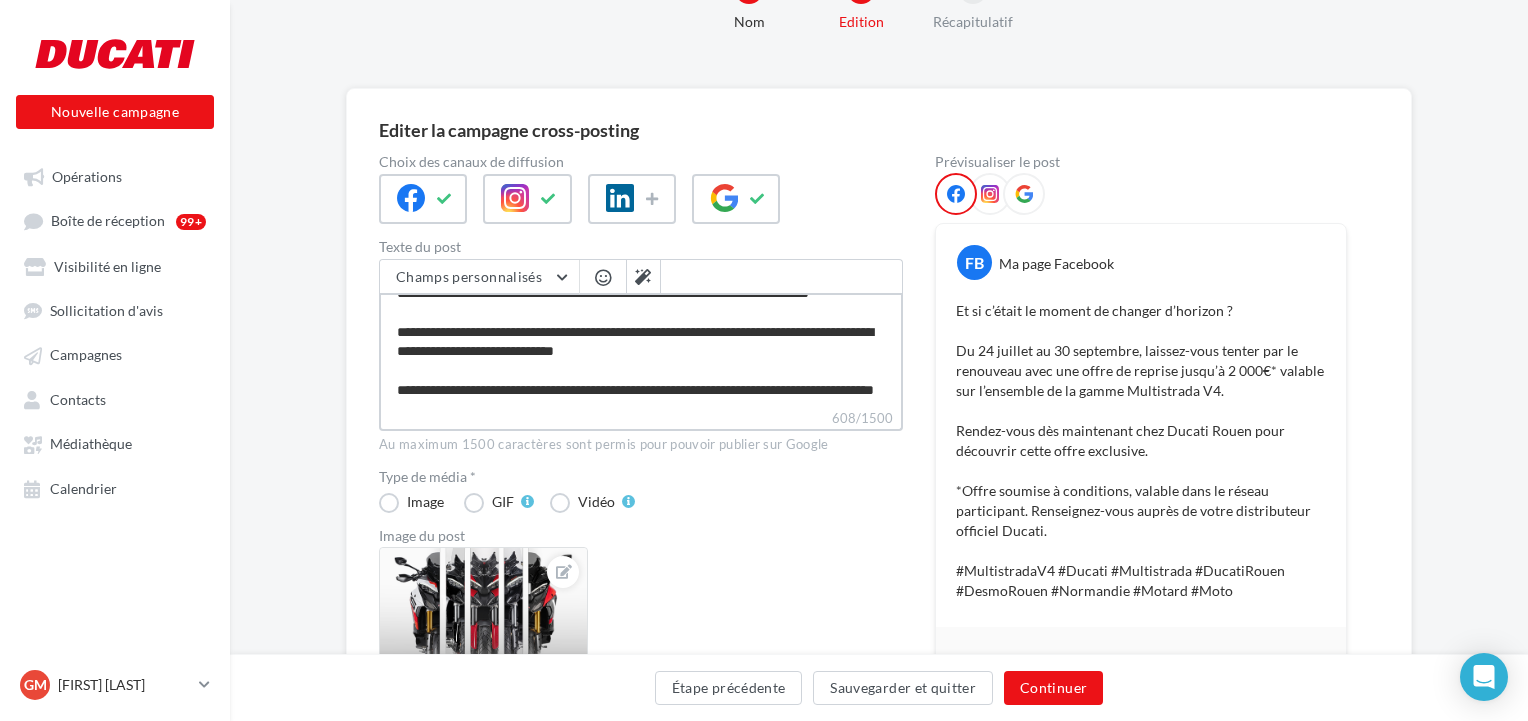 type on "**********" 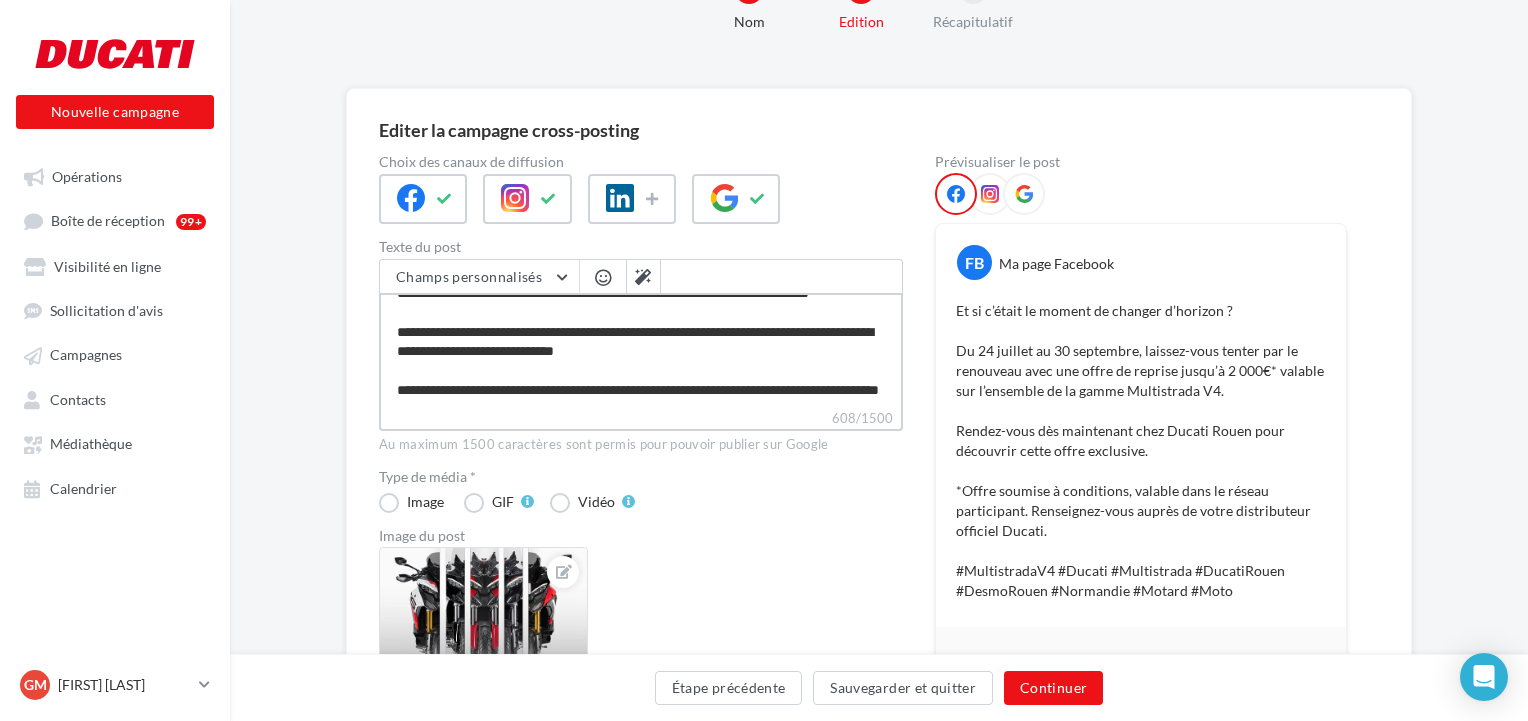 type on "**********" 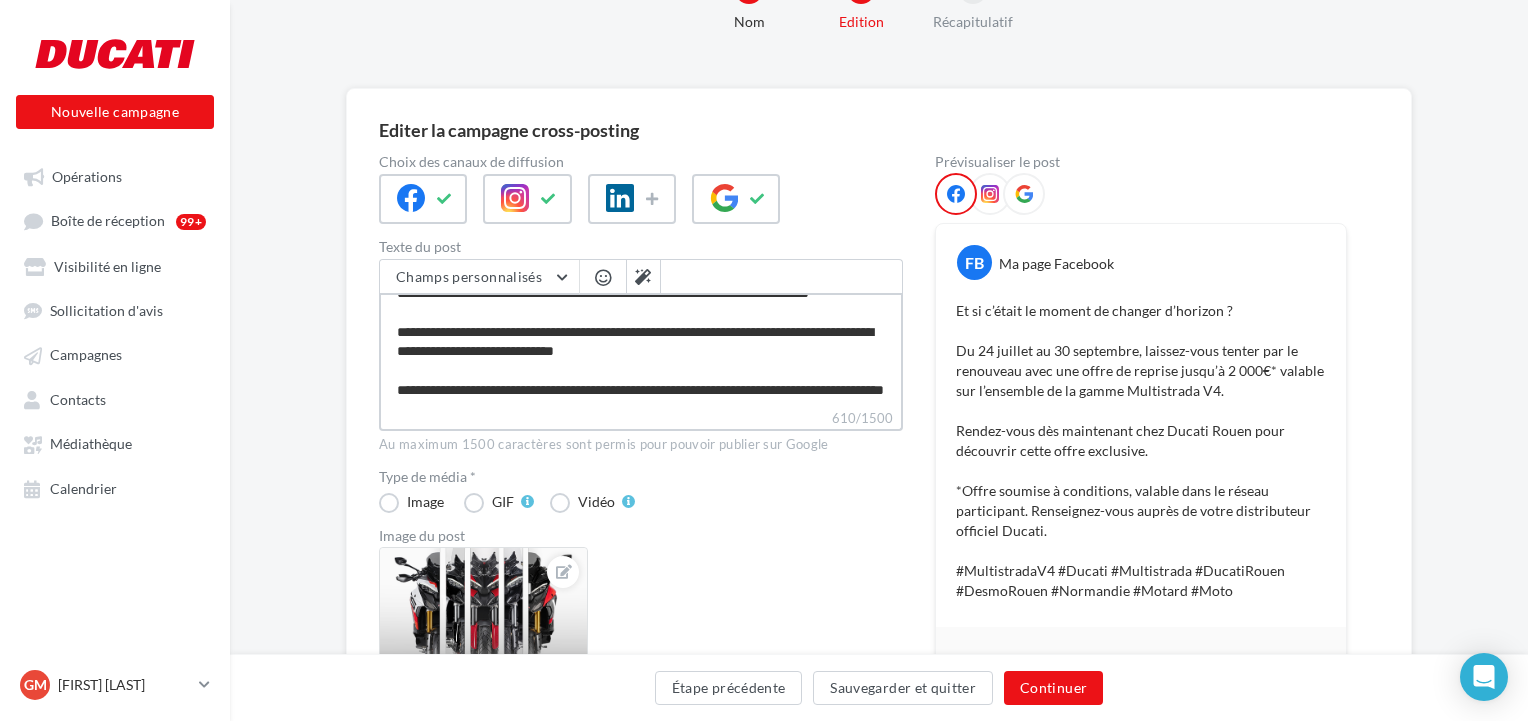 type on "**********" 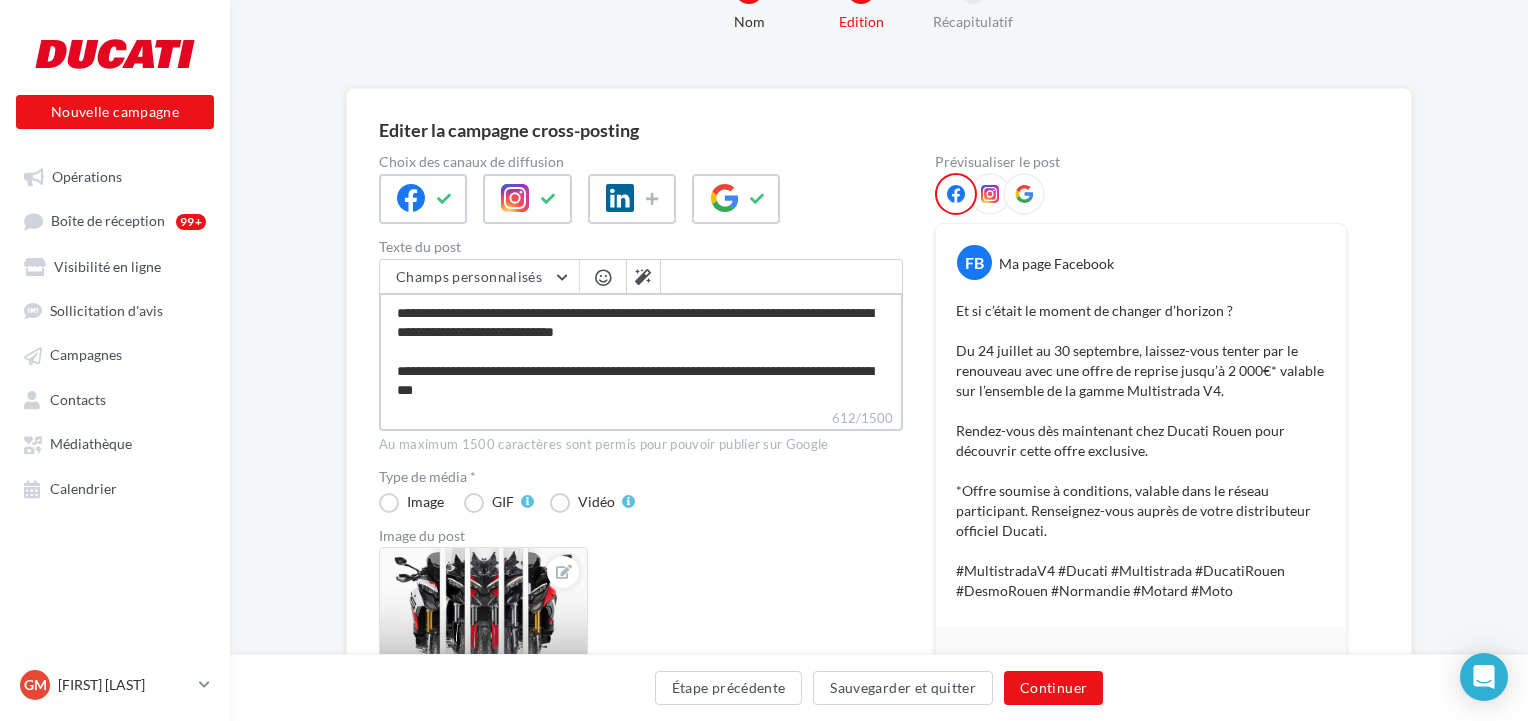 type on "**********" 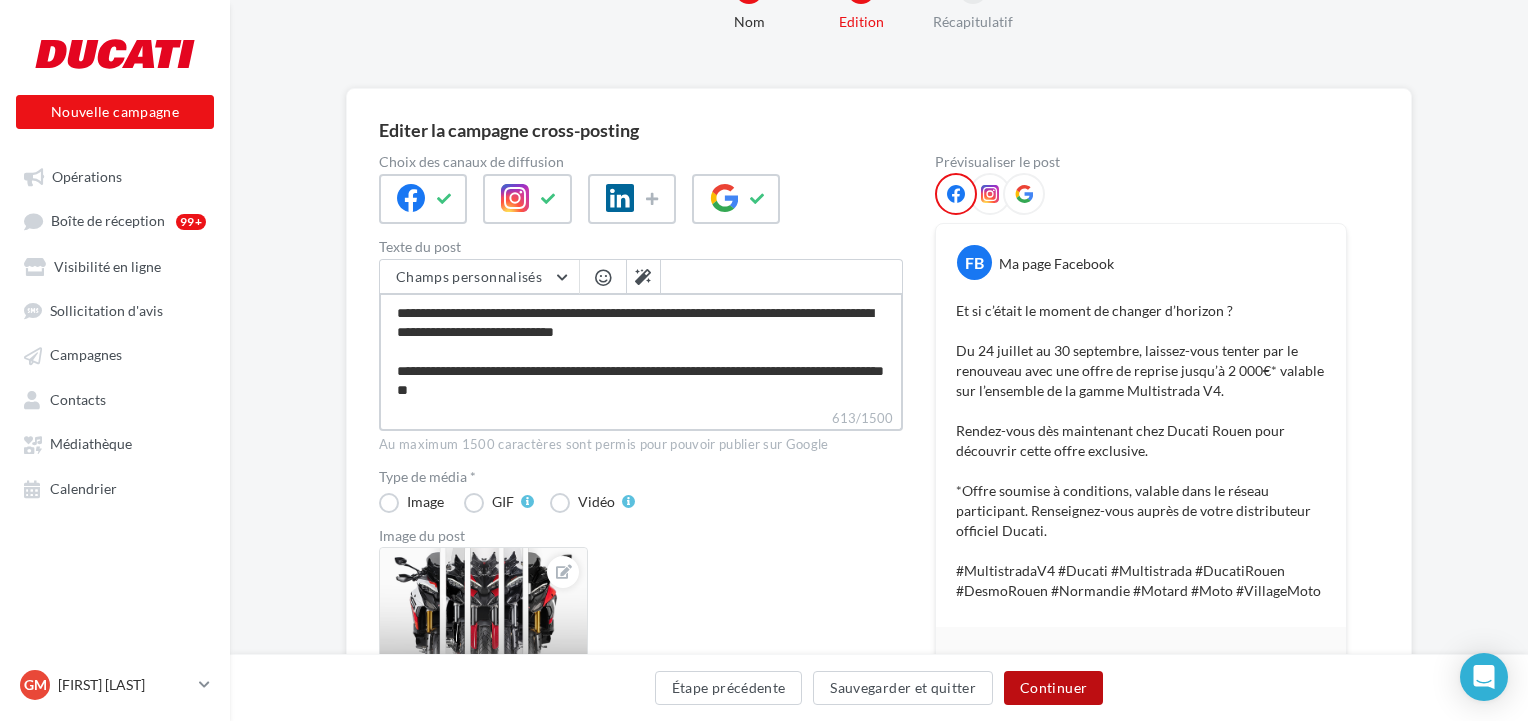 type on "**********" 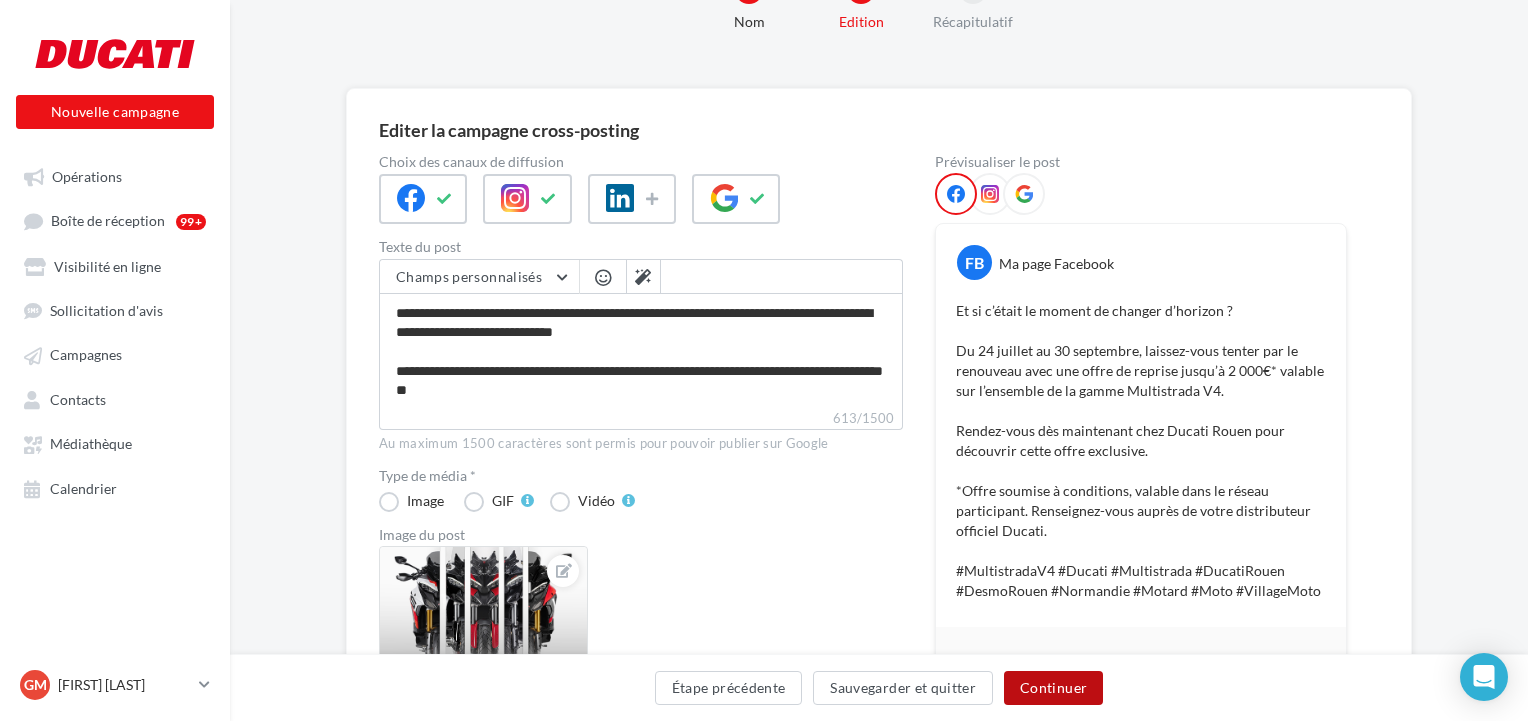 click on "Continuer" at bounding box center (1053, 688) 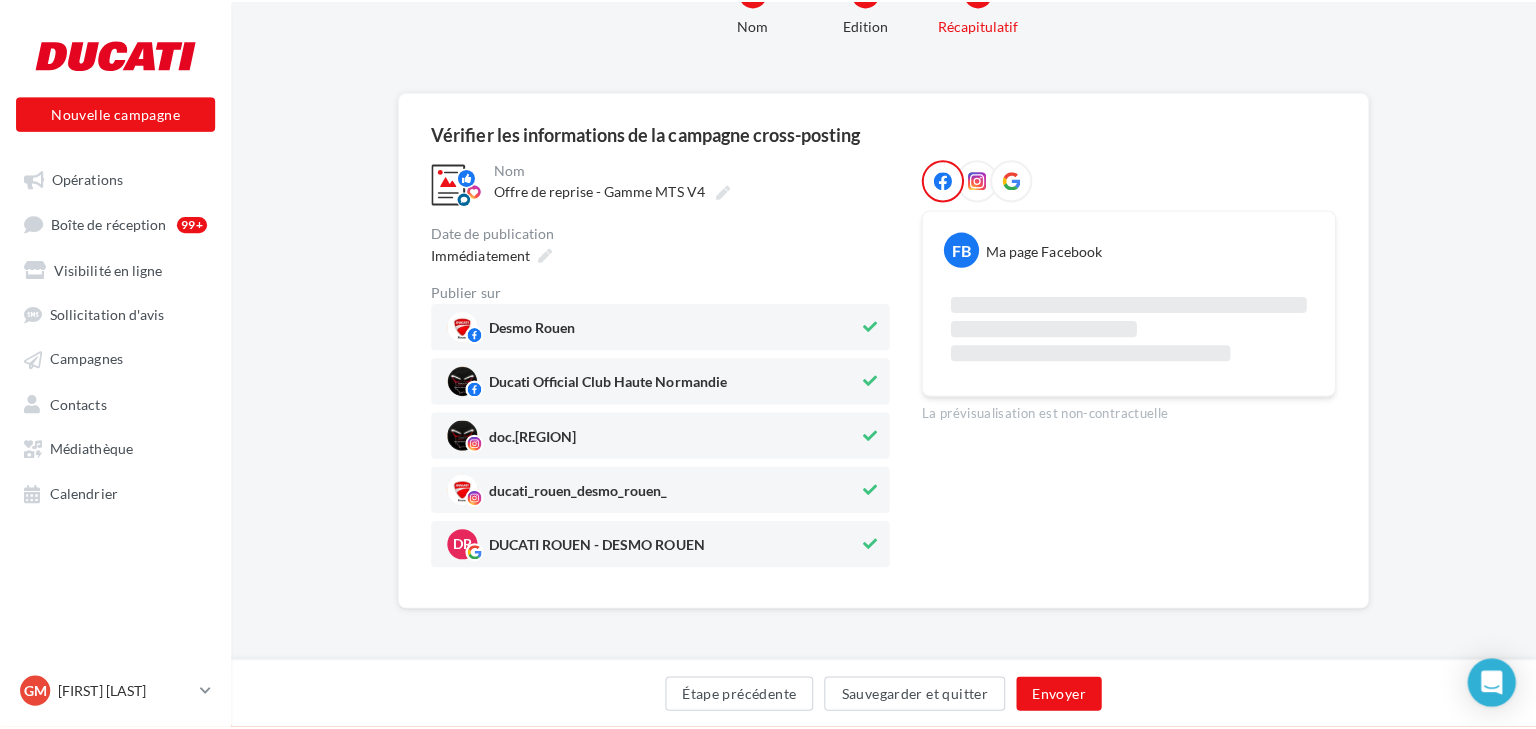 scroll, scrollTop: 80, scrollLeft: 0, axis: vertical 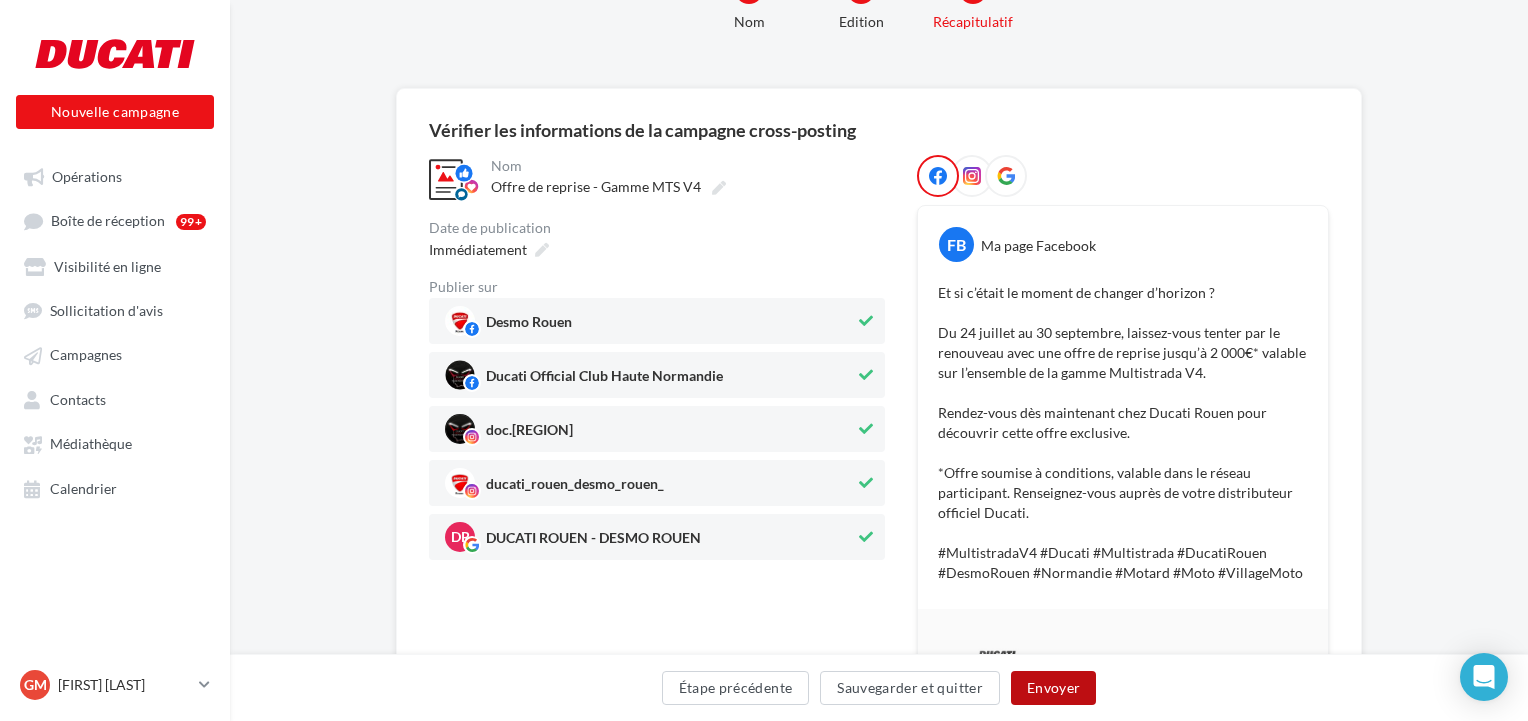 click on "Envoyer" at bounding box center [1053, 688] 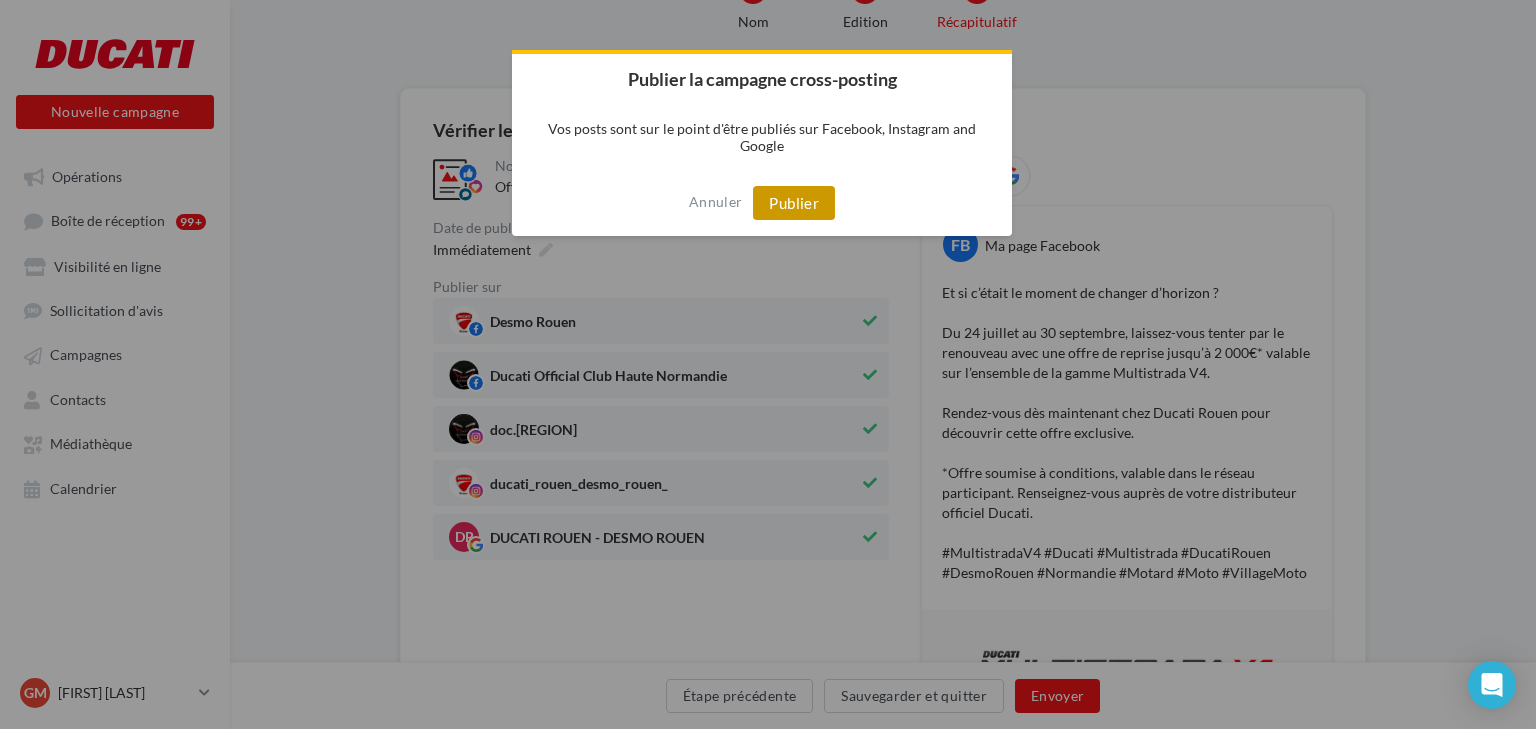 click on "Publier" at bounding box center (794, 203) 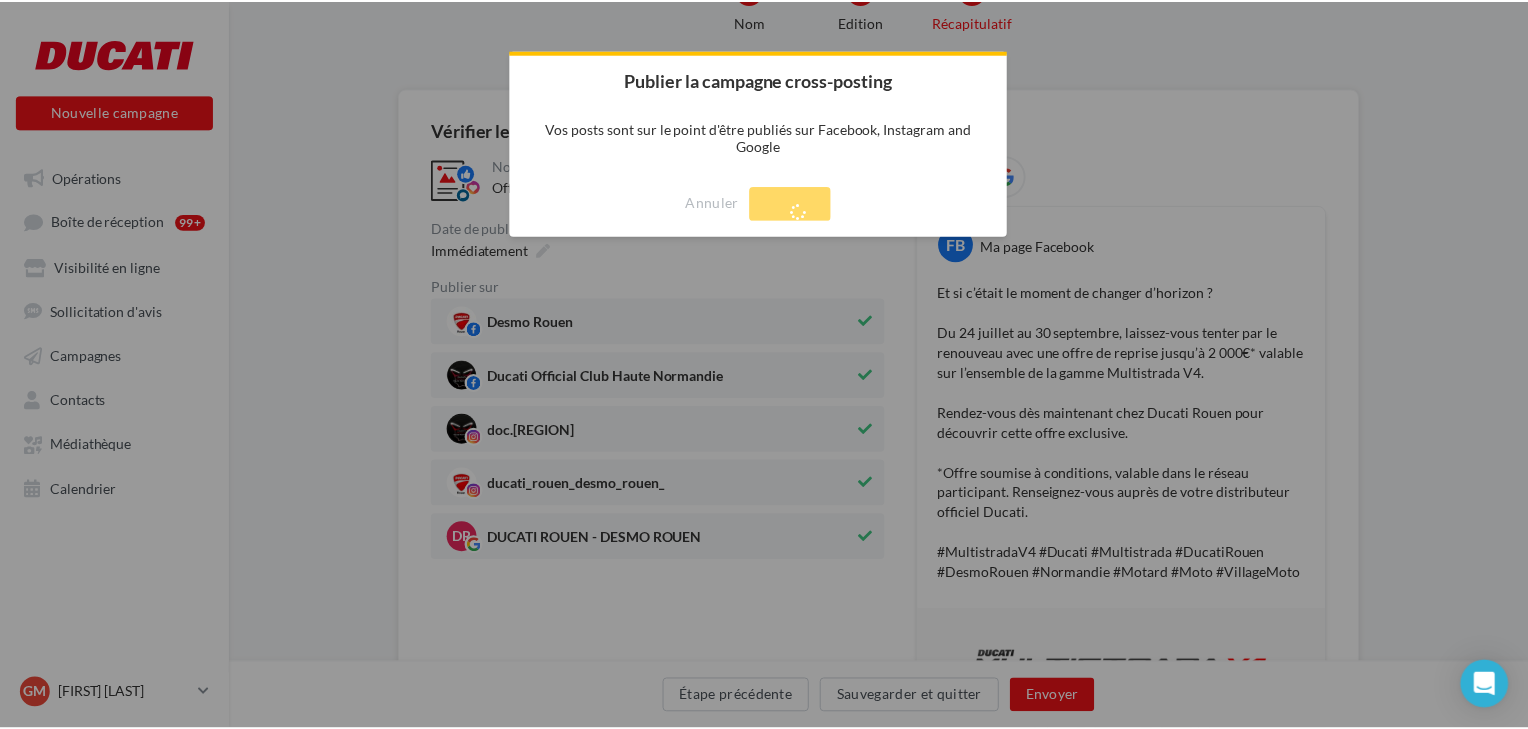 scroll, scrollTop: 32, scrollLeft: 0, axis: vertical 